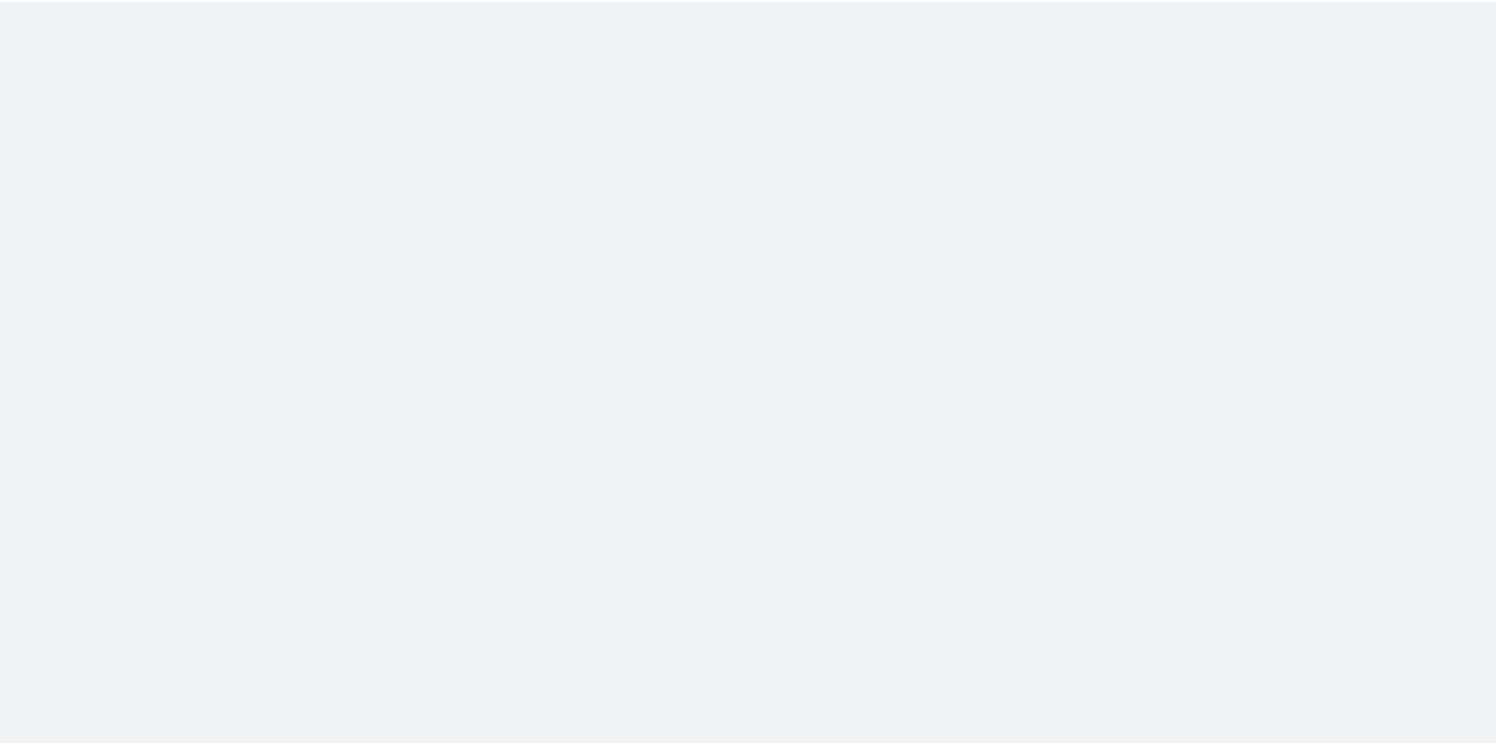 scroll, scrollTop: 0, scrollLeft: 0, axis: both 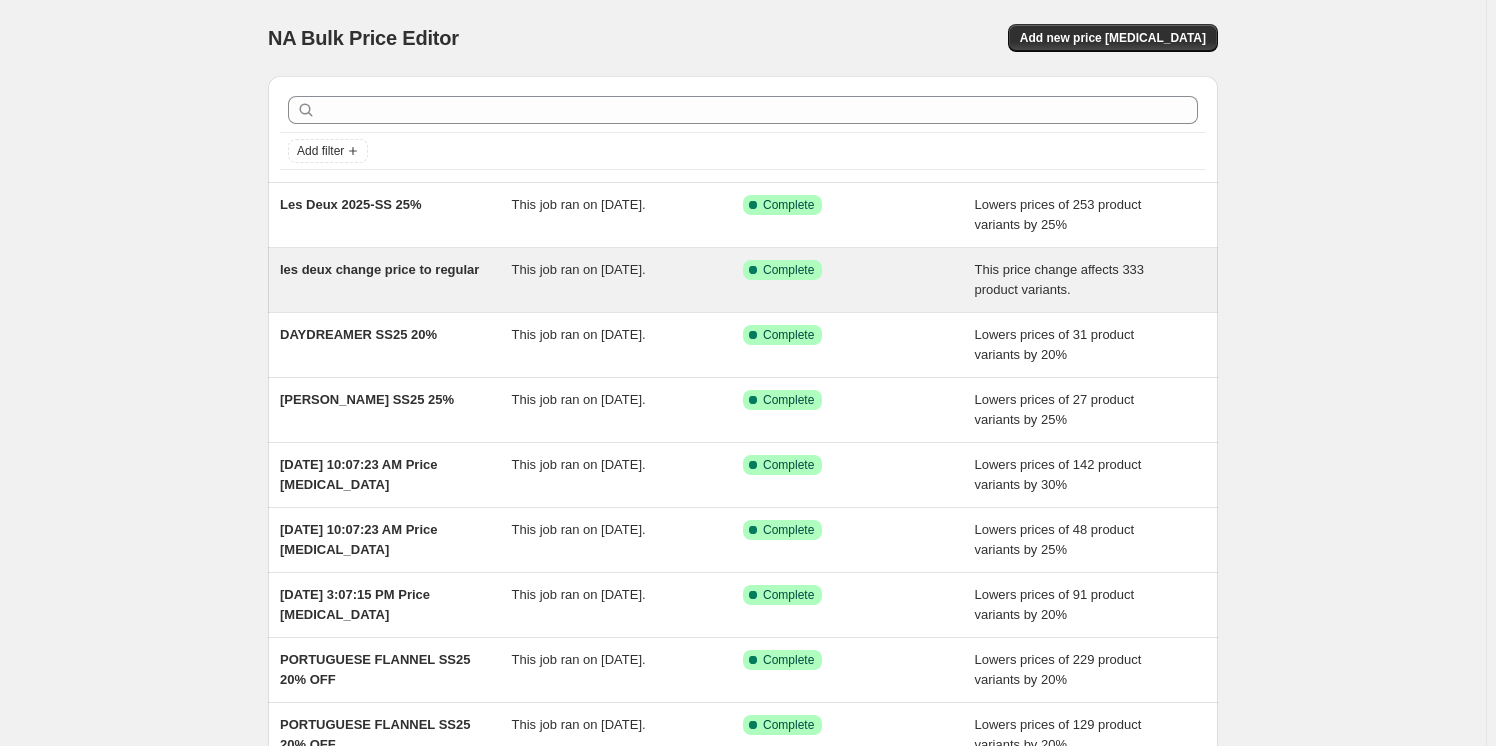 click on "les deux change price to regular" at bounding box center (396, 280) 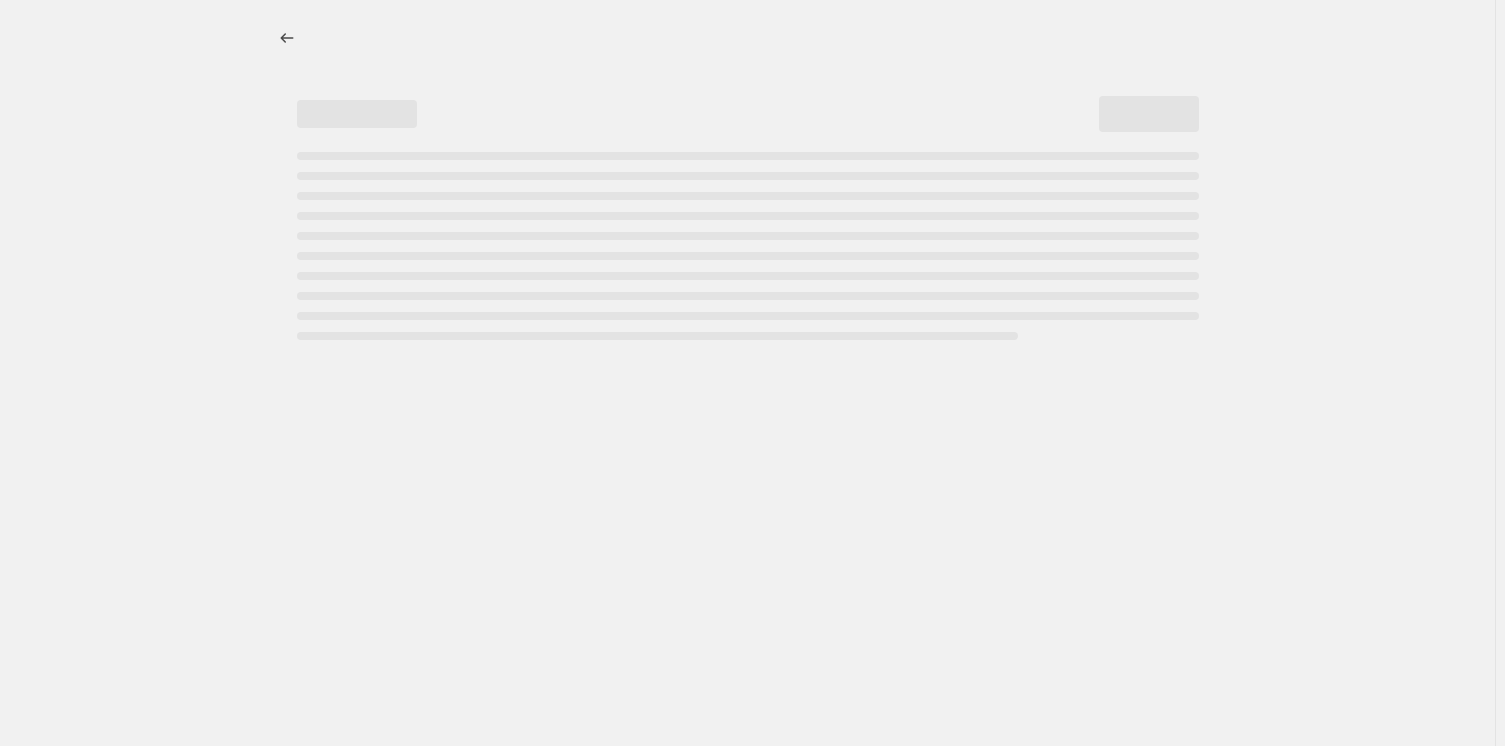 select on "ecap" 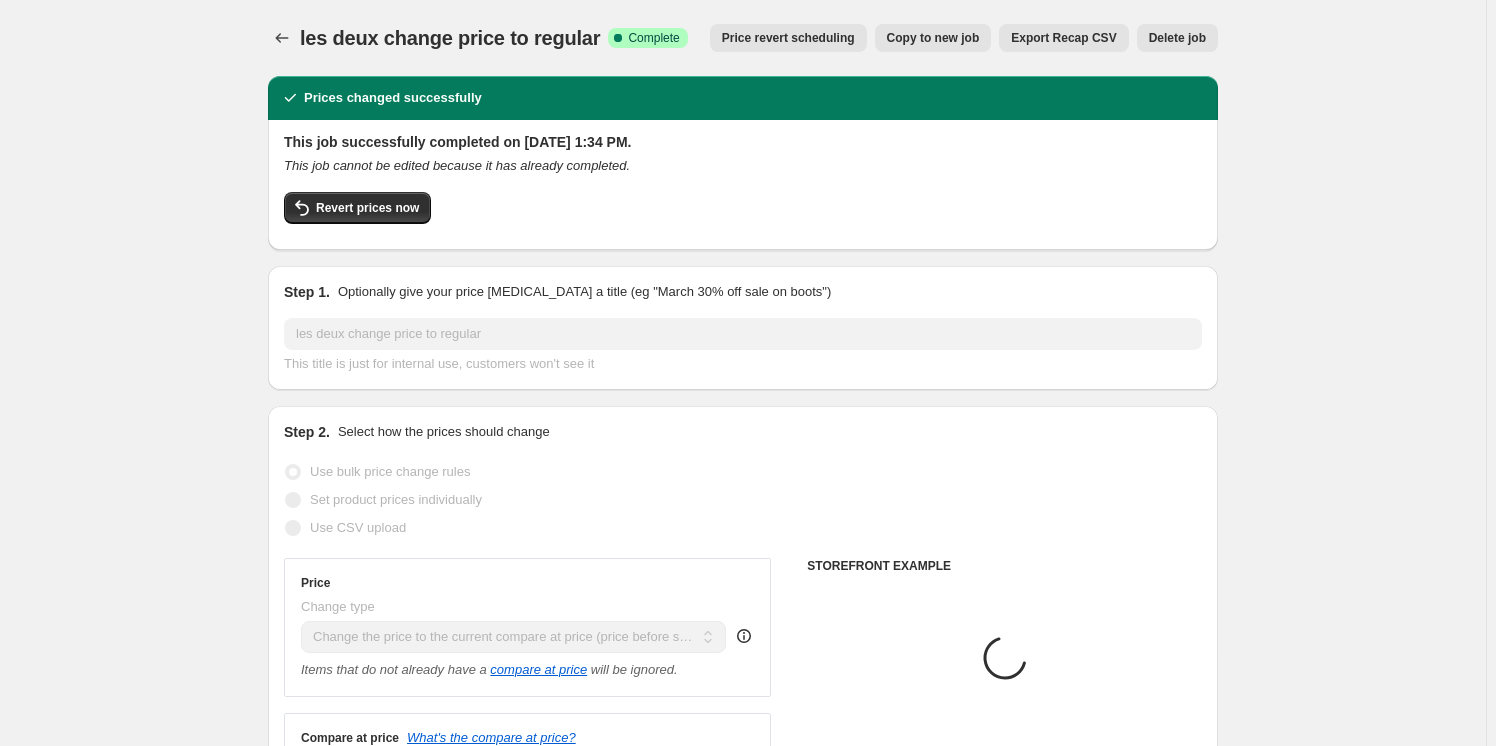 select on "vendor" 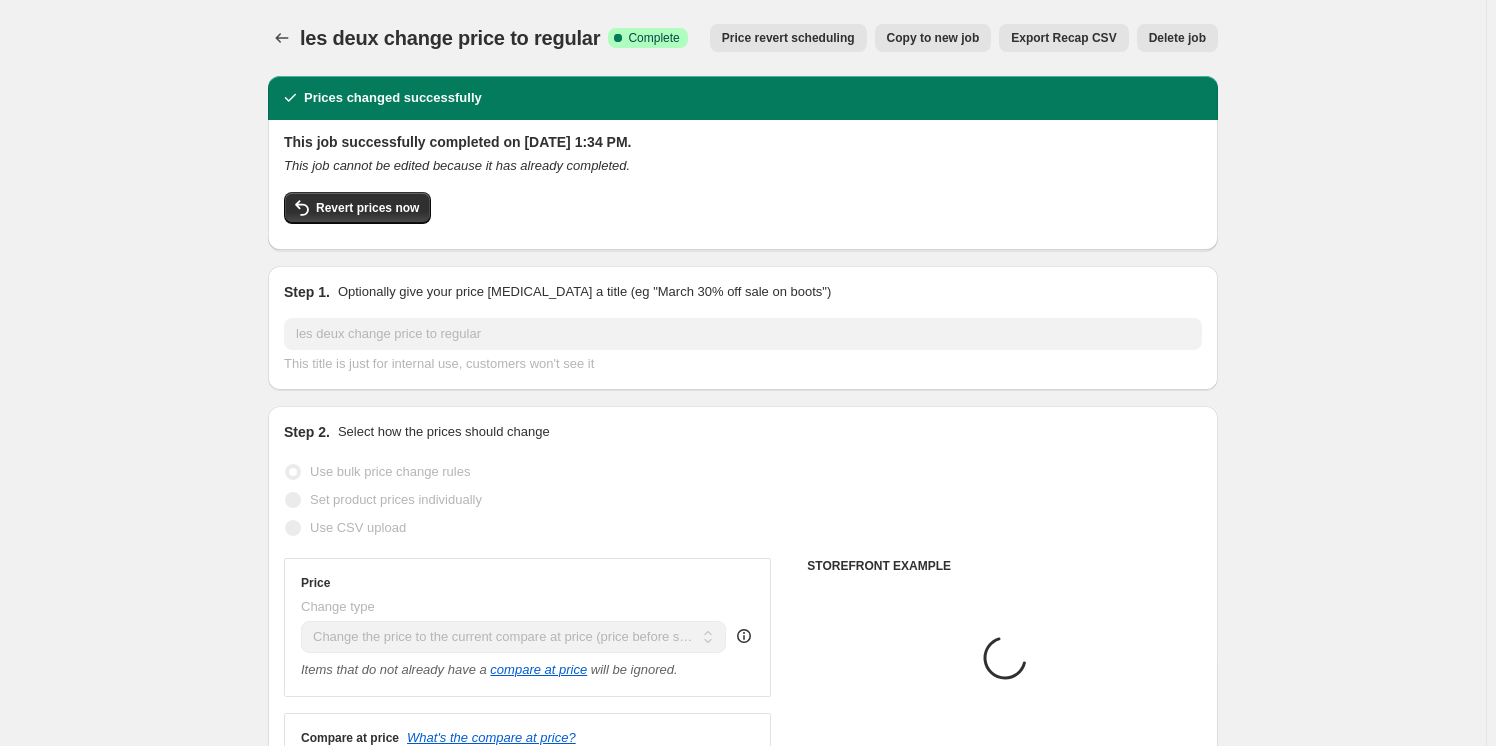 select on "tag" 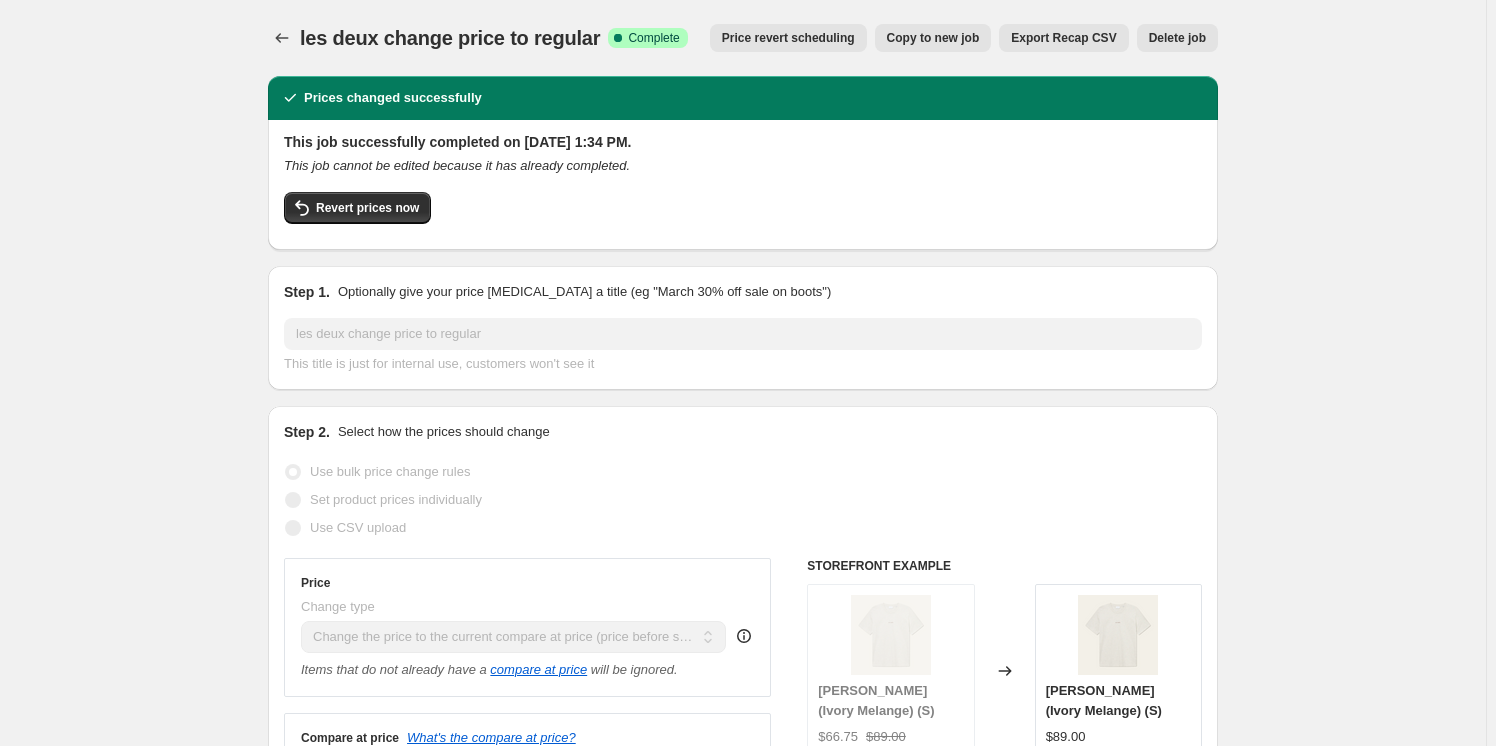 click on "Step 1. Optionally give your price [MEDICAL_DATA] a title (eg "March 30% off sale on boots") les deux change price to regular This title is just for internal use, customers won't see it" at bounding box center [743, 328] 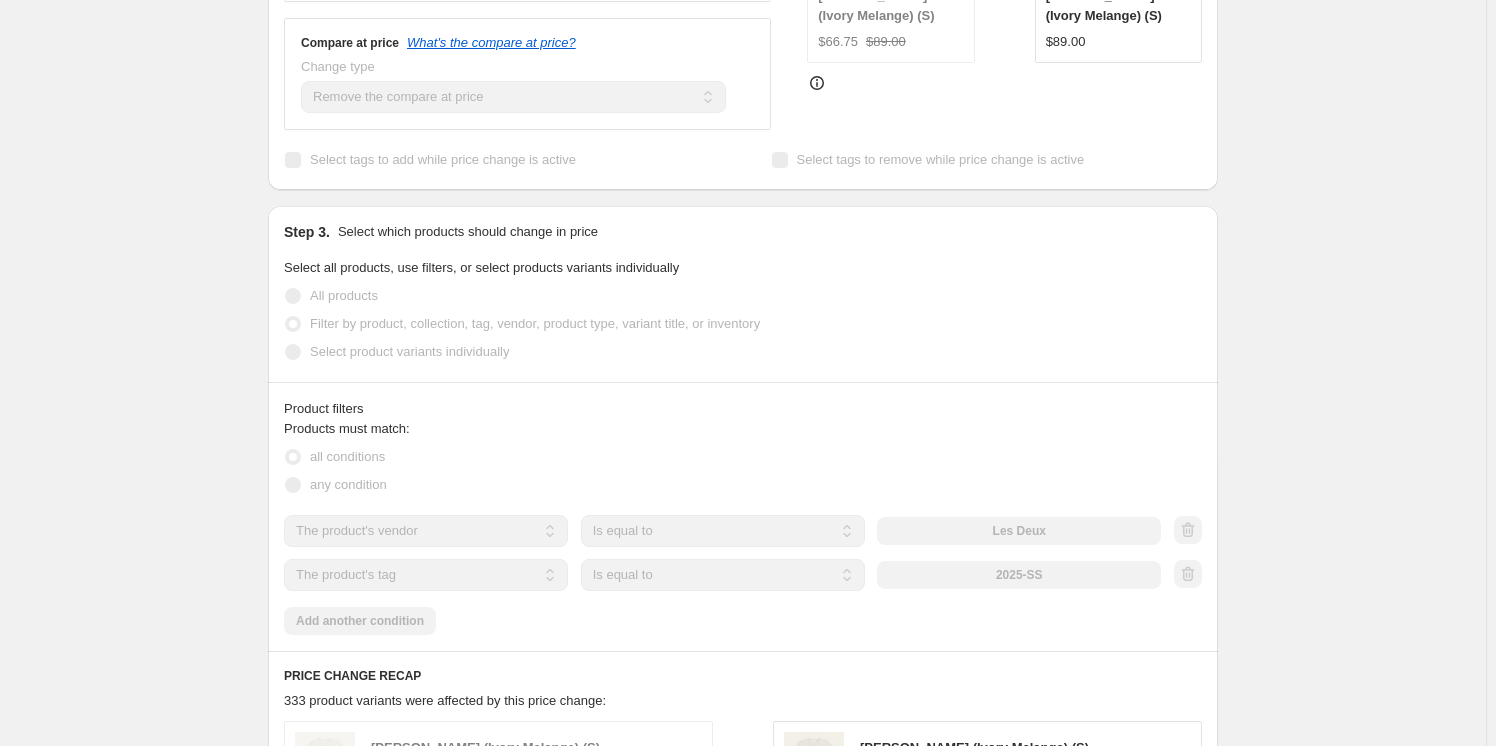 scroll, scrollTop: 727, scrollLeft: 0, axis: vertical 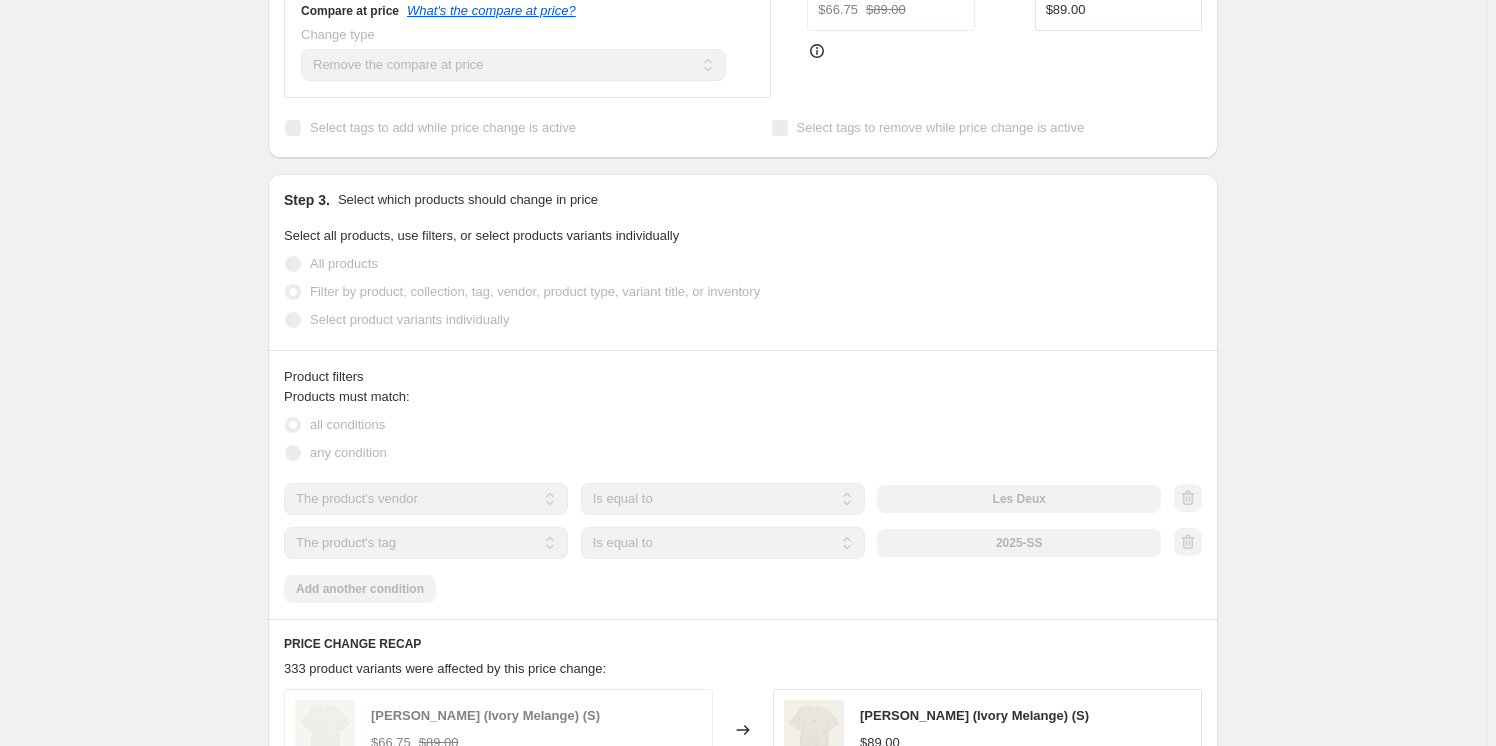 select on "ecap" 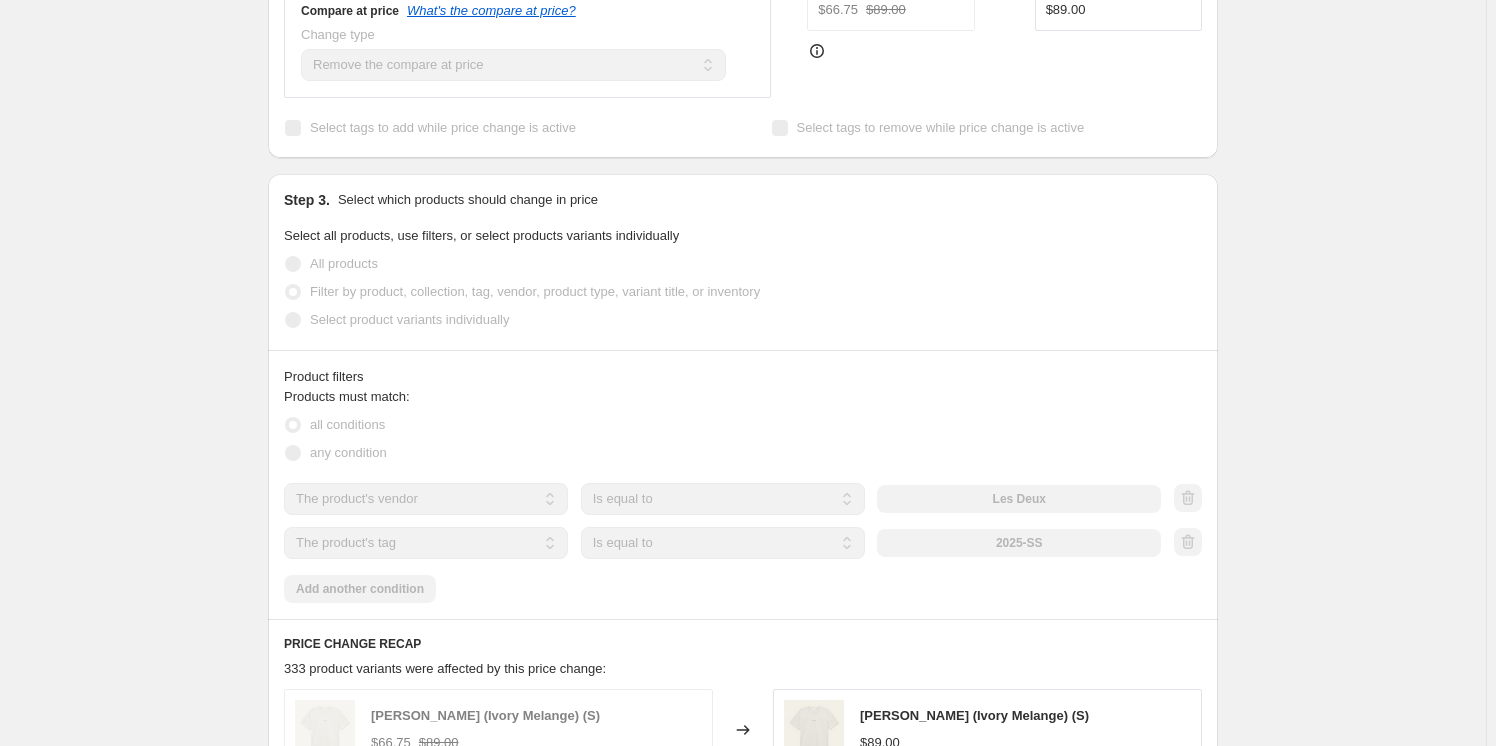 scroll, scrollTop: 0, scrollLeft: 0, axis: both 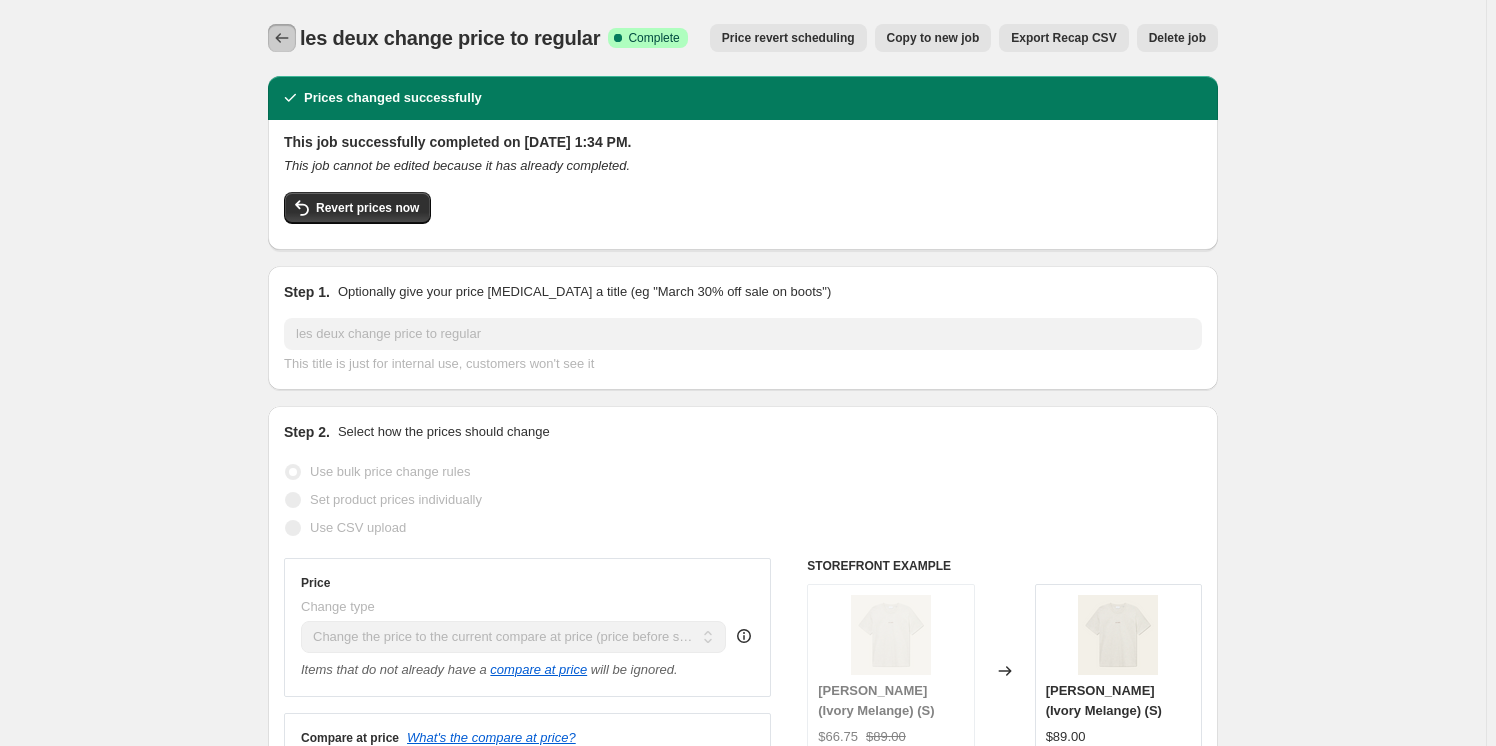 click 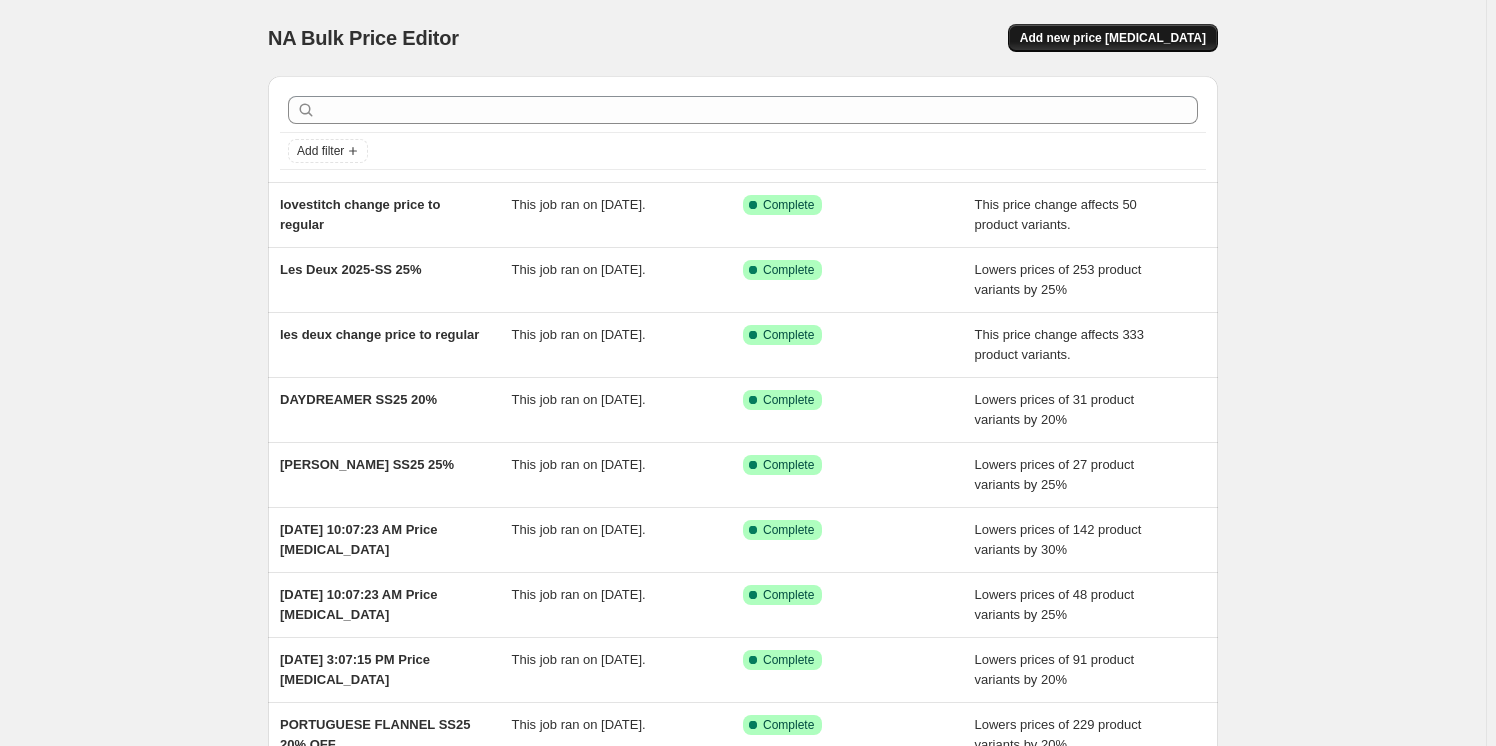 click on "Add new price [MEDICAL_DATA]" at bounding box center [1113, 38] 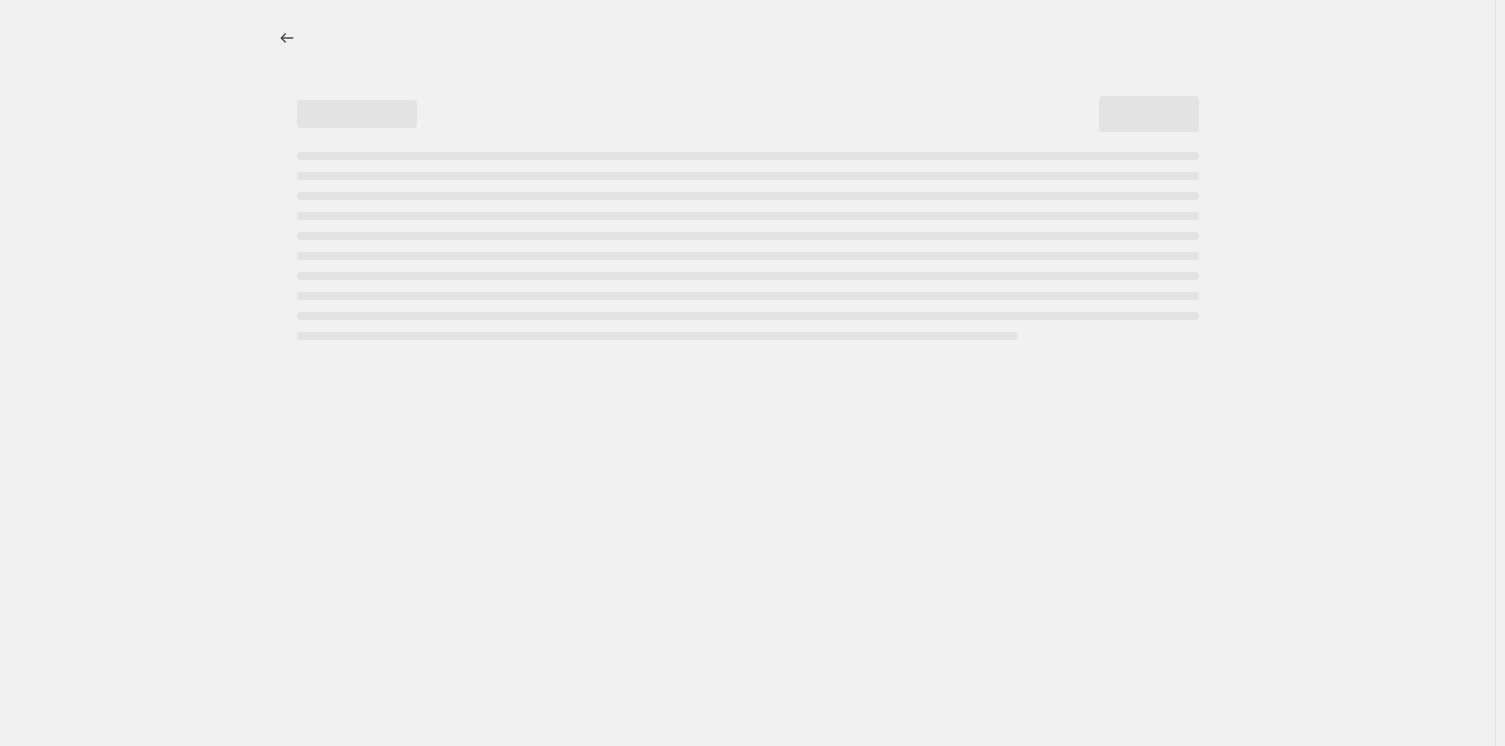 select on "percentage" 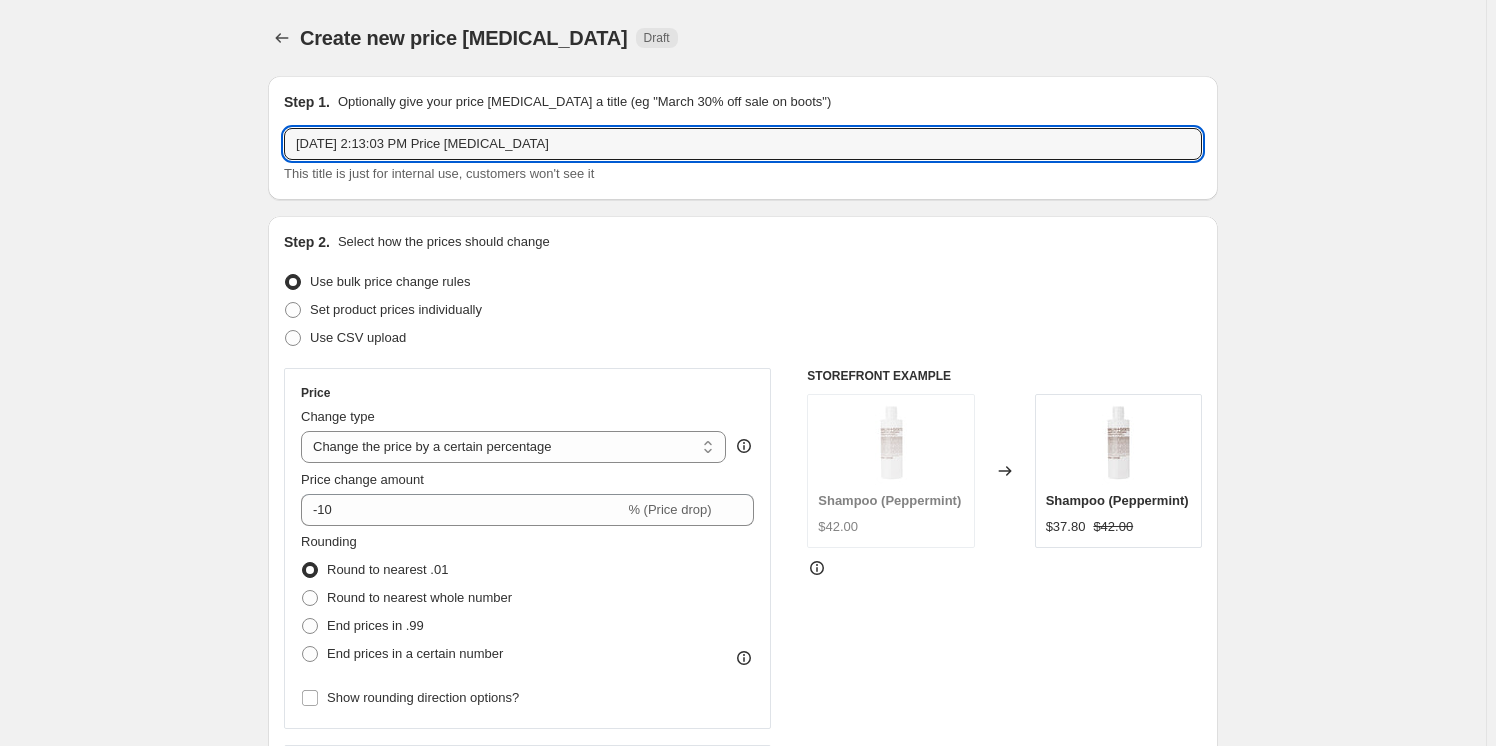drag, startPoint x: 619, startPoint y: 144, endPoint x: 70, endPoint y: 144, distance: 549 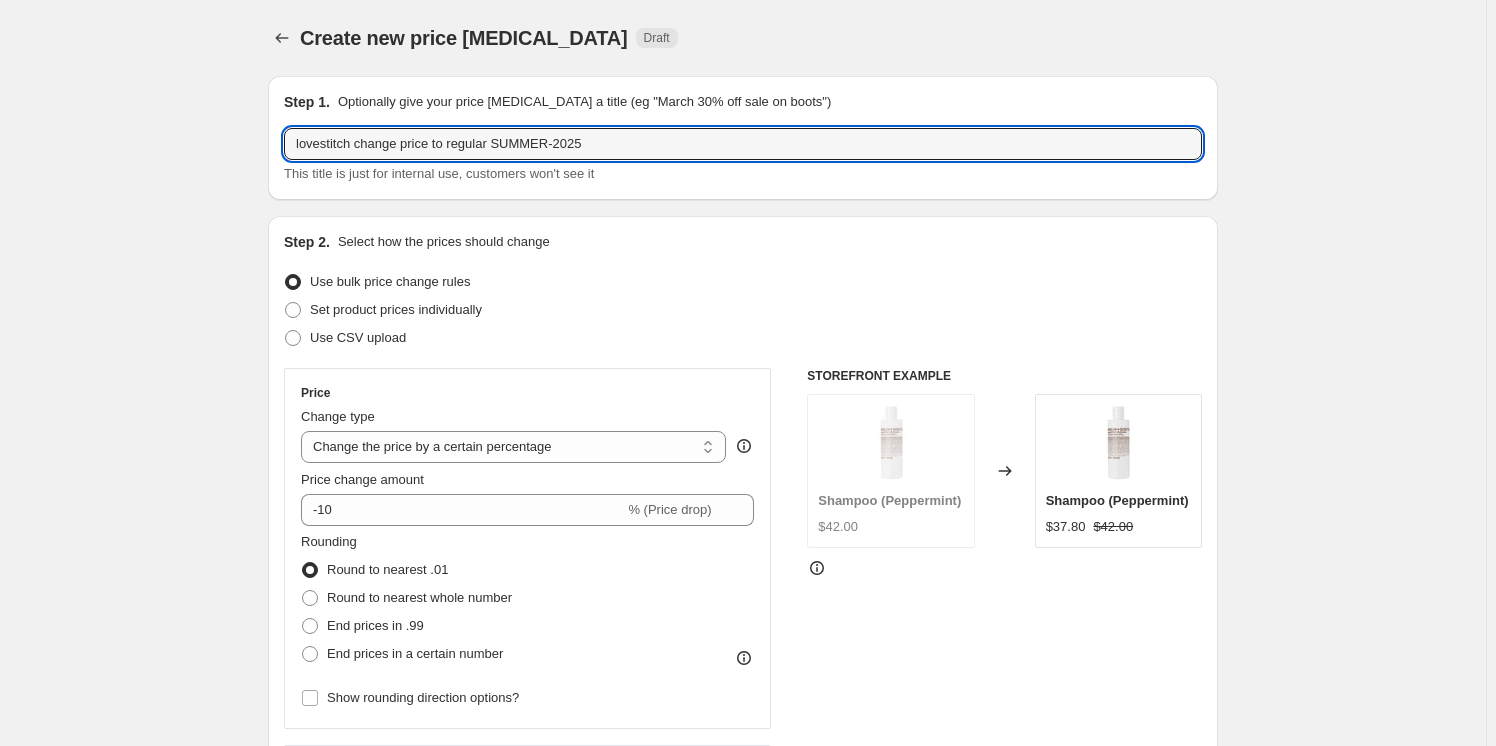type on "lovestitch change price to regular SUMMER-2025" 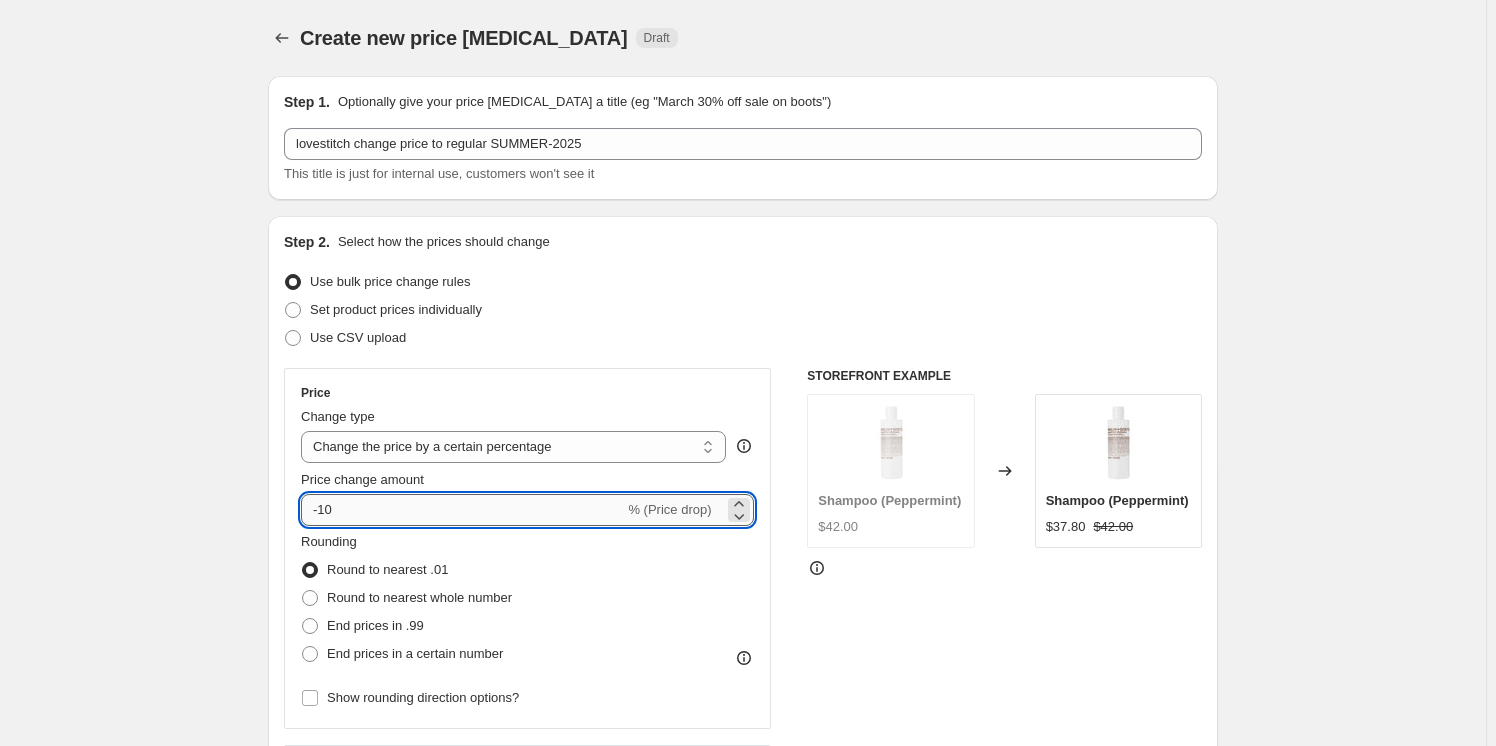 click on "-10" at bounding box center (462, 510) 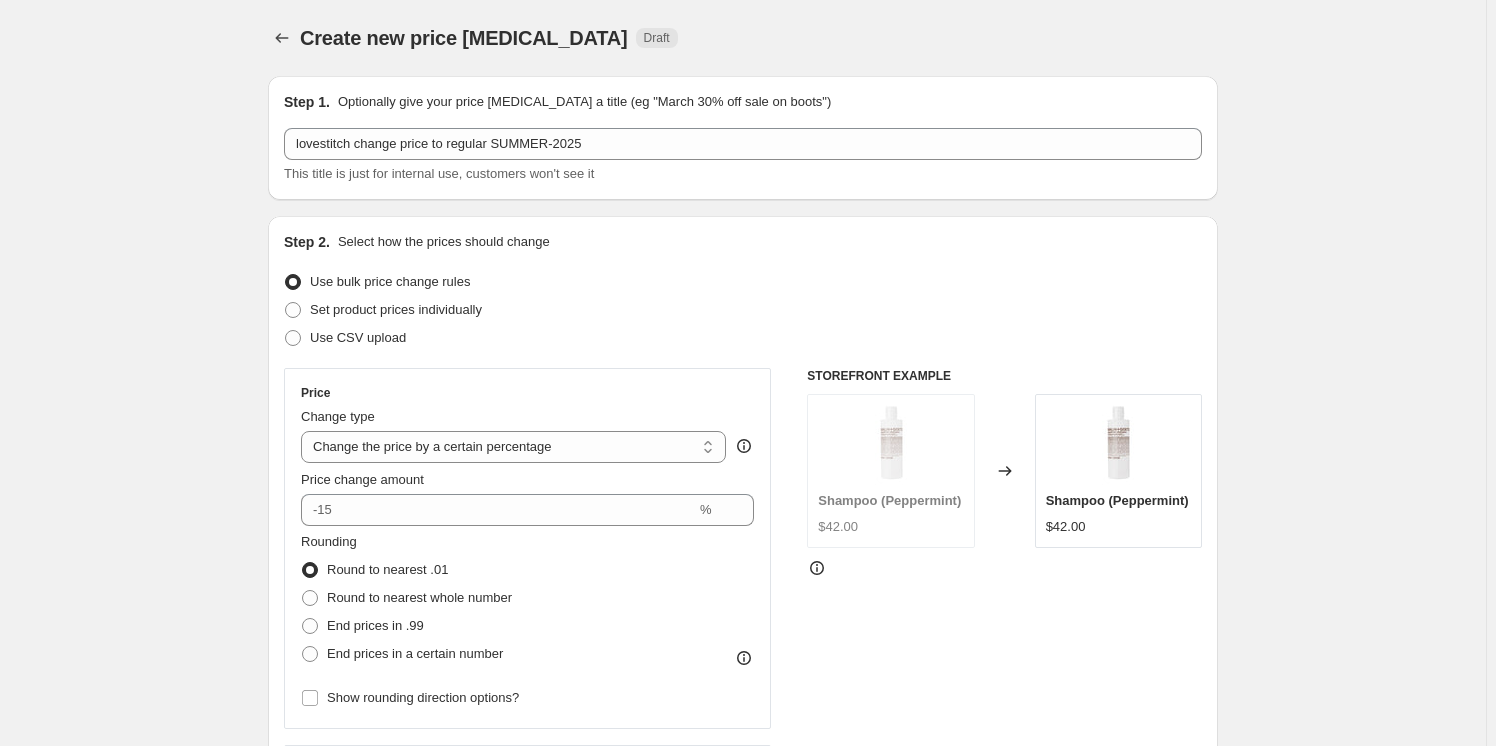 type on "0" 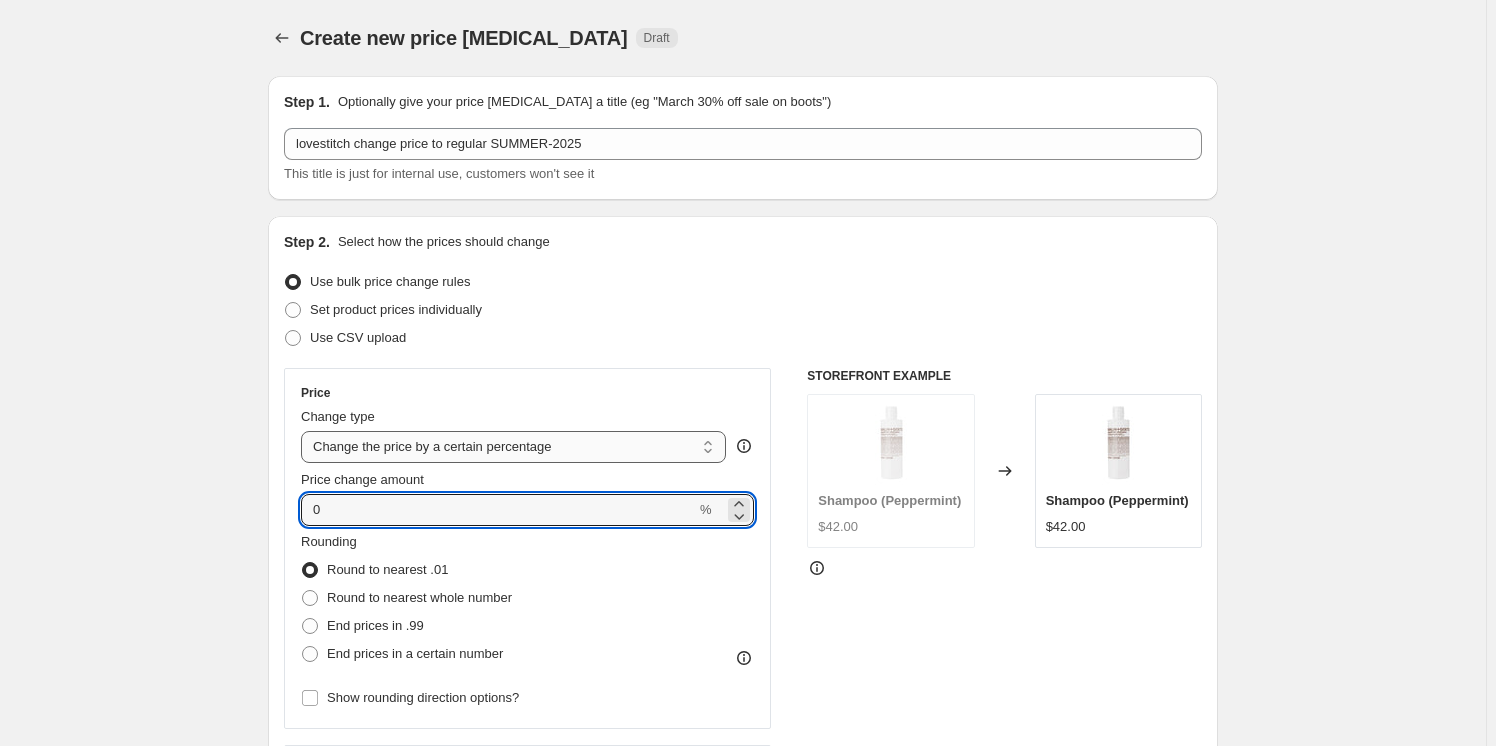 click on "Change the price to a certain amount Change the price by a certain amount Change the price by a certain percentage Change the price to the current compare at price (price before sale) Change the price by a certain amount relative to the compare at price Change the price by a certain percentage relative to the compare at price Don't change the price Change the price by a certain percentage relative to the cost per item Change price to certain cost margin" at bounding box center (513, 447) 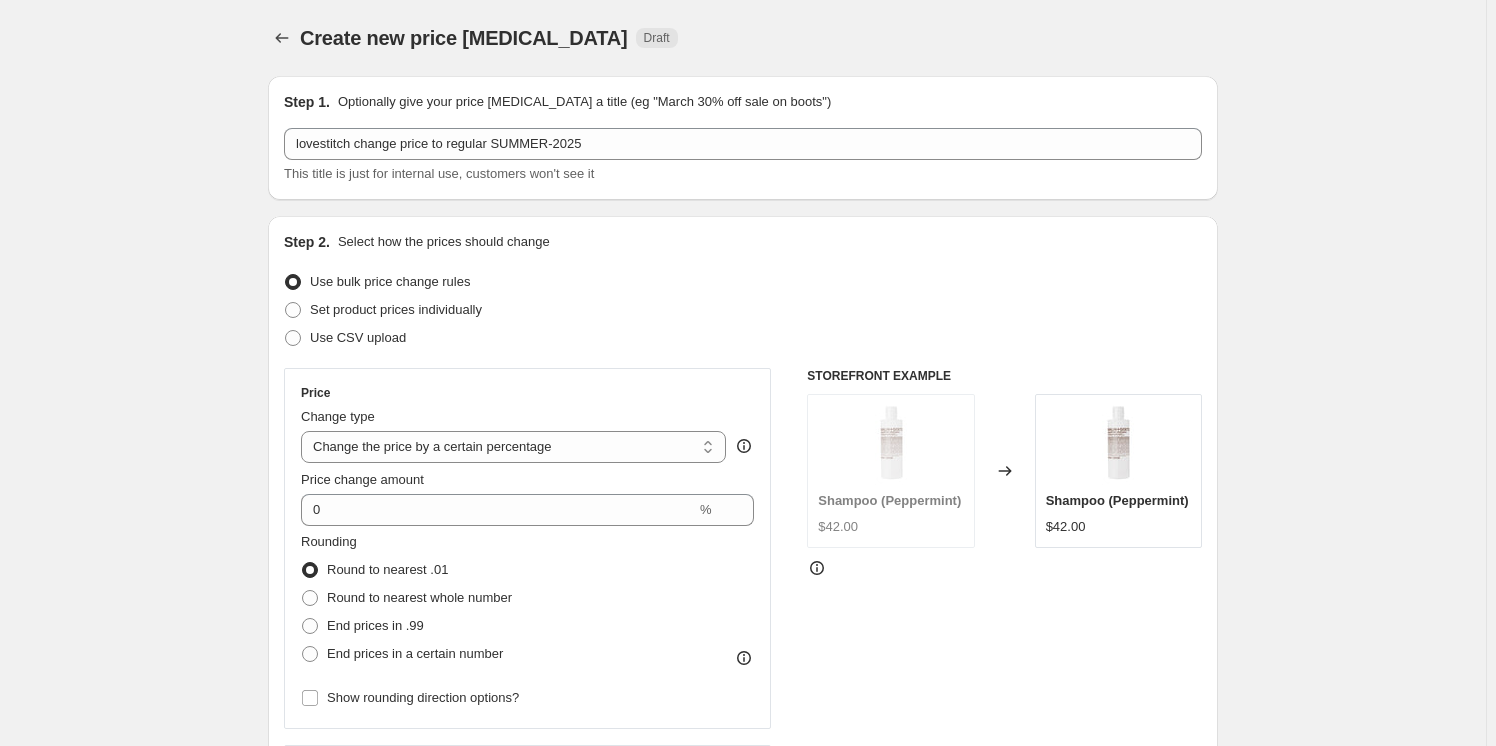 select on "ecap" 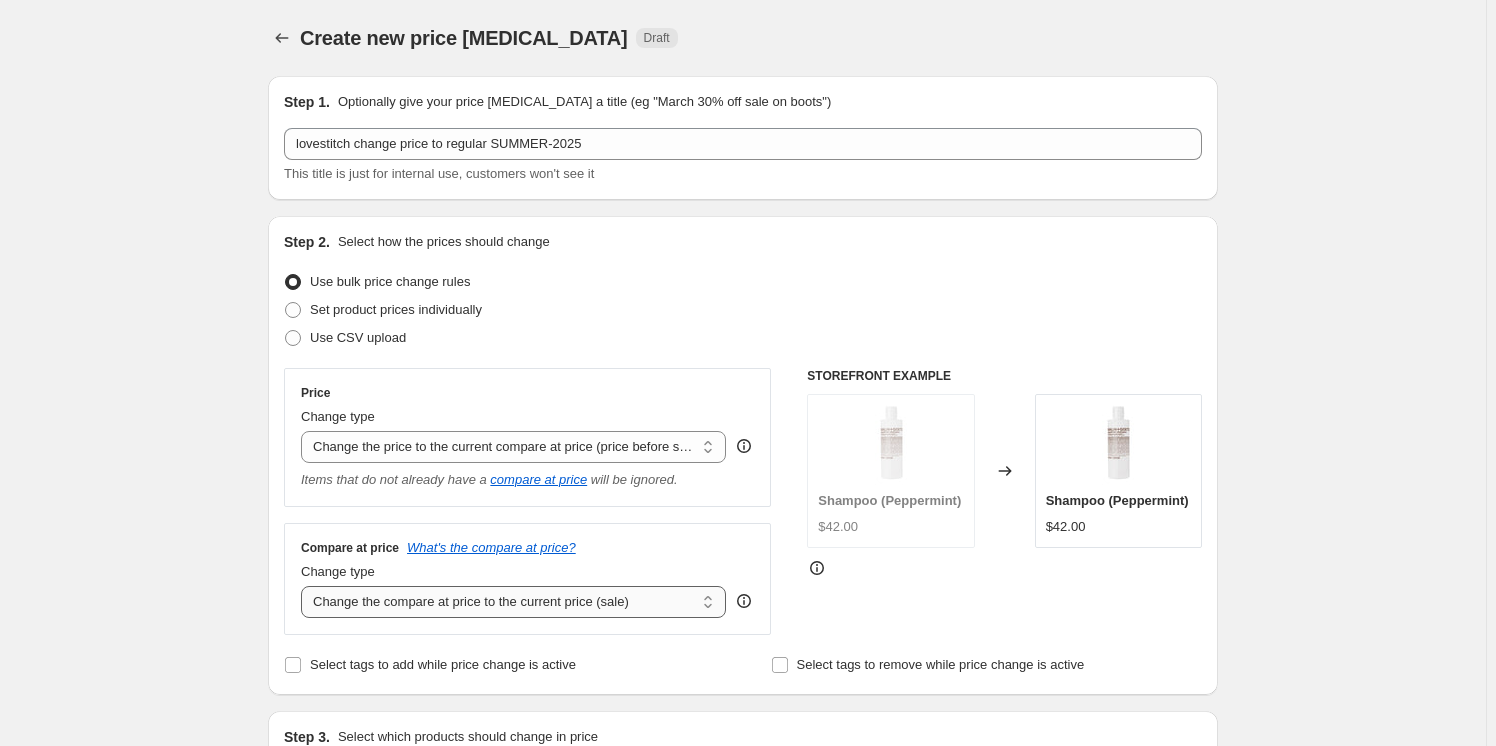 click on "Change the compare at price to the current price (sale) Change the compare at price to a certain amount Change the compare at price by a certain amount Change the compare at price by a certain percentage Change the compare at price by a certain amount relative to the actual price Change the compare at price by a certain percentage relative to the actual price Don't change the compare at price Remove the compare at price" at bounding box center (513, 602) 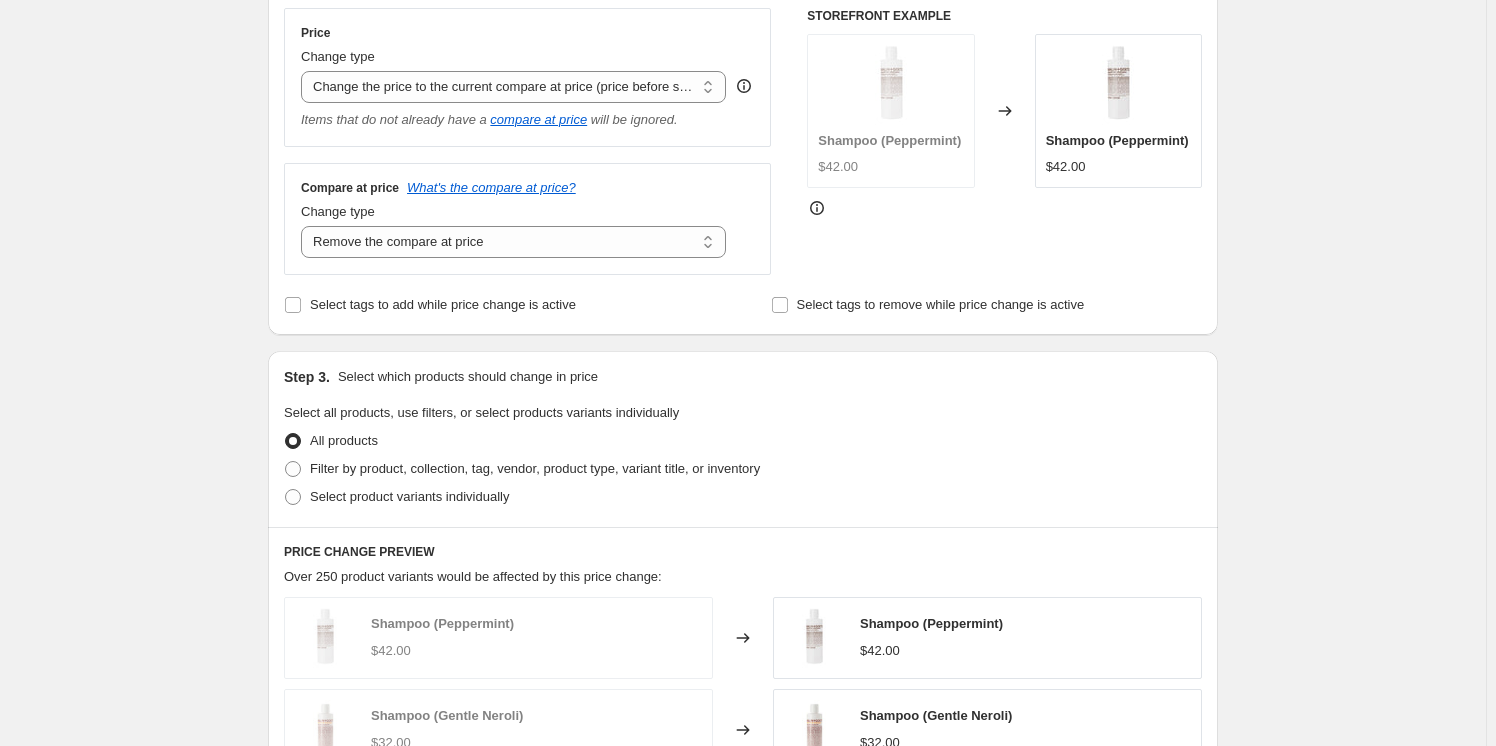 scroll, scrollTop: 363, scrollLeft: 0, axis: vertical 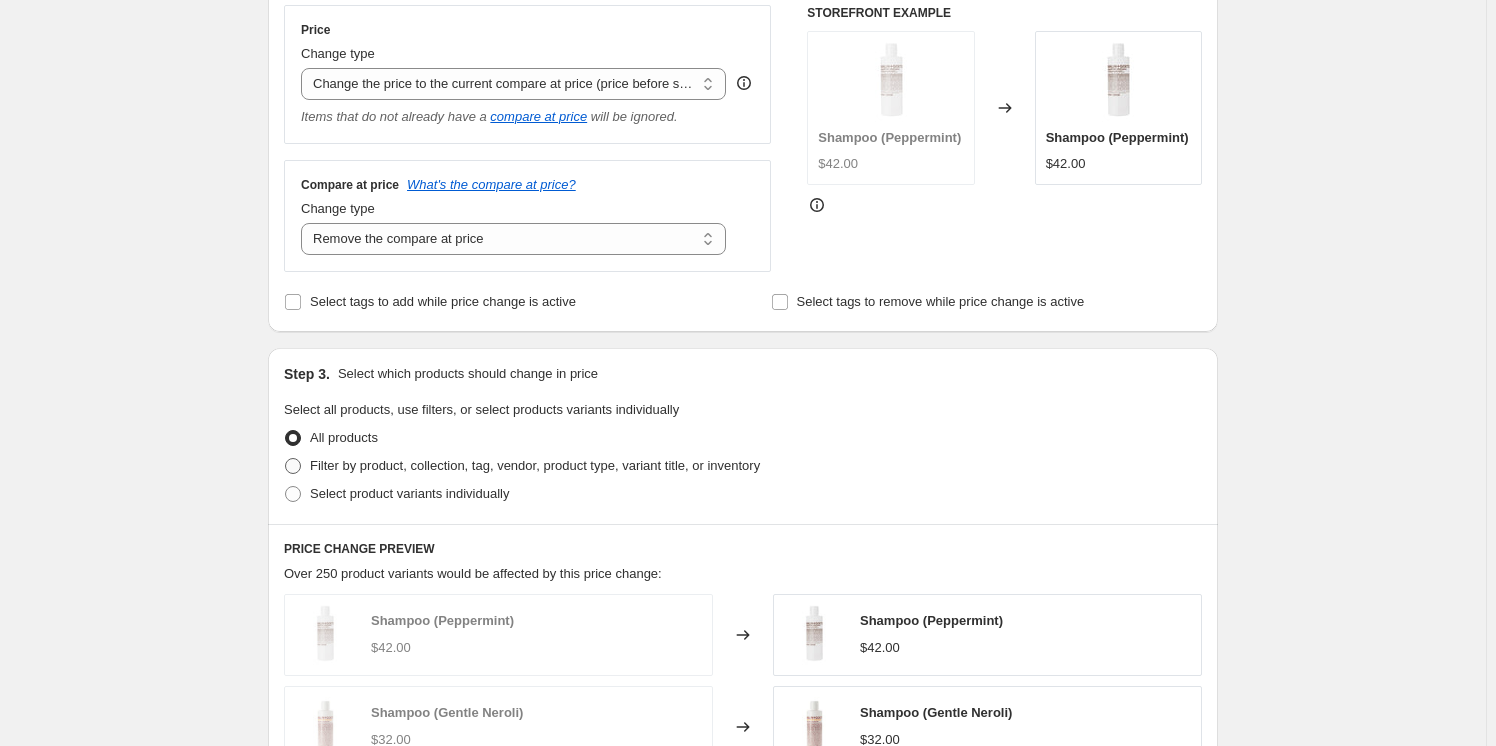 click on "Filter by product, collection, tag, vendor, product type, variant title, or inventory" at bounding box center [535, 465] 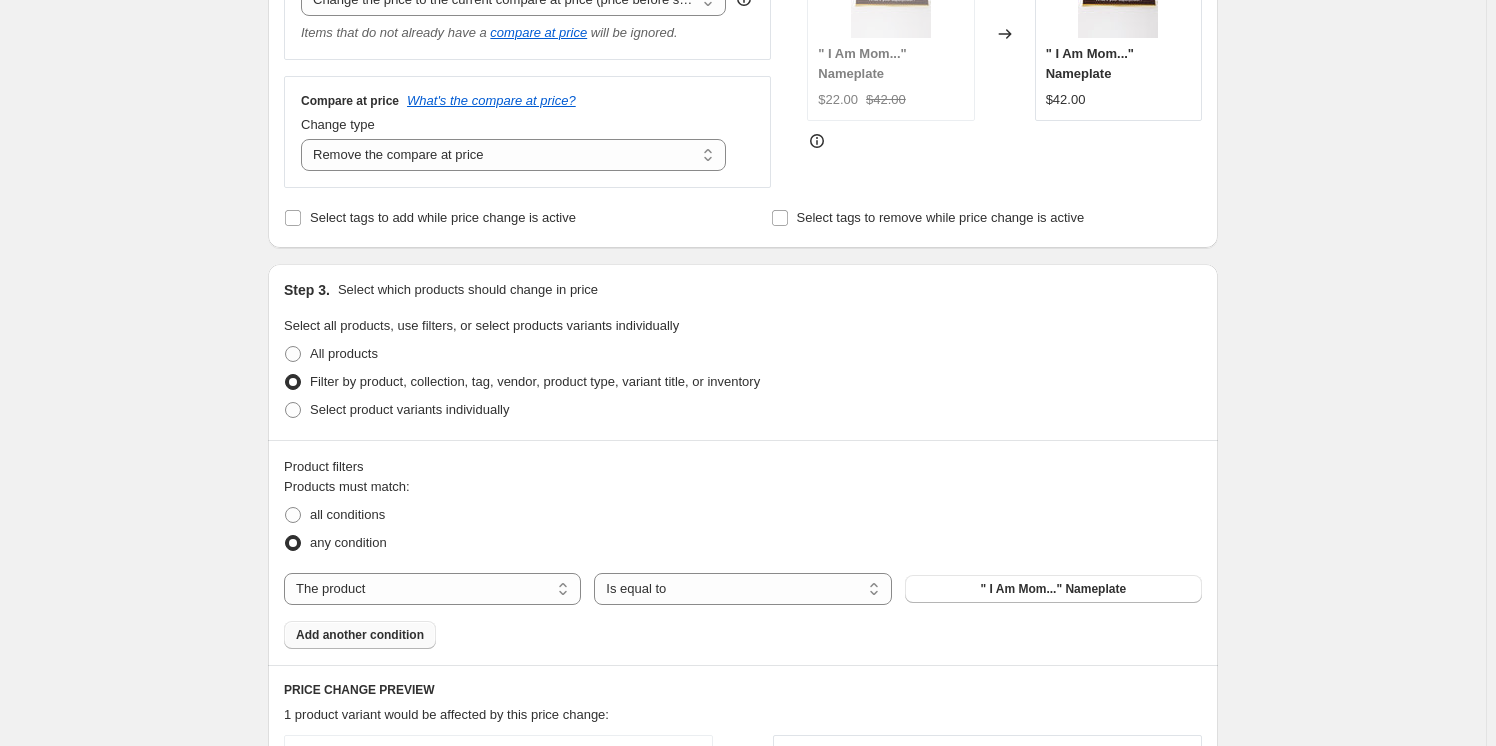 scroll, scrollTop: 545, scrollLeft: 0, axis: vertical 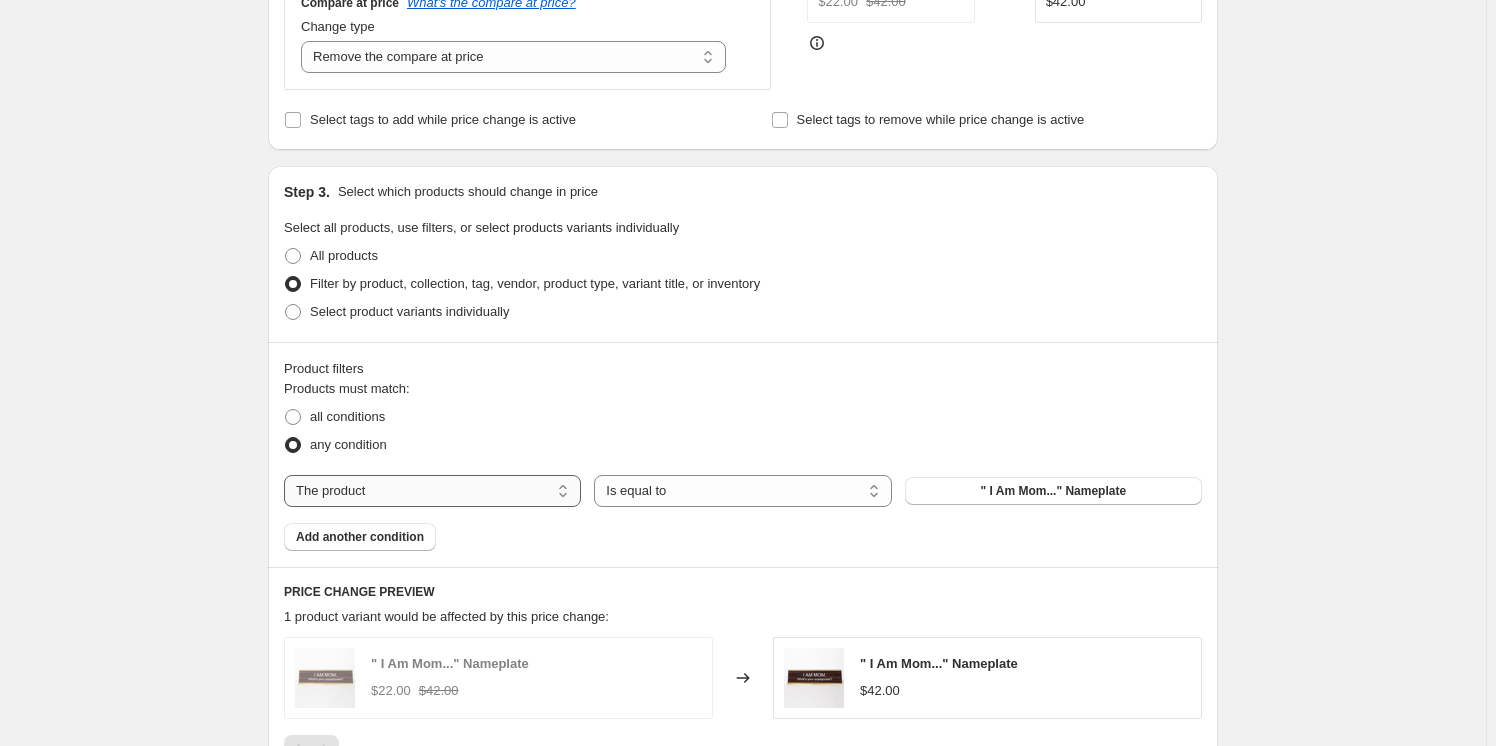 click on "The product The product's collection The product's tag The product's vendor The product's type The product's status The variant's title Inventory quantity" at bounding box center (432, 491) 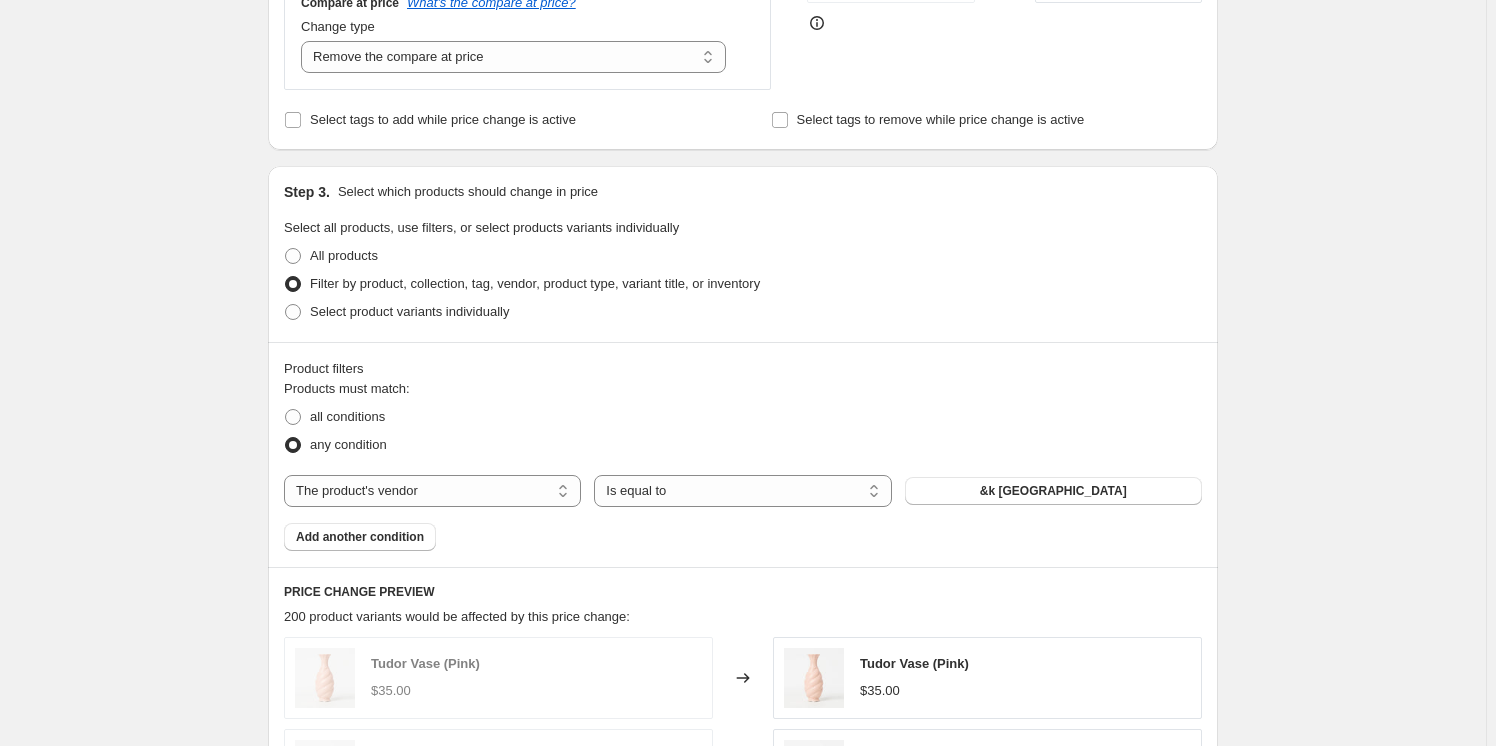 click on "&k [GEOGRAPHIC_DATA]" at bounding box center (1053, 491) 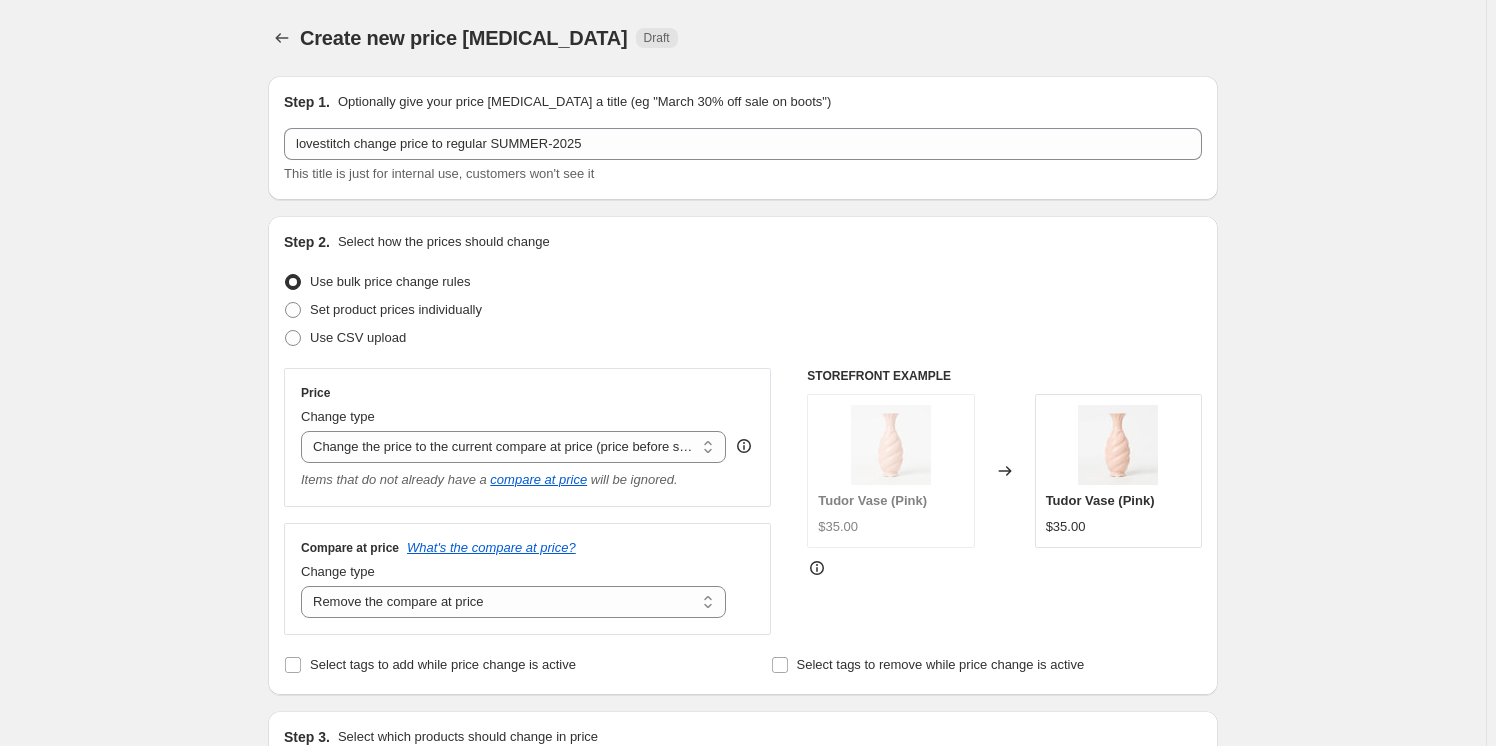 scroll, scrollTop: 545, scrollLeft: 0, axis: vertical 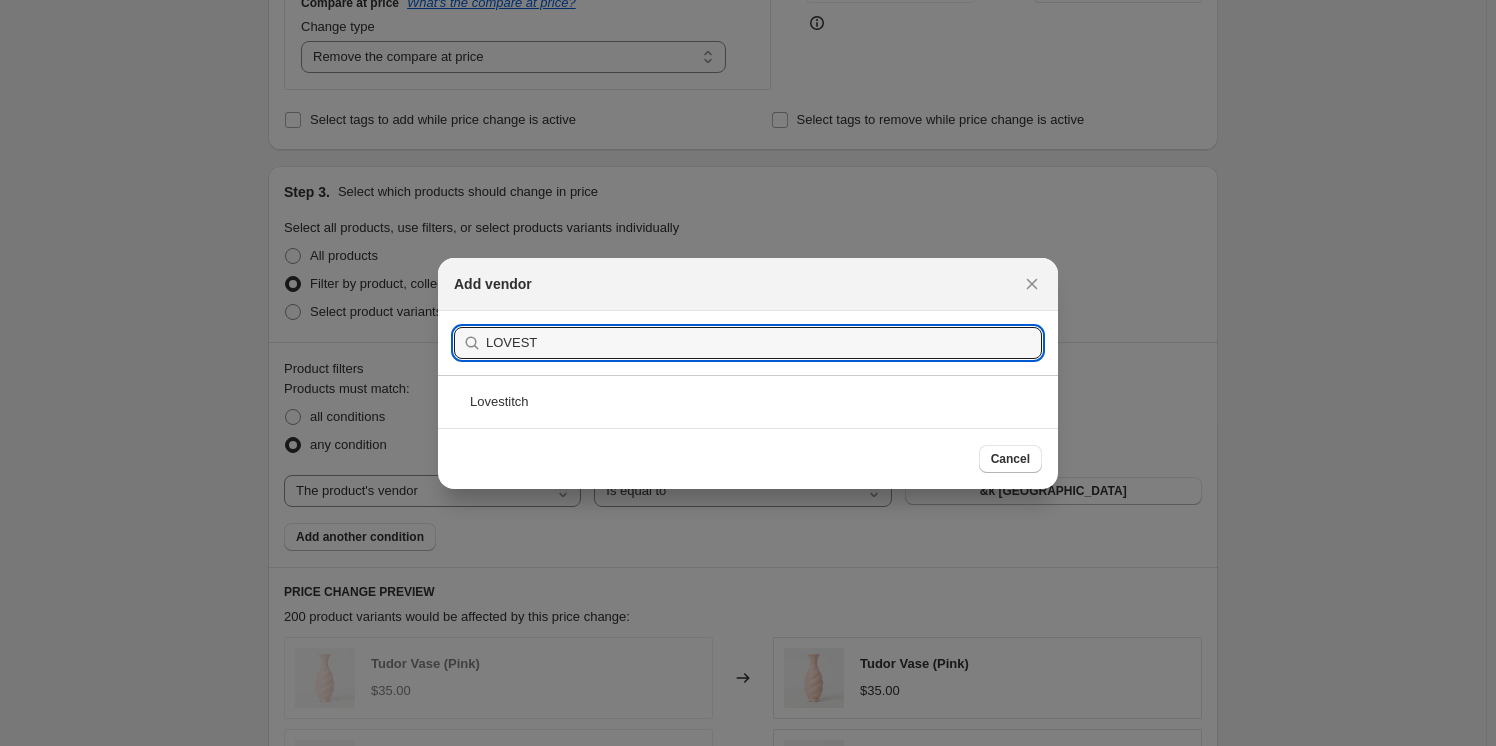 type on "LOVEST" 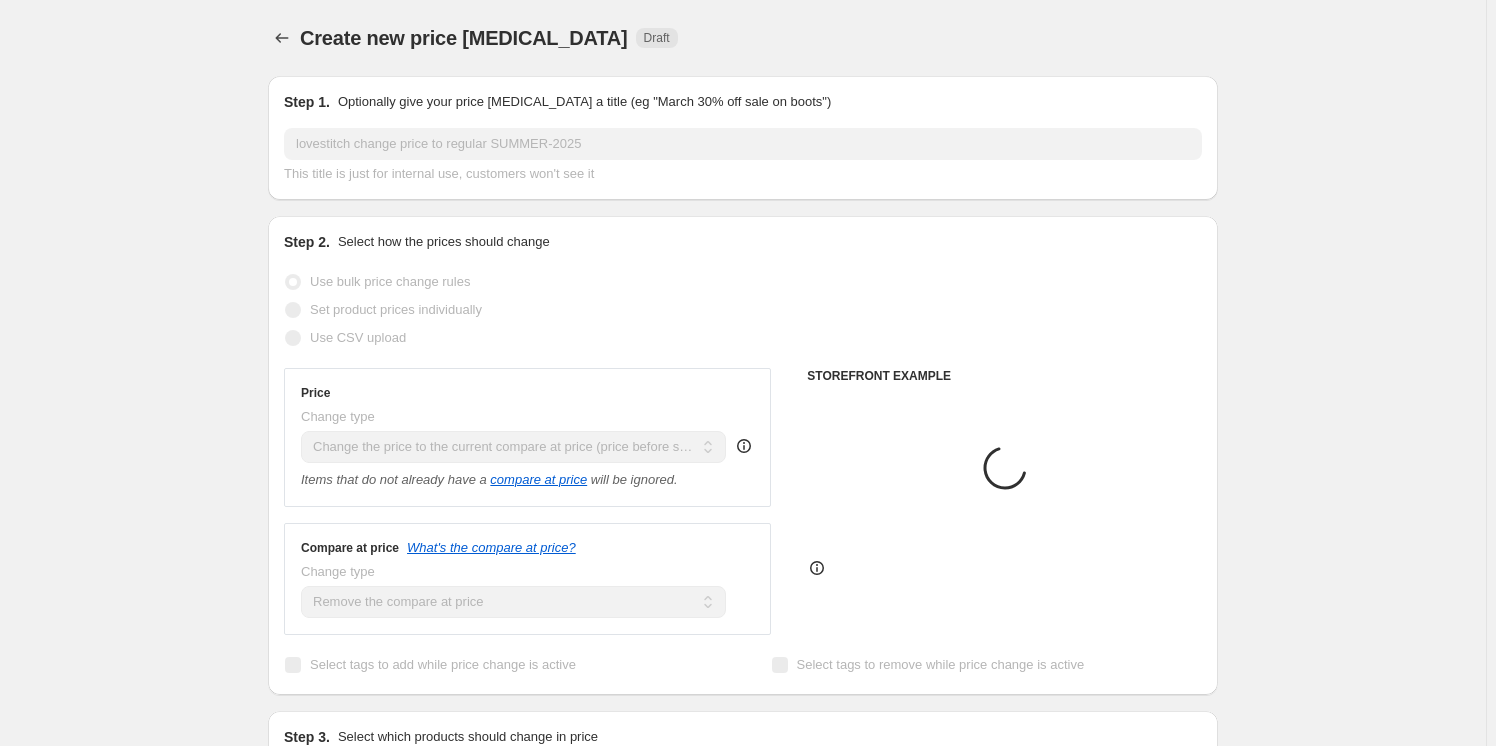 scroll, scrollTop: 545, scrollLeft: 0, axis: vertical 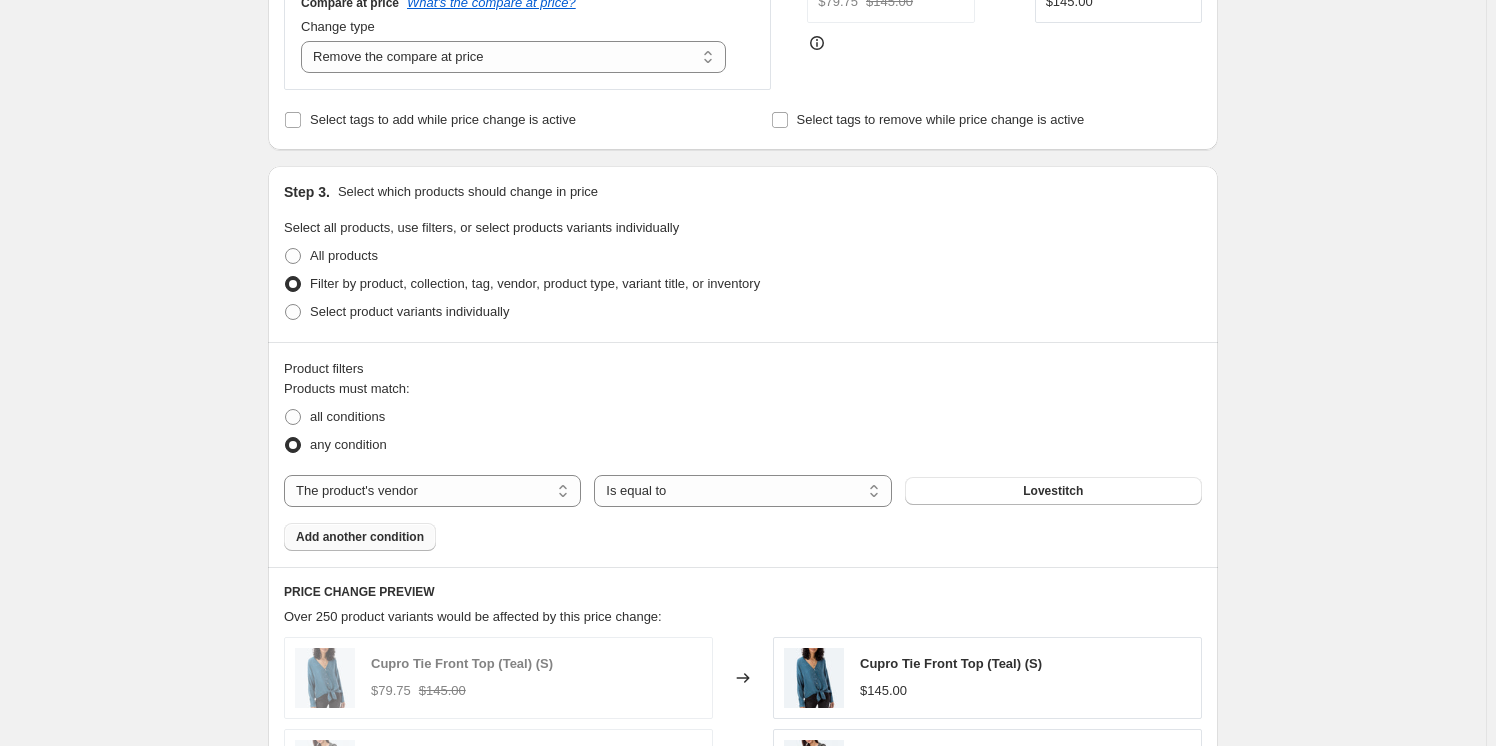 click on "Add another condition" at bounding box center [360, 537] 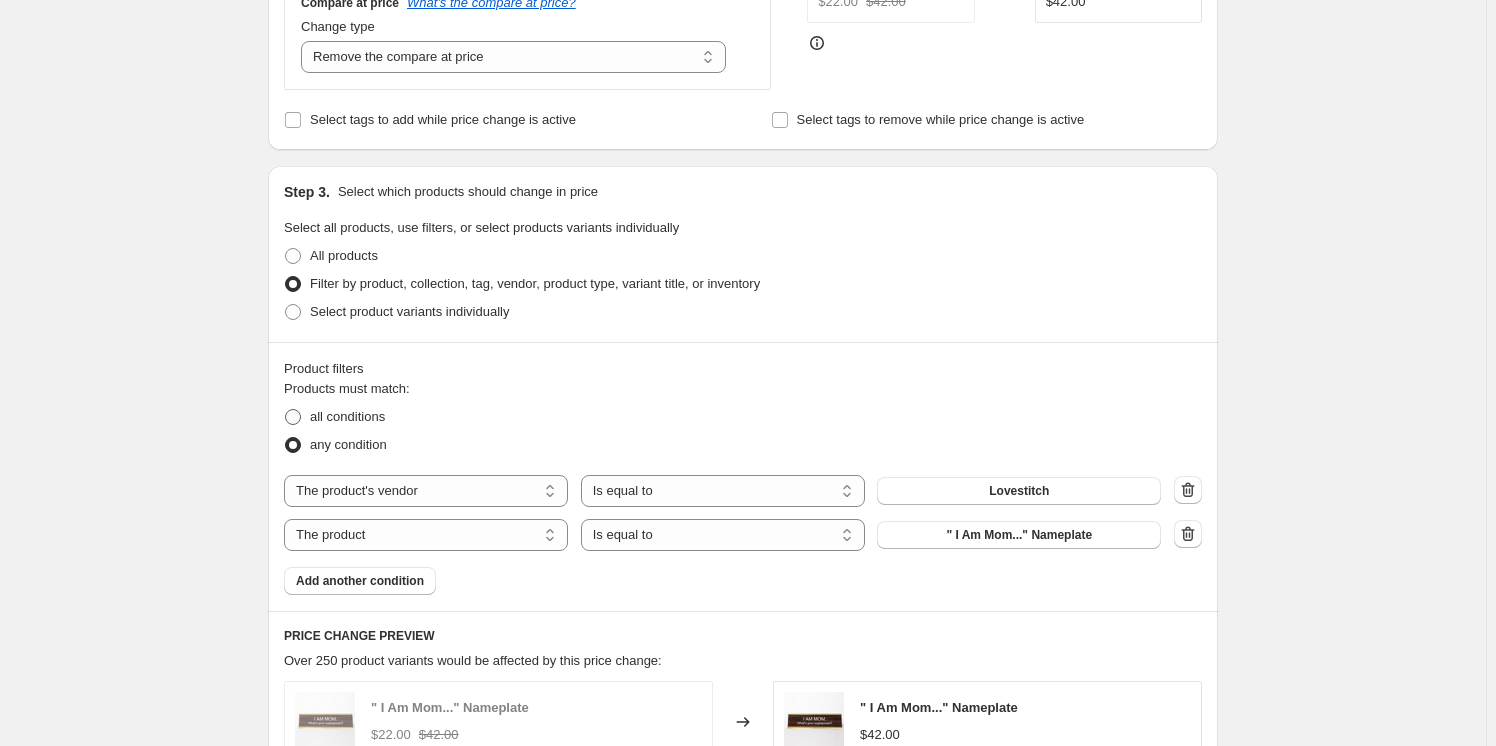 click on "all conditions" at bounding box center (347, 416) 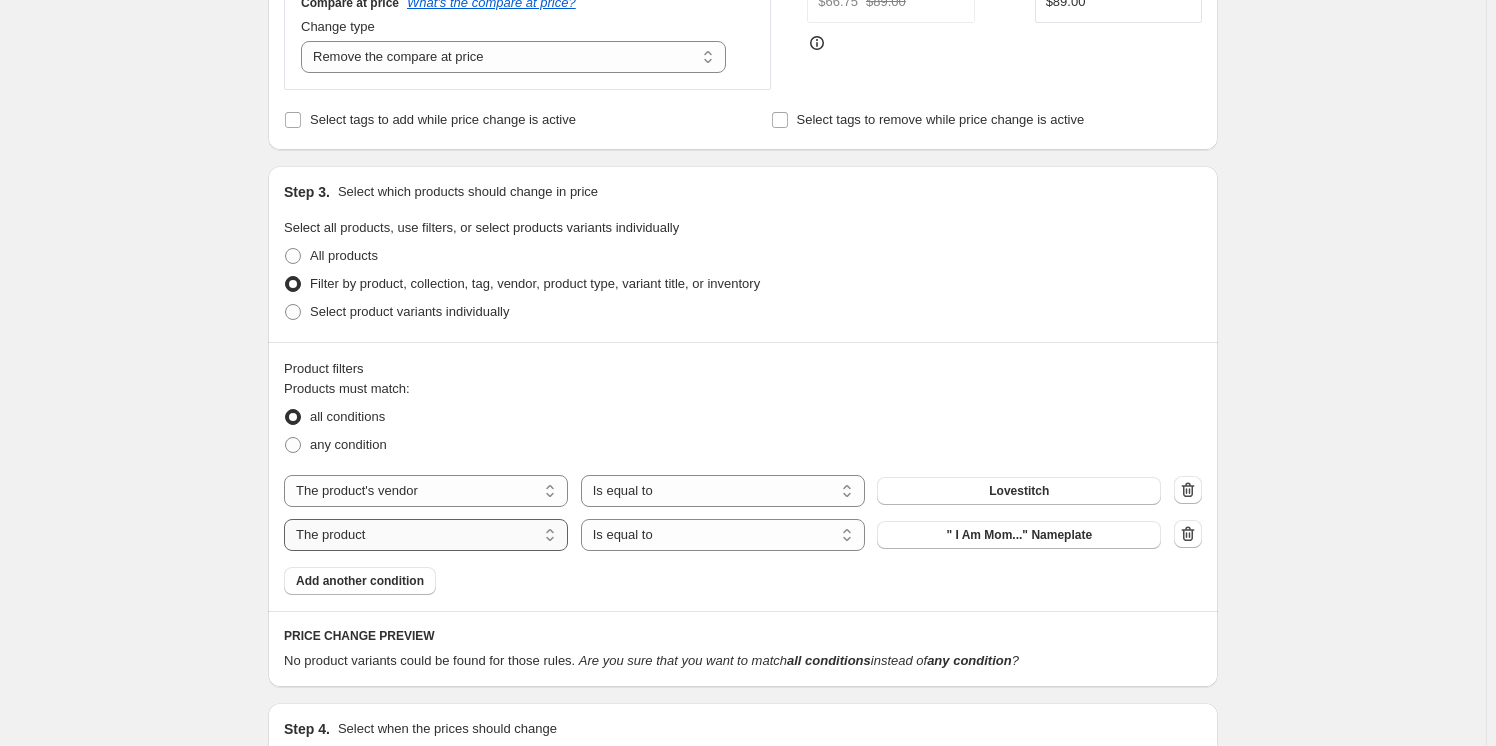 click on "The product The product's collection The product's tag The product's vendor The product's type The product's status The variant's title Inventory quantity" at bounding box center [426, 535] 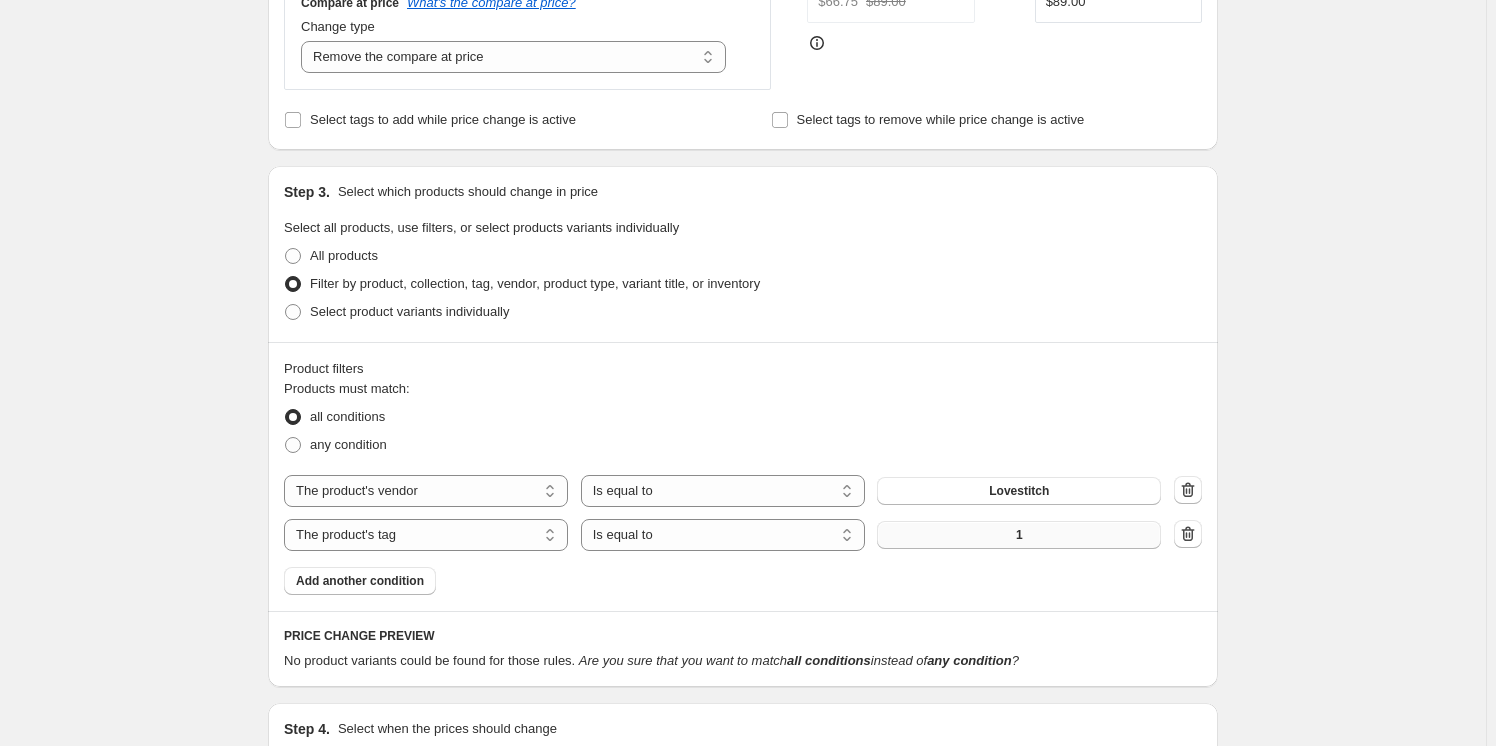 click on "1" at bounding box center (1019, 535) 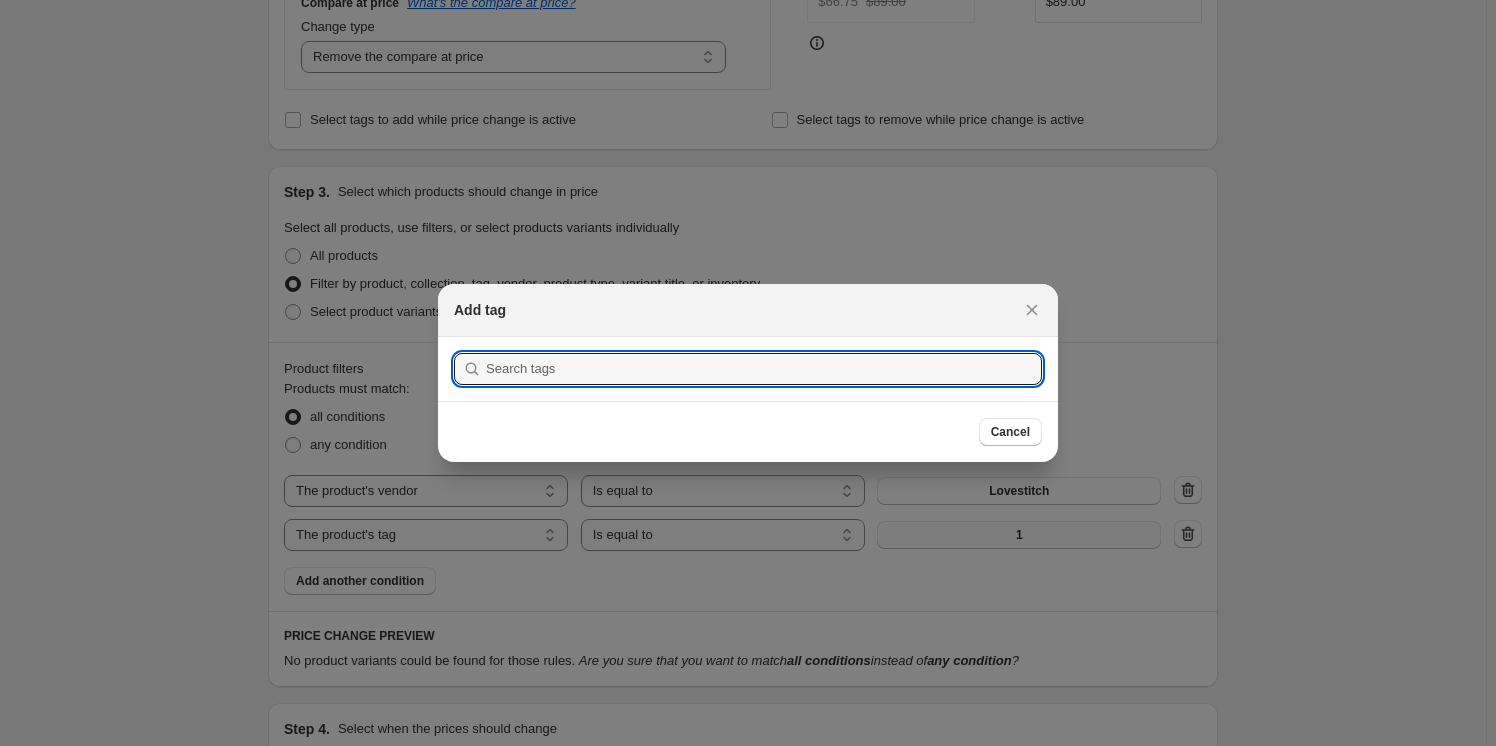 scroll, scrollTop: 0, scrollLeft: 0, axis: both 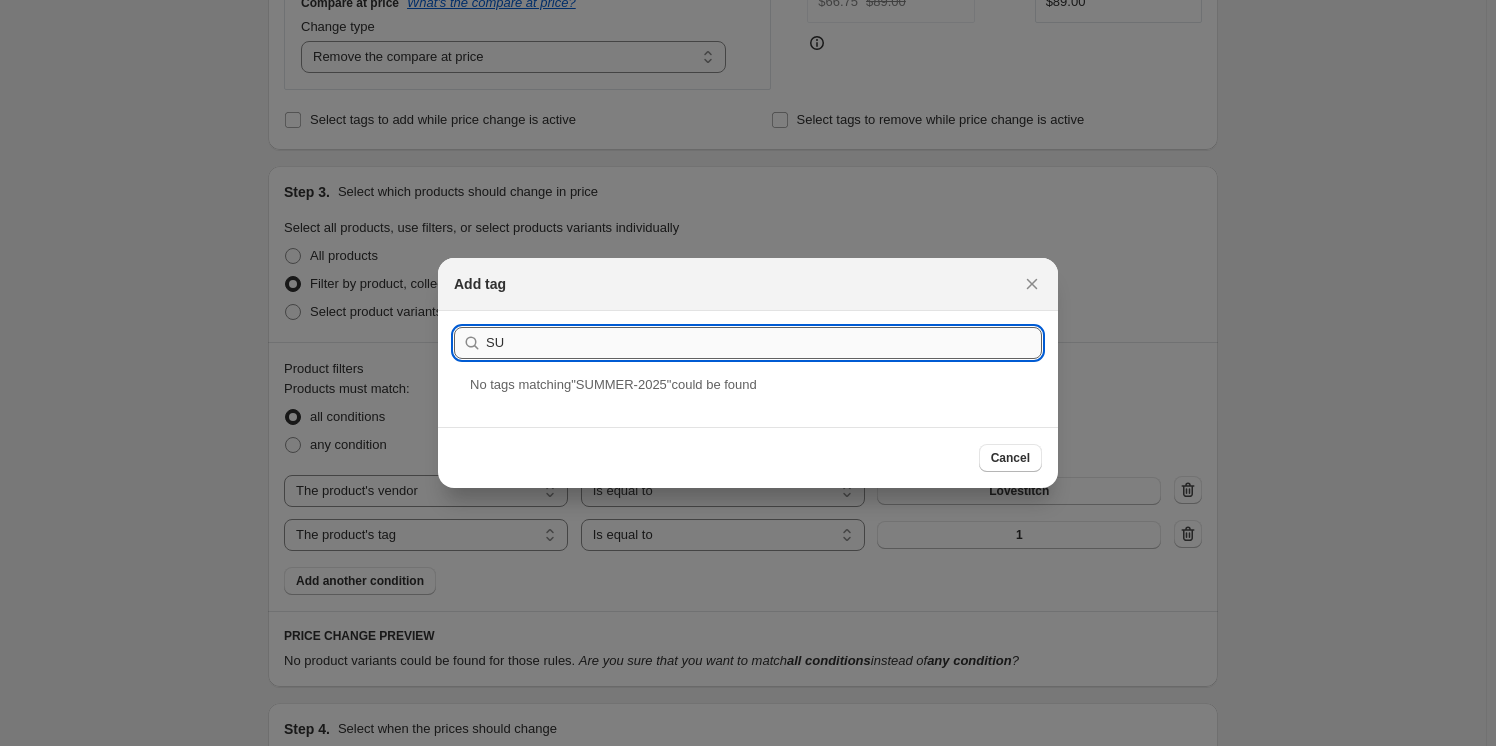 type on "S" 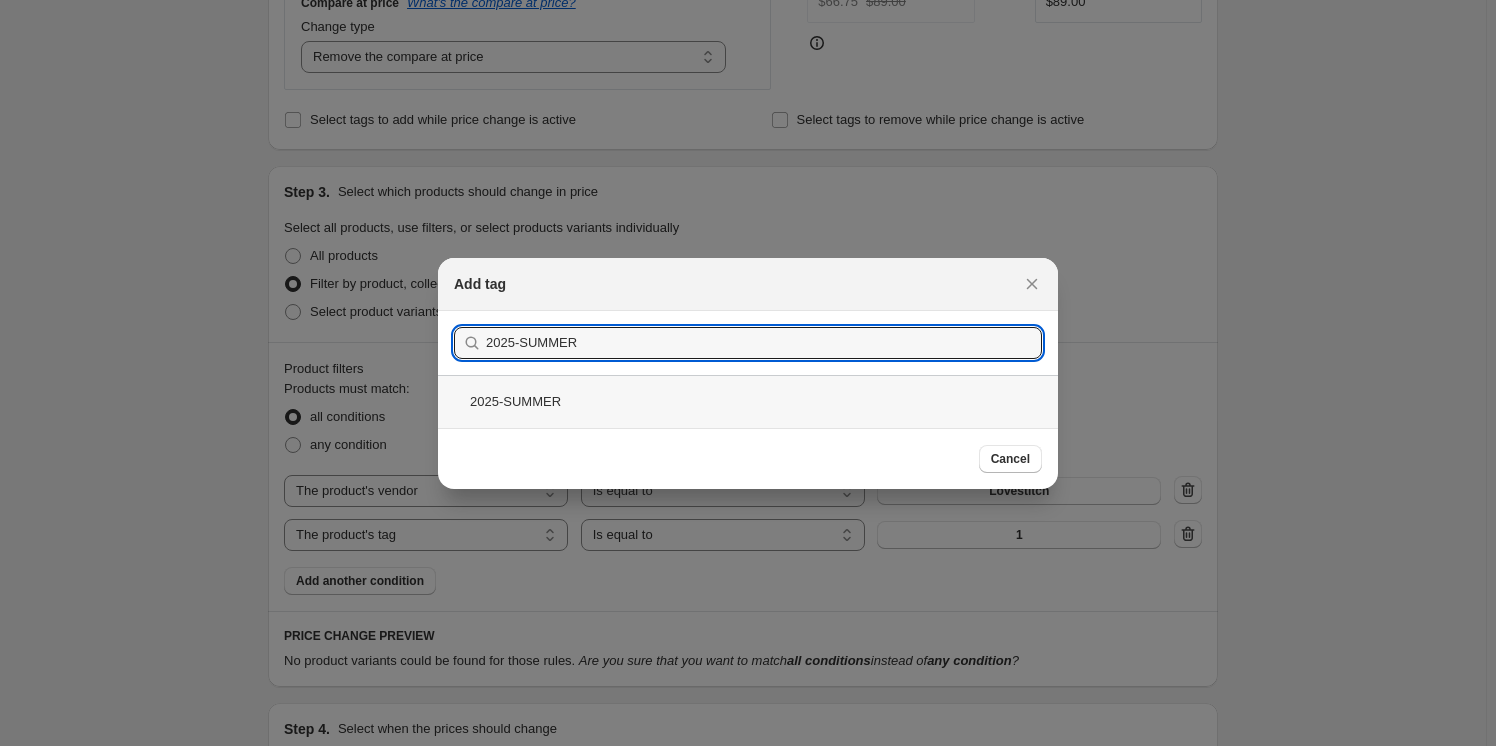 type on "2025-SUMMER" 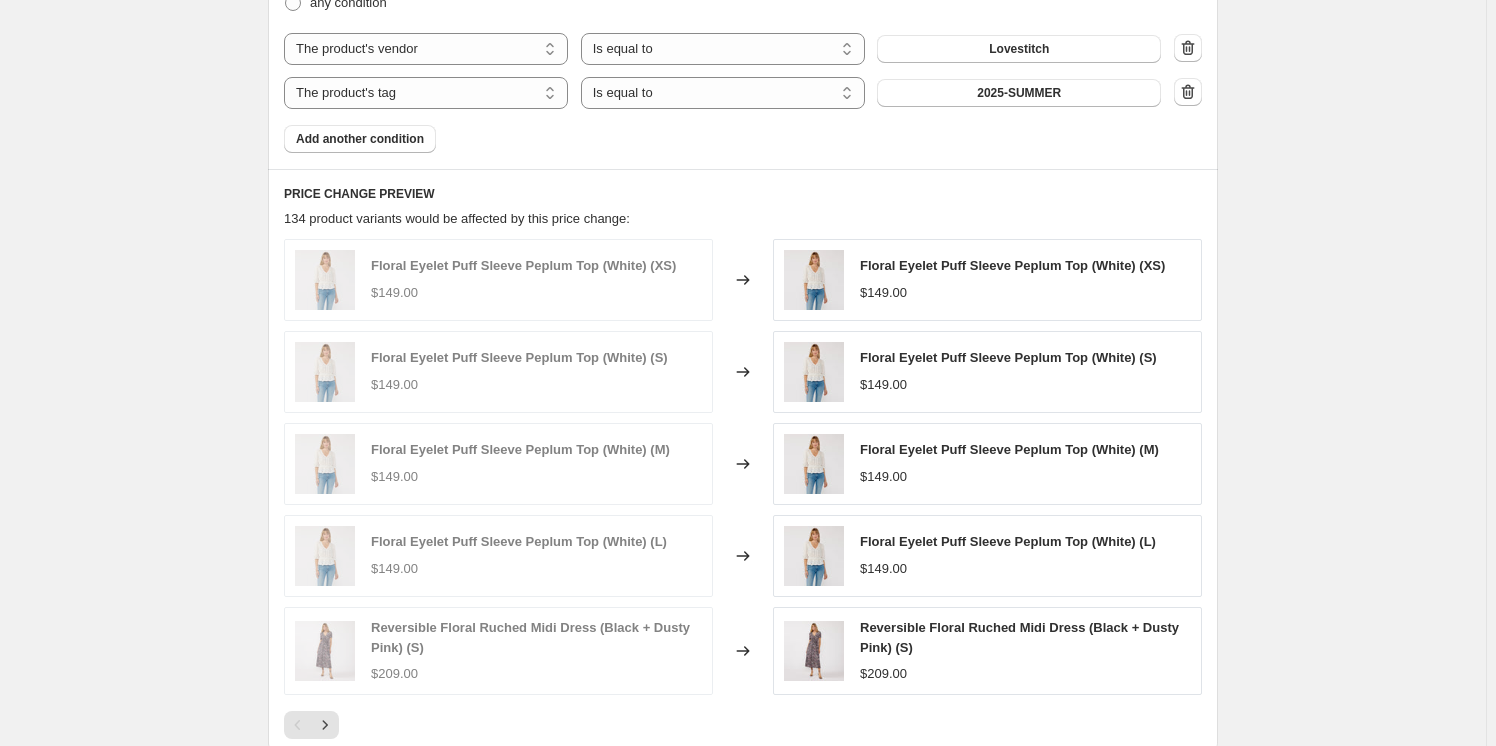 scroll, scrollTop: 1090, scrollLeft: 0, axis: vertical 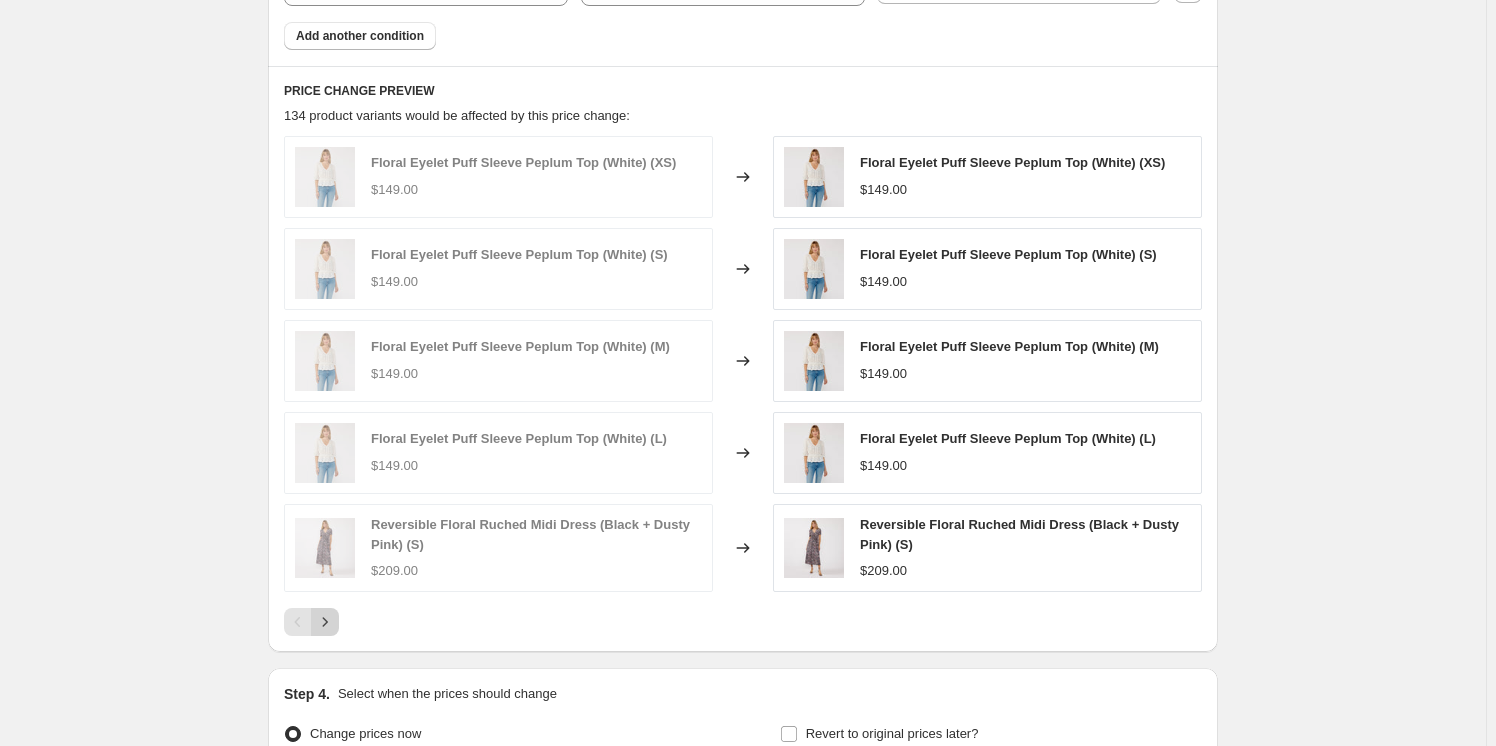 click 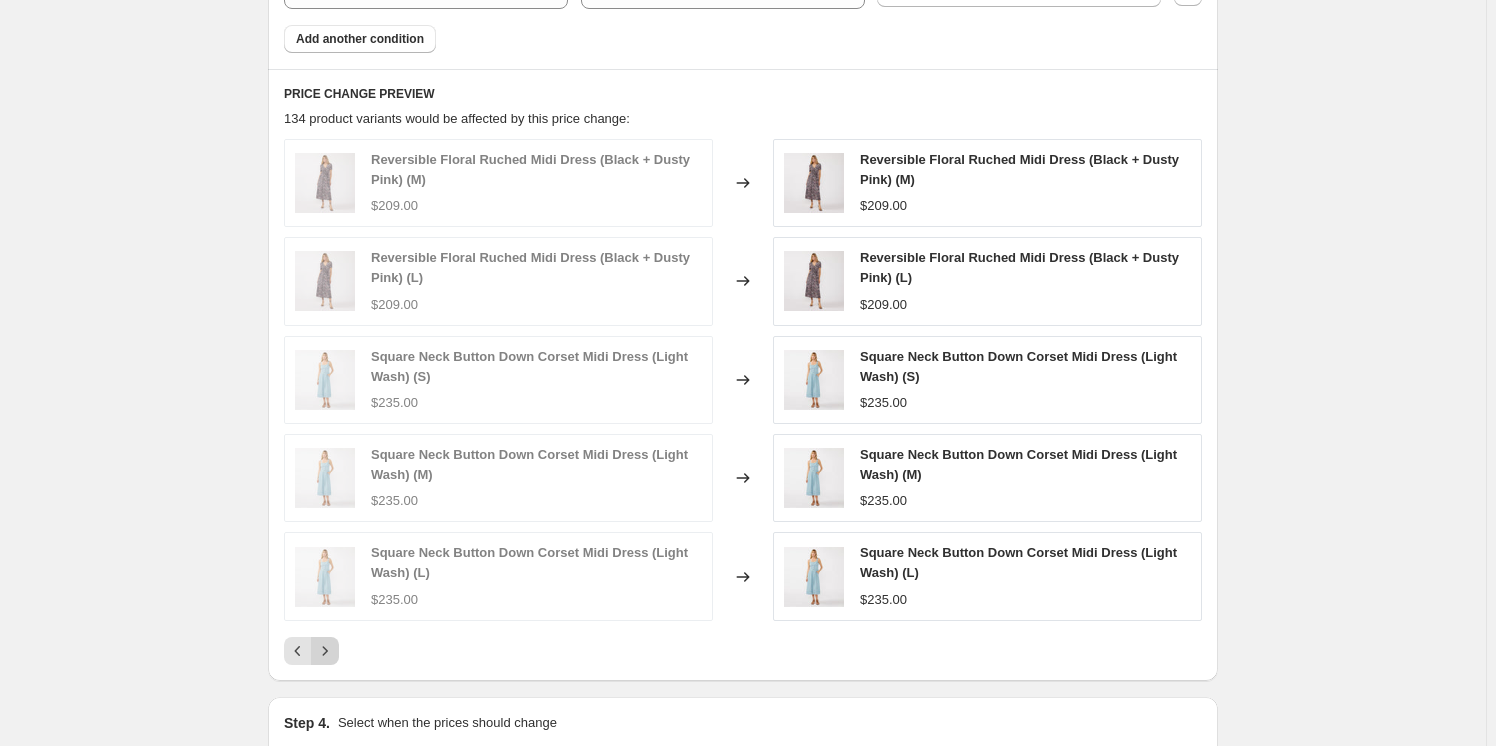 scroll, scrollTop: 1092, scrollLeft: 0, axis: vertical 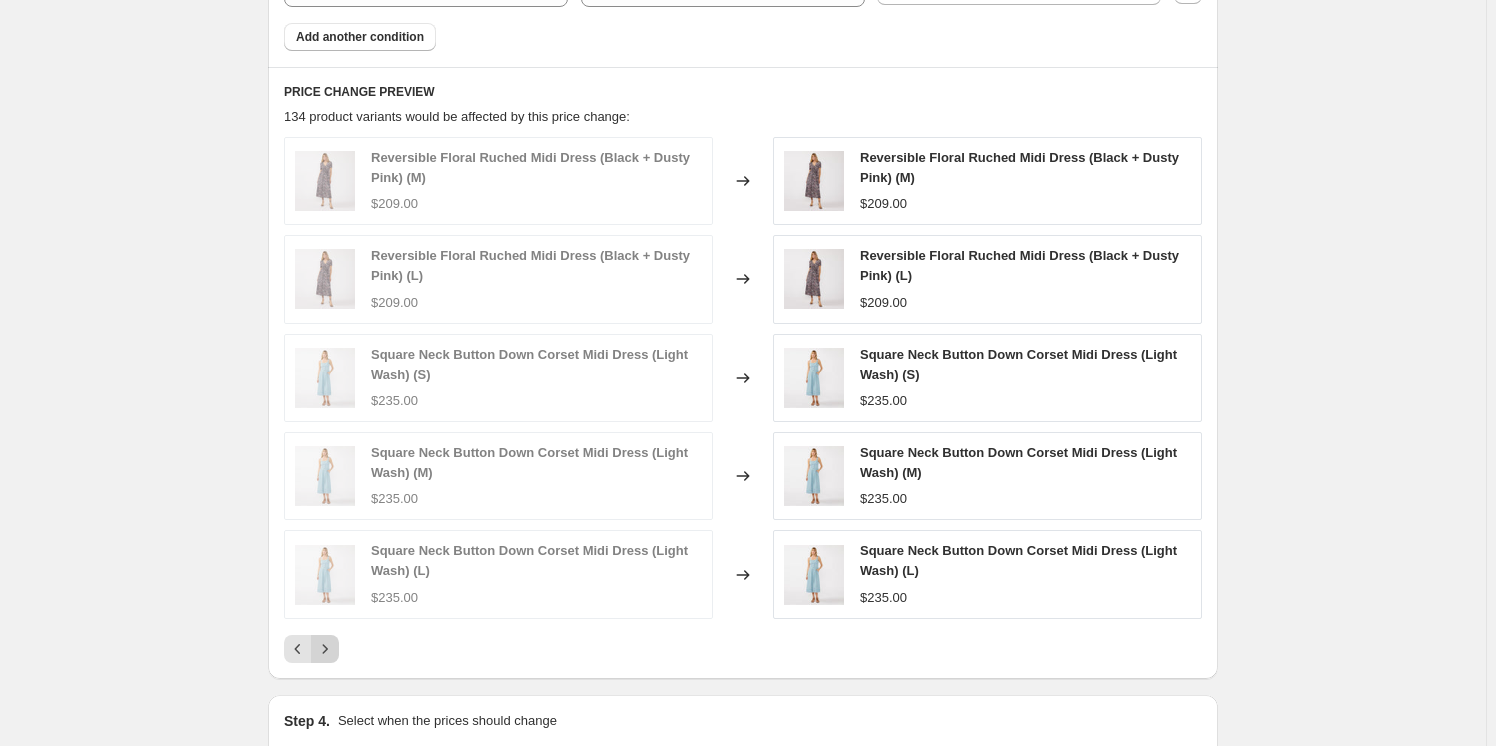 click 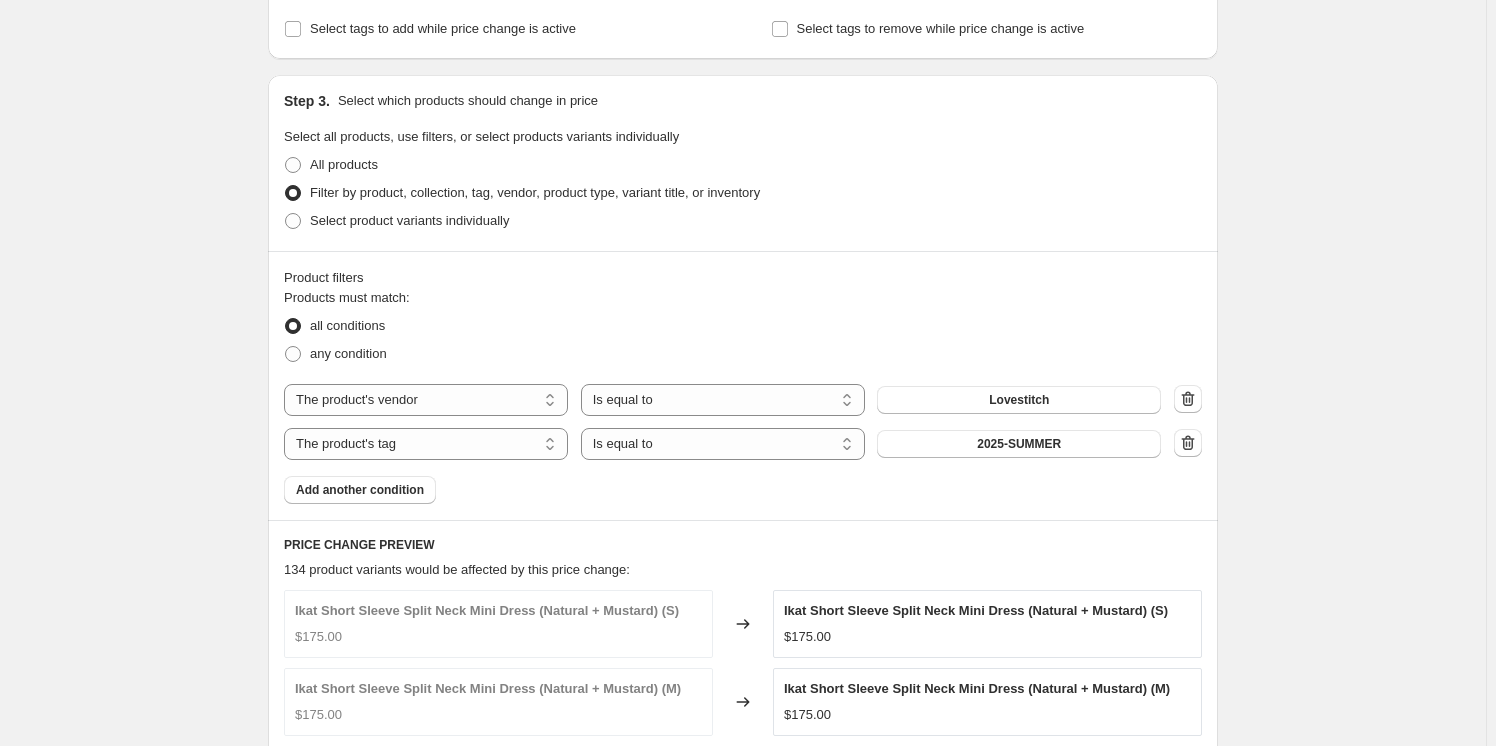 scroll, scrollTop: 1000, scrollLeft: 0, axis: vertical 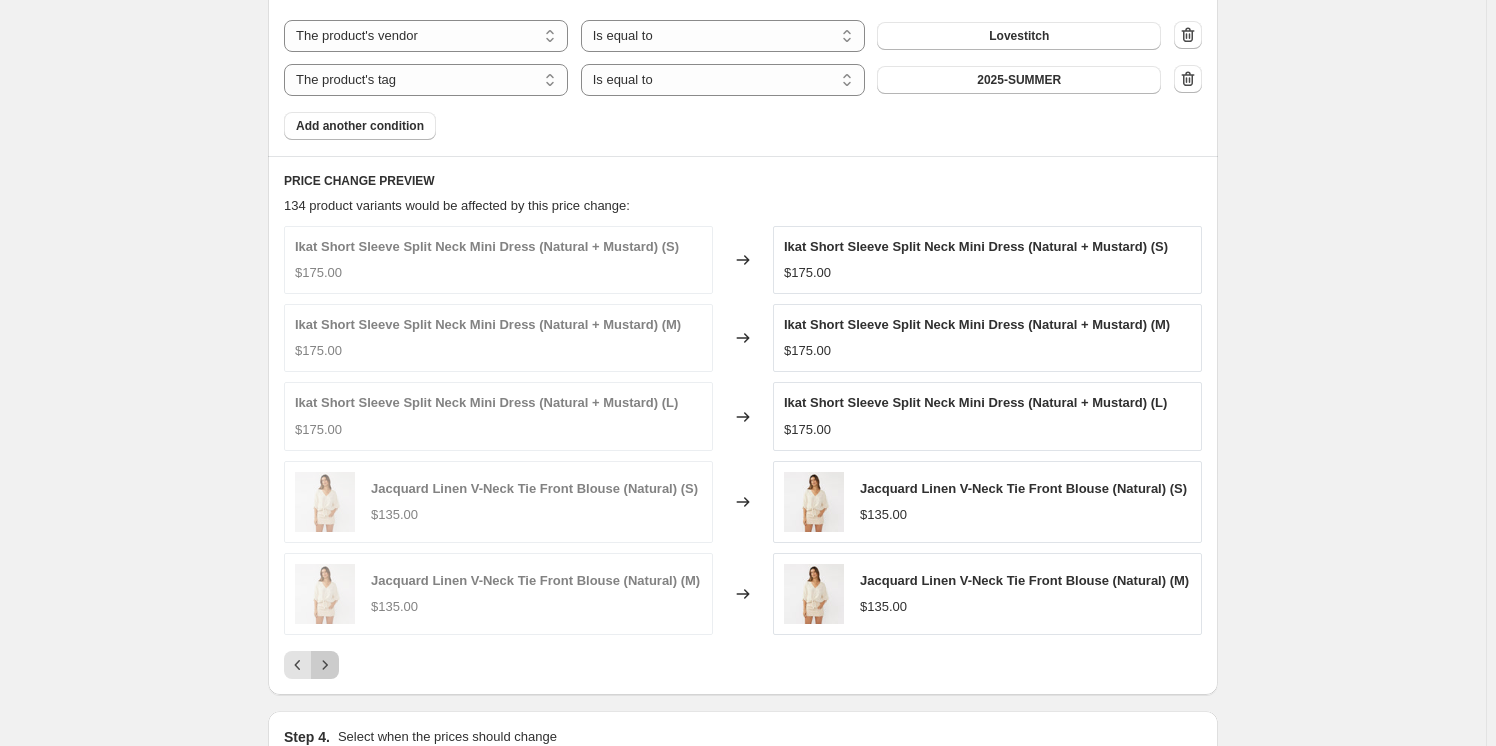click 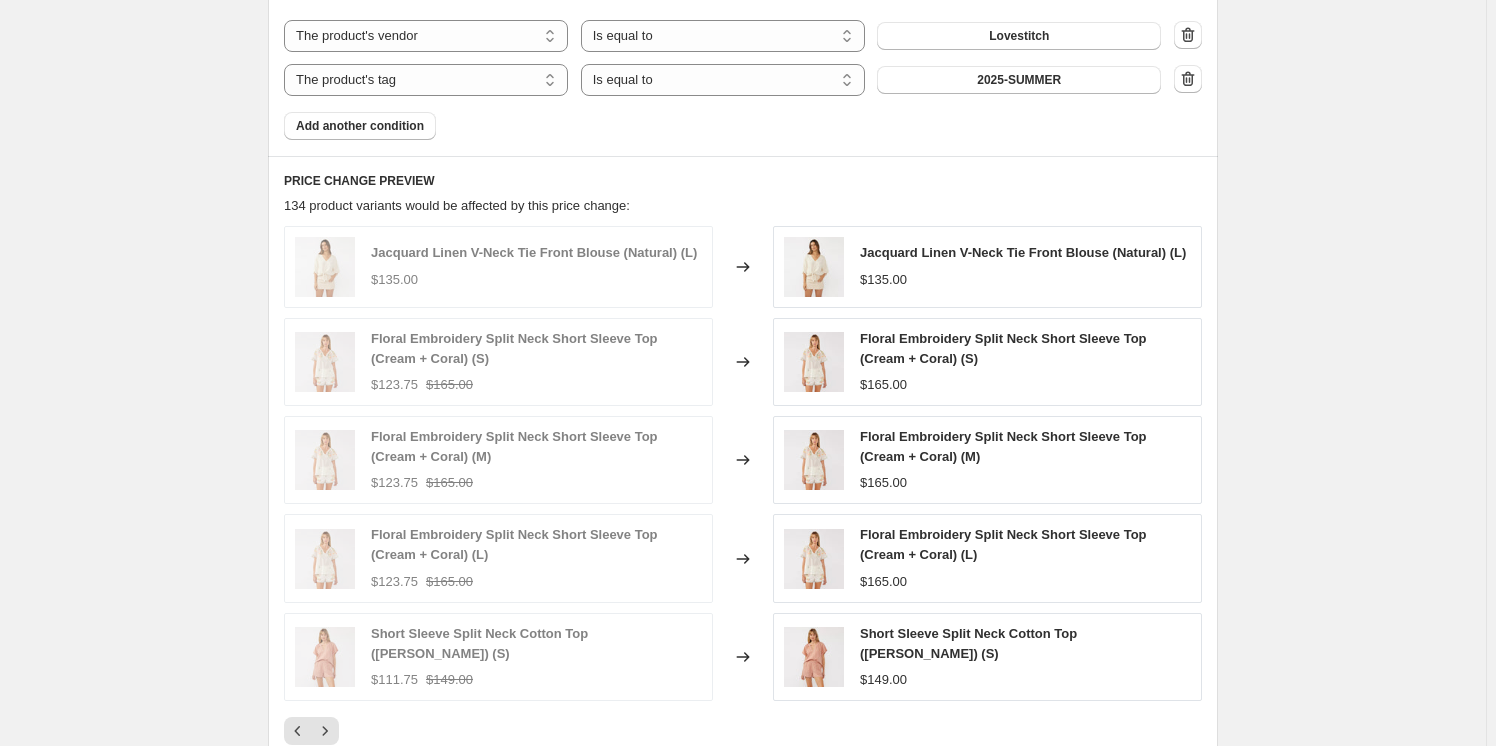 scroll, scrollTop: 1317, scrollLeft: 0, axis: vertical 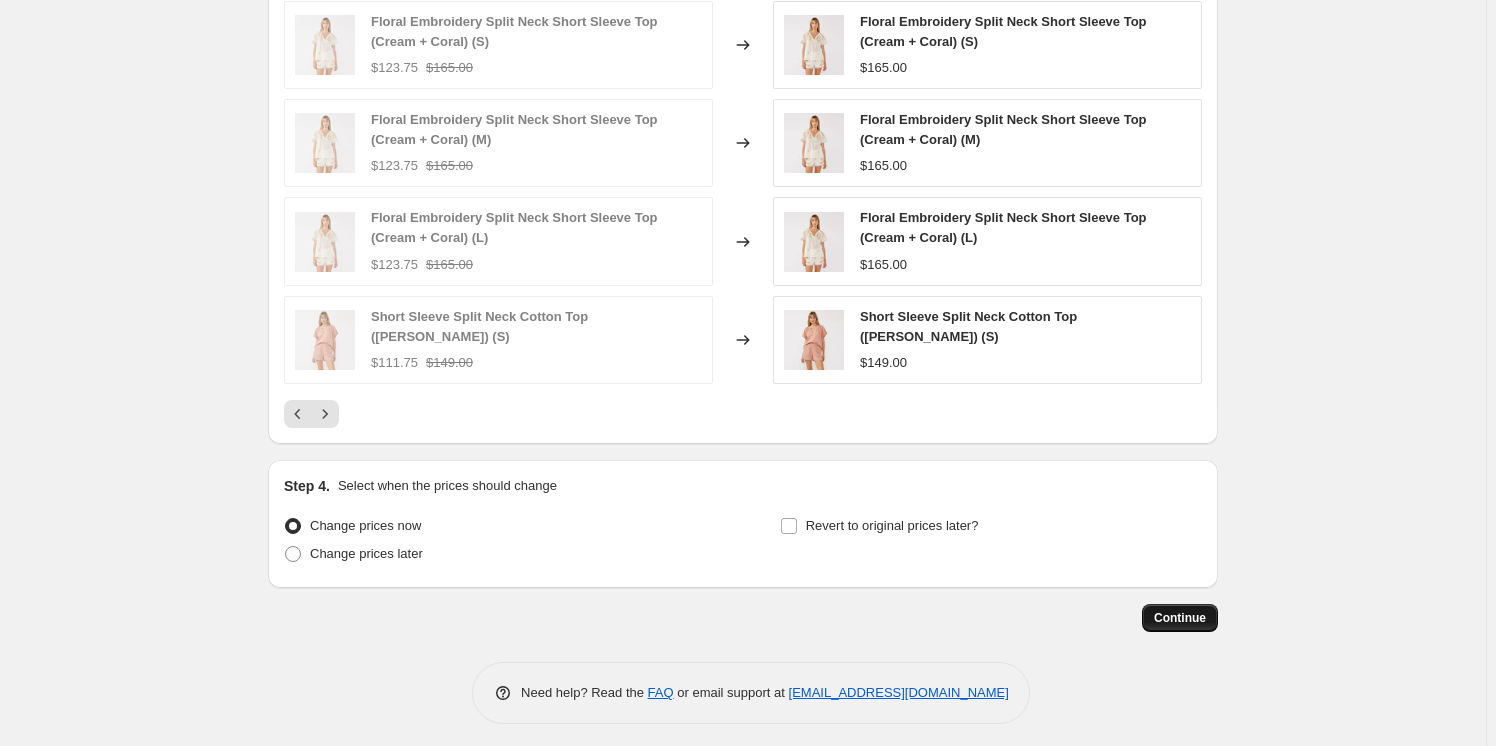 click on "Continue" at bounding box center [1180, 618] 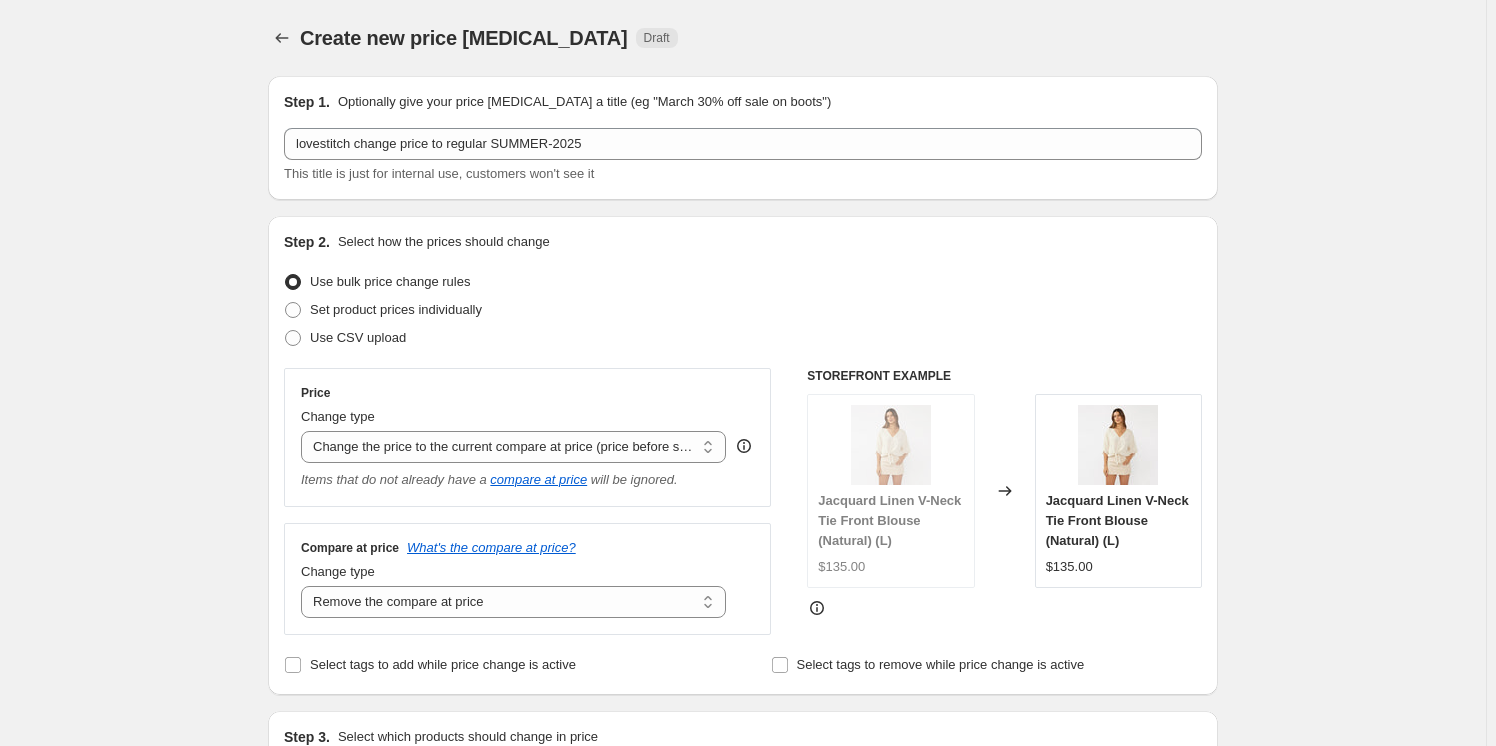 scroll, scrollTop: 1317, scrollLeft: 0, axis: vertical 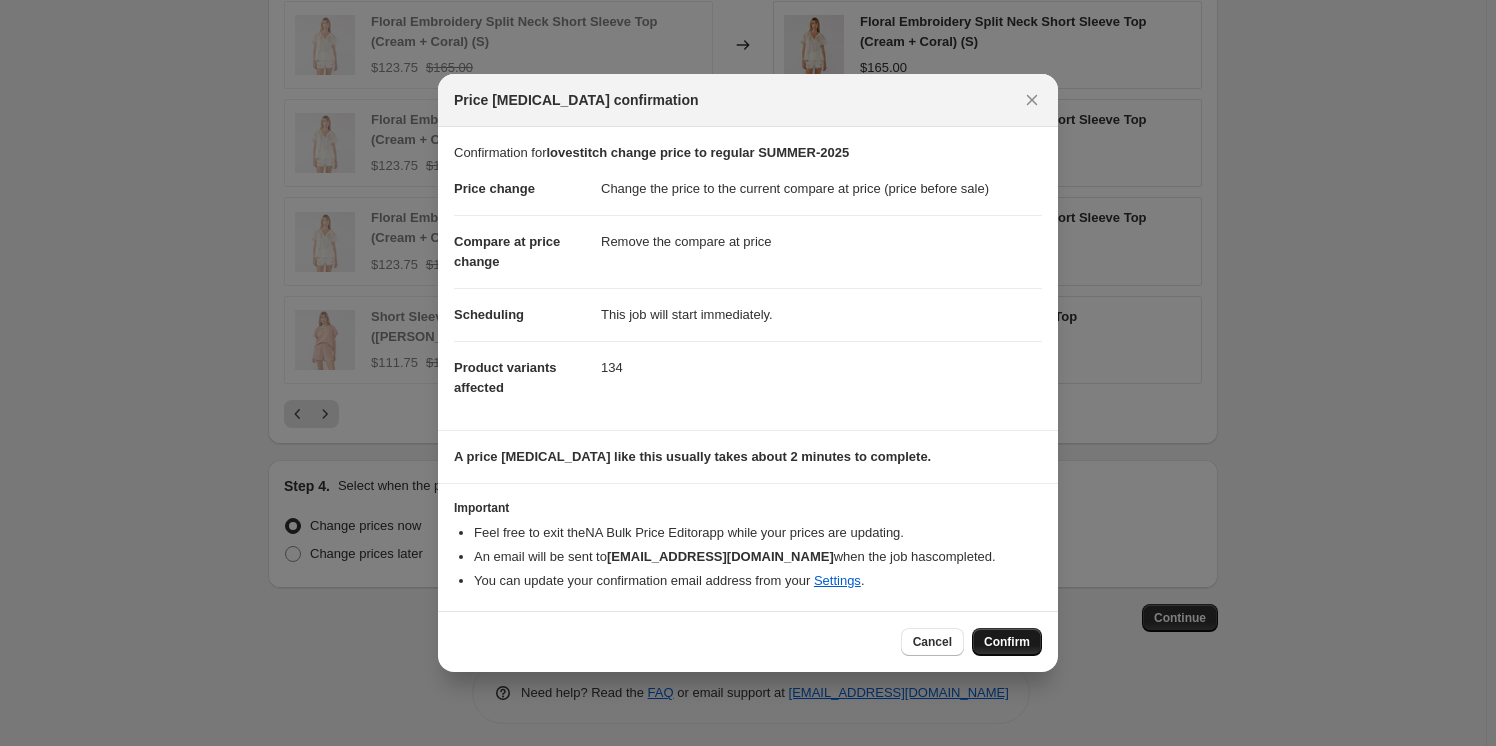 click on "Confirm" at bounding box center [1007, 642] 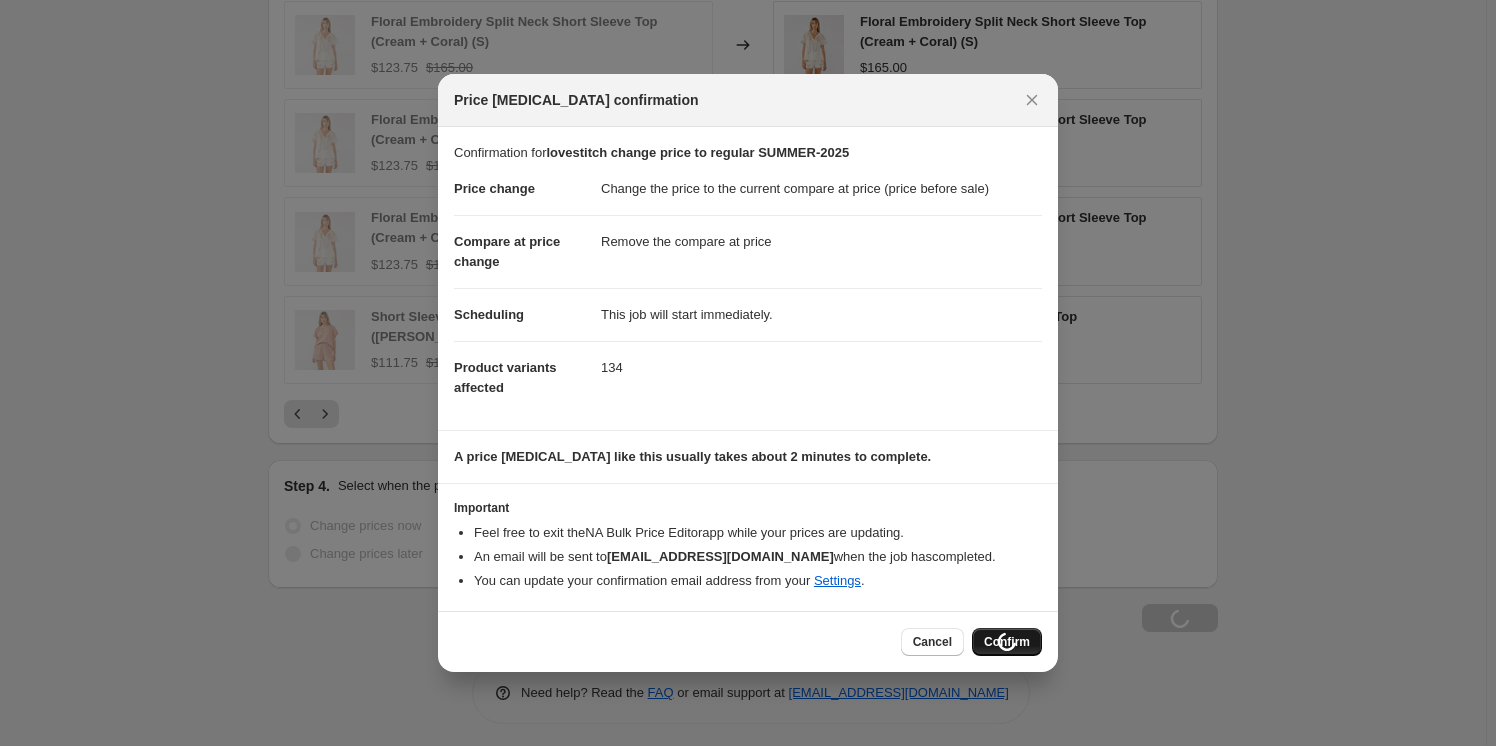 scroll, scrollTop: 0, scrollLeft: 0, axis: both 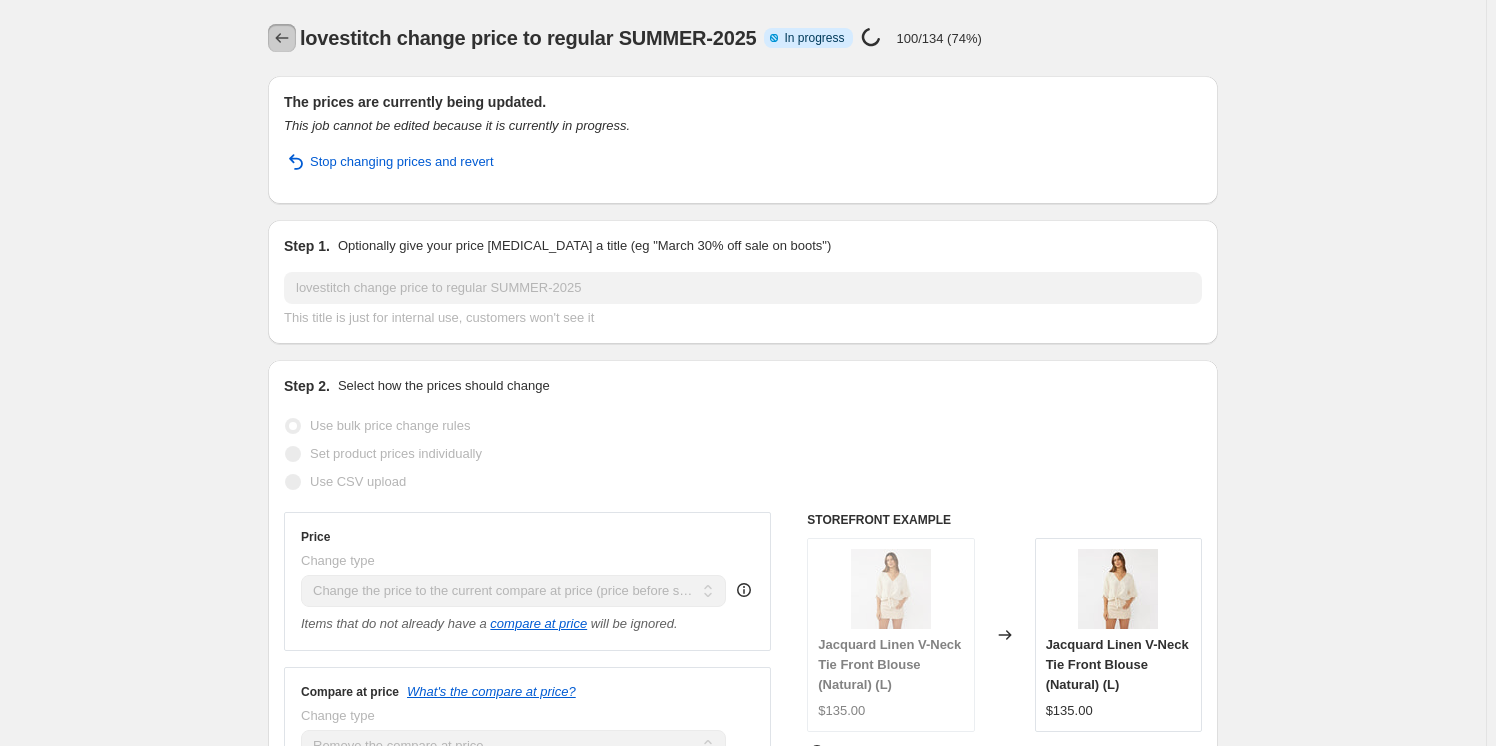 click 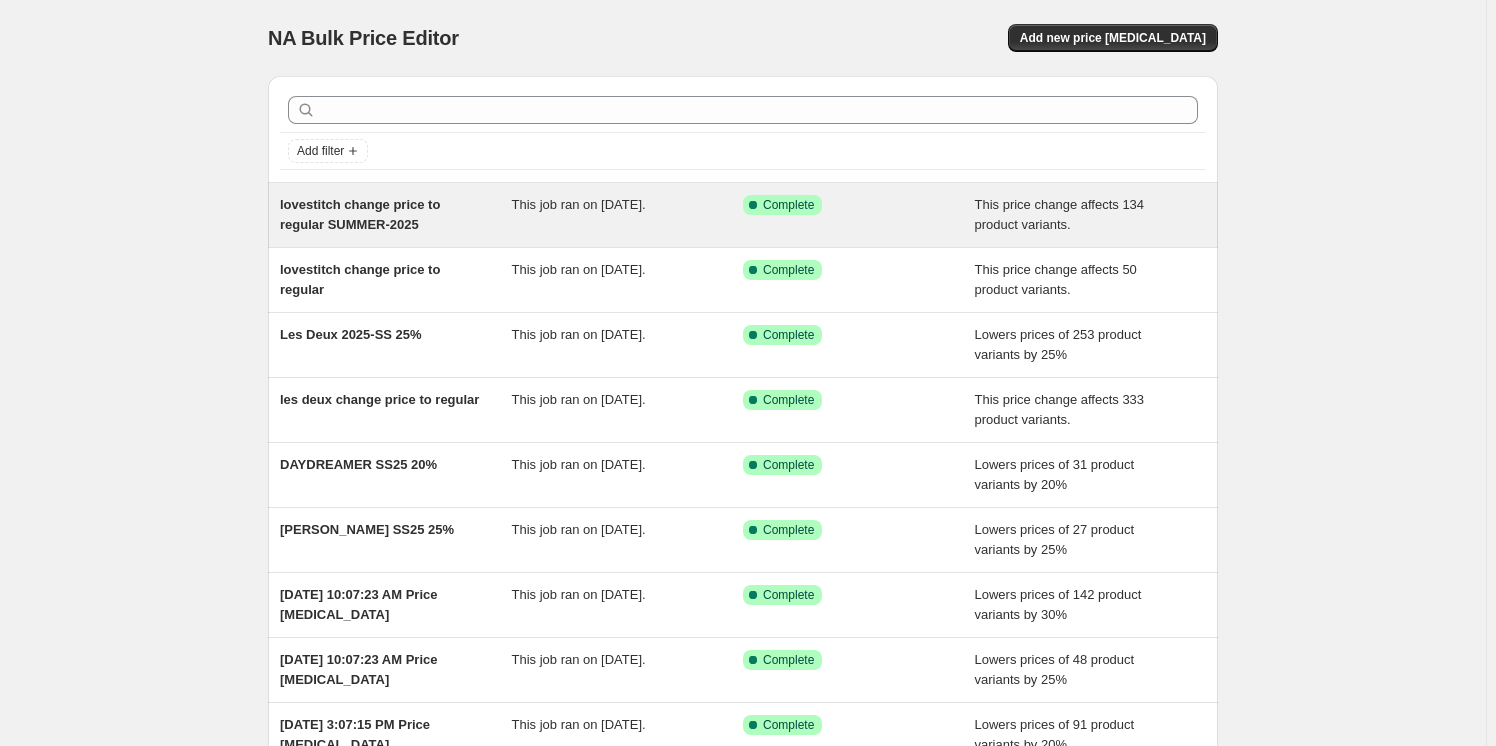 click on "lovestitch change price to regular SUMMER-2025" at bounding box center (360, 214) 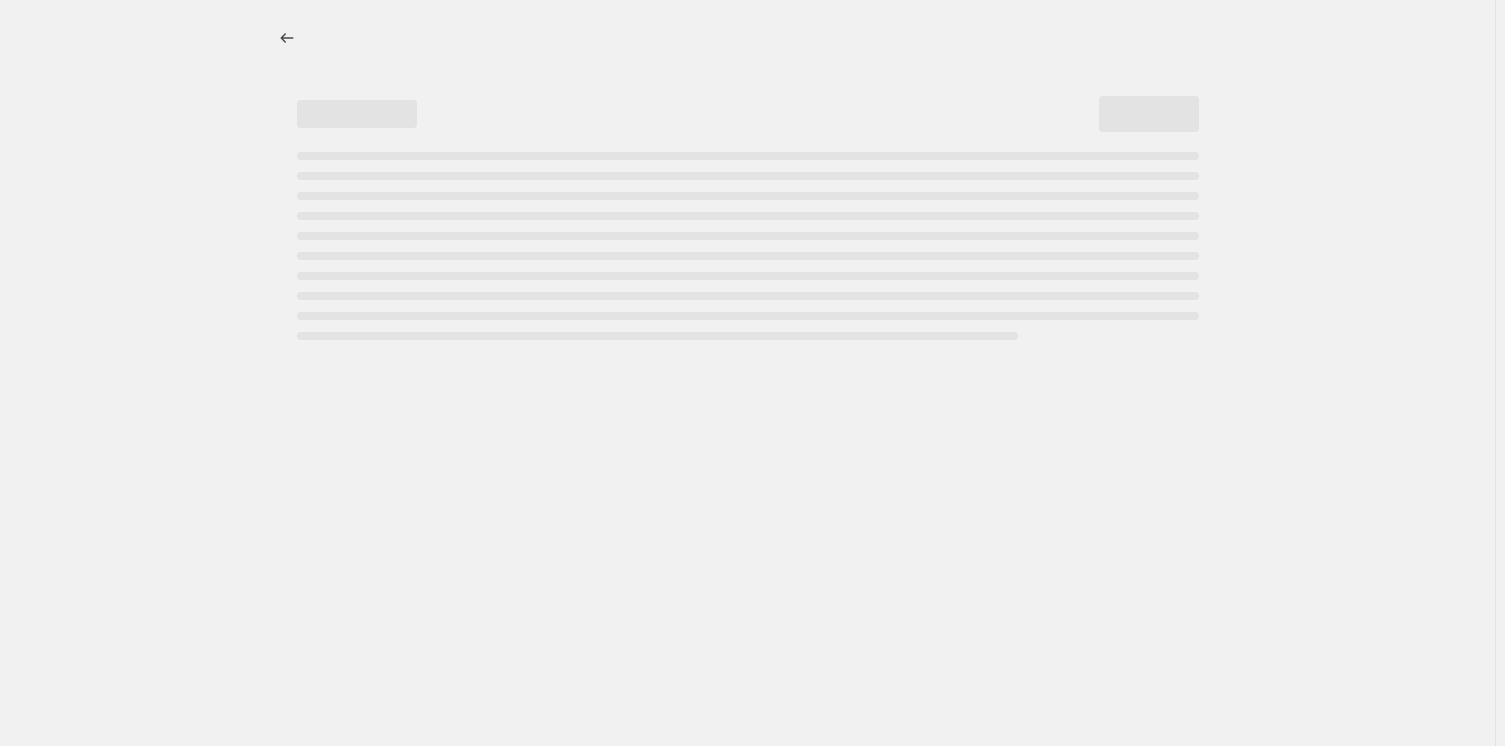 select on "ecap" 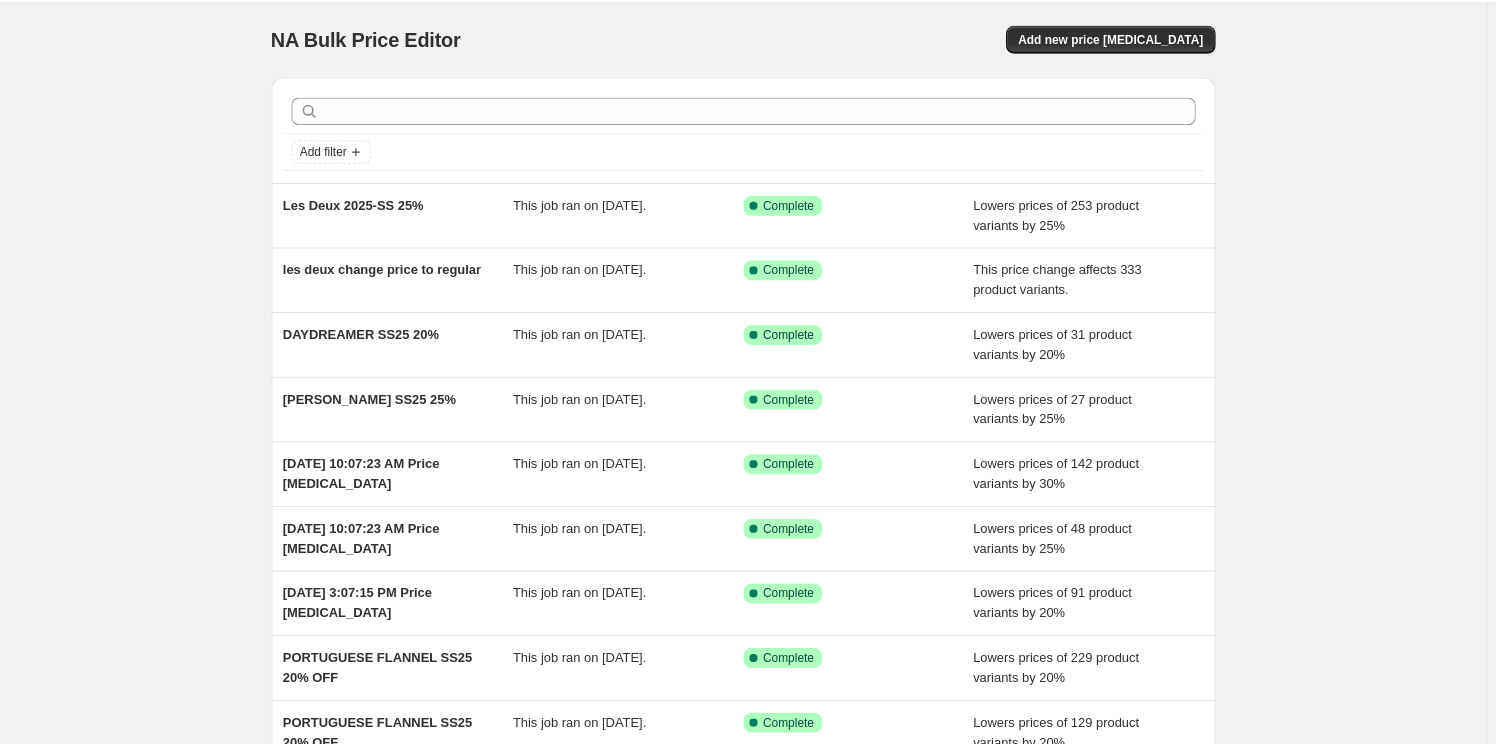 scroll, scrollTop: 0, scrollLeft: 0, axis: both 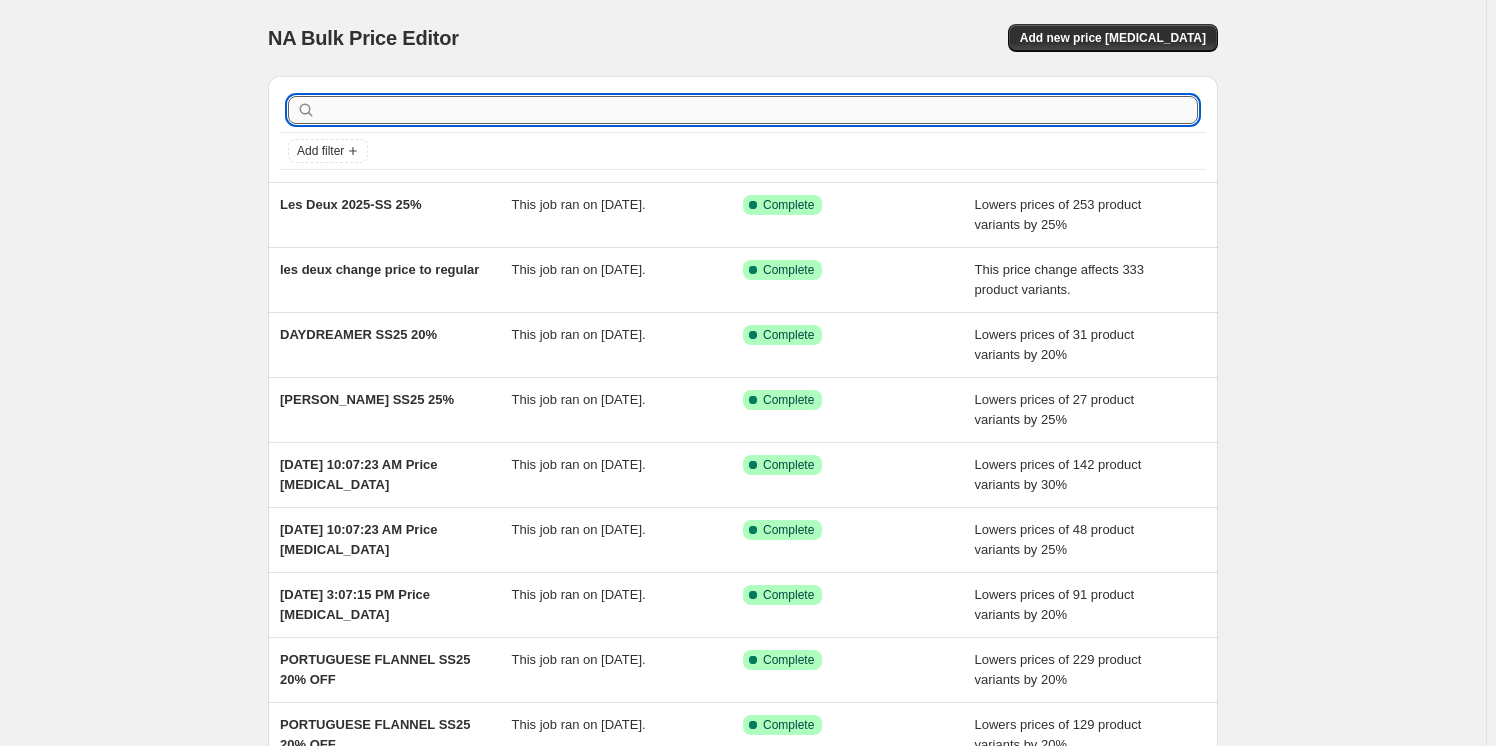 click at bounding box center [759, 110] 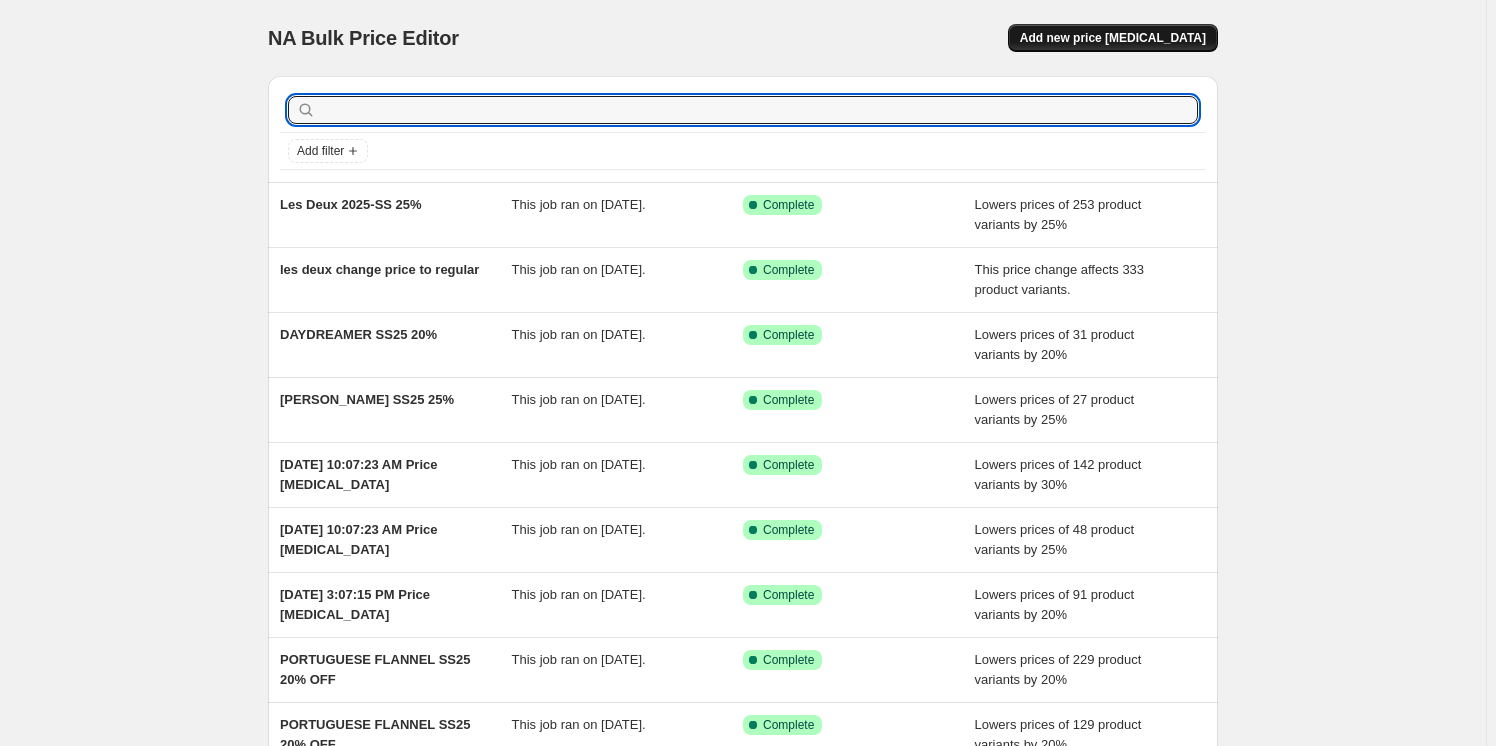 click on "Add new price [MEDICAL_DATA]" at bounding box center [1113, 38] 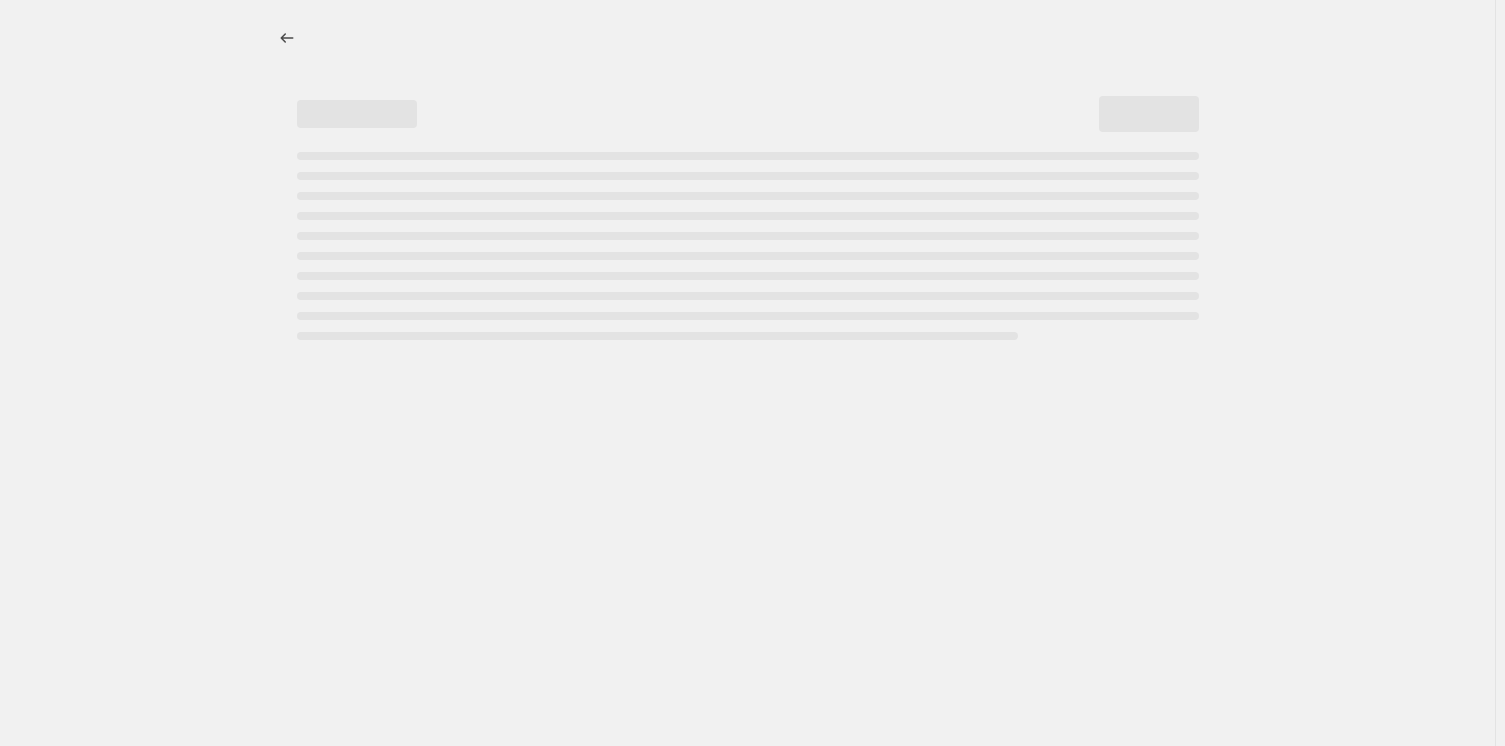 select on "percentage" 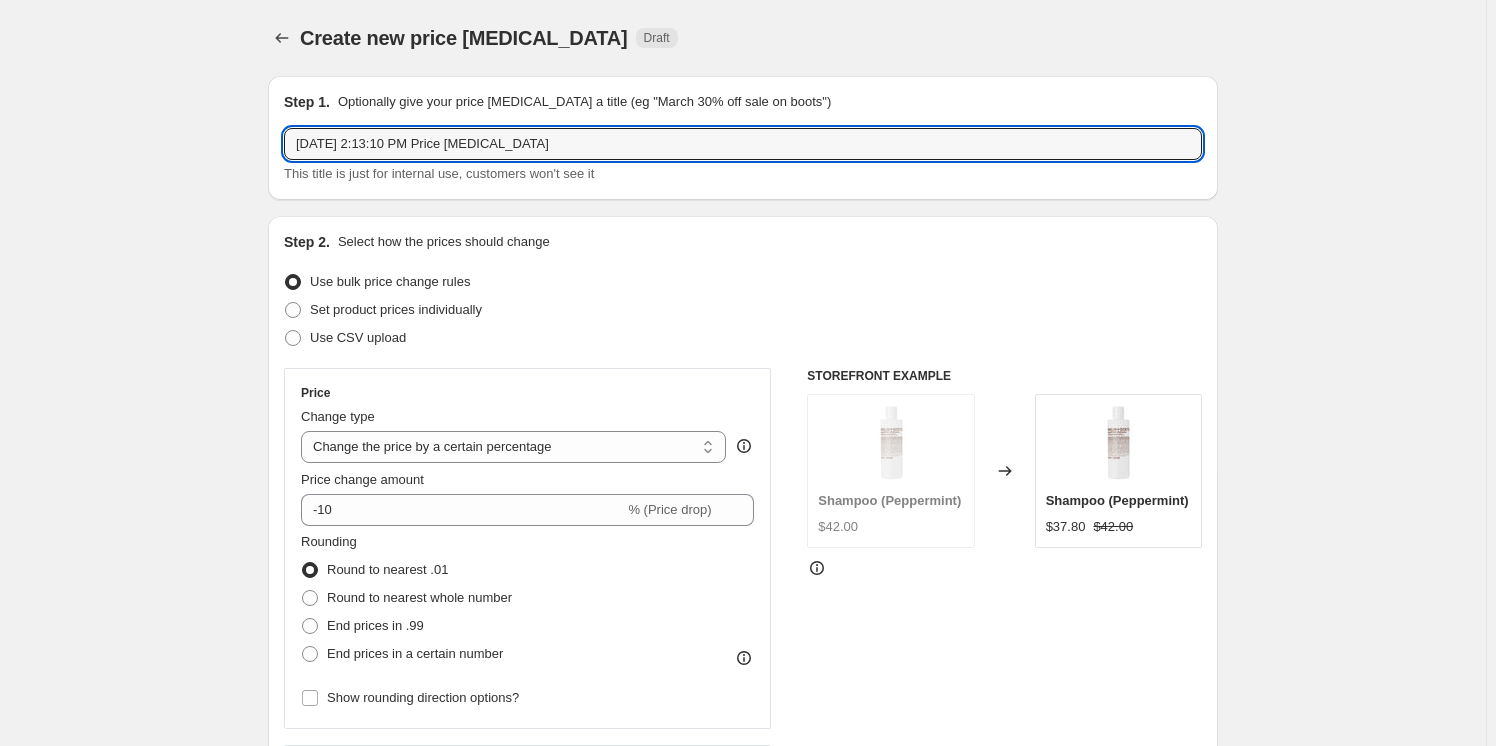 drag, startPoint x: 322, startPoint y: 128, endPoint x: -21, endPoint y: 119, distance: 343.11804 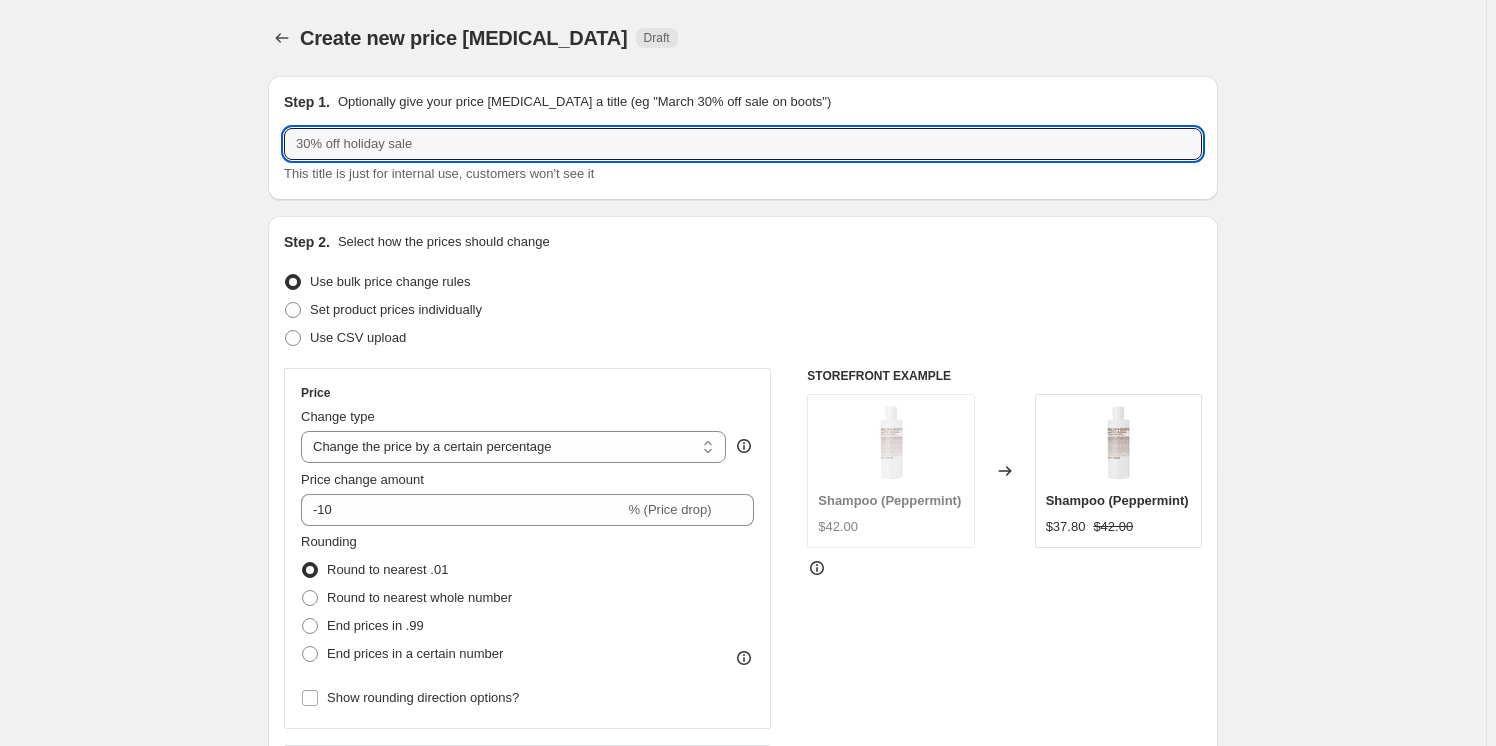 paste on "les deux change price to regular" 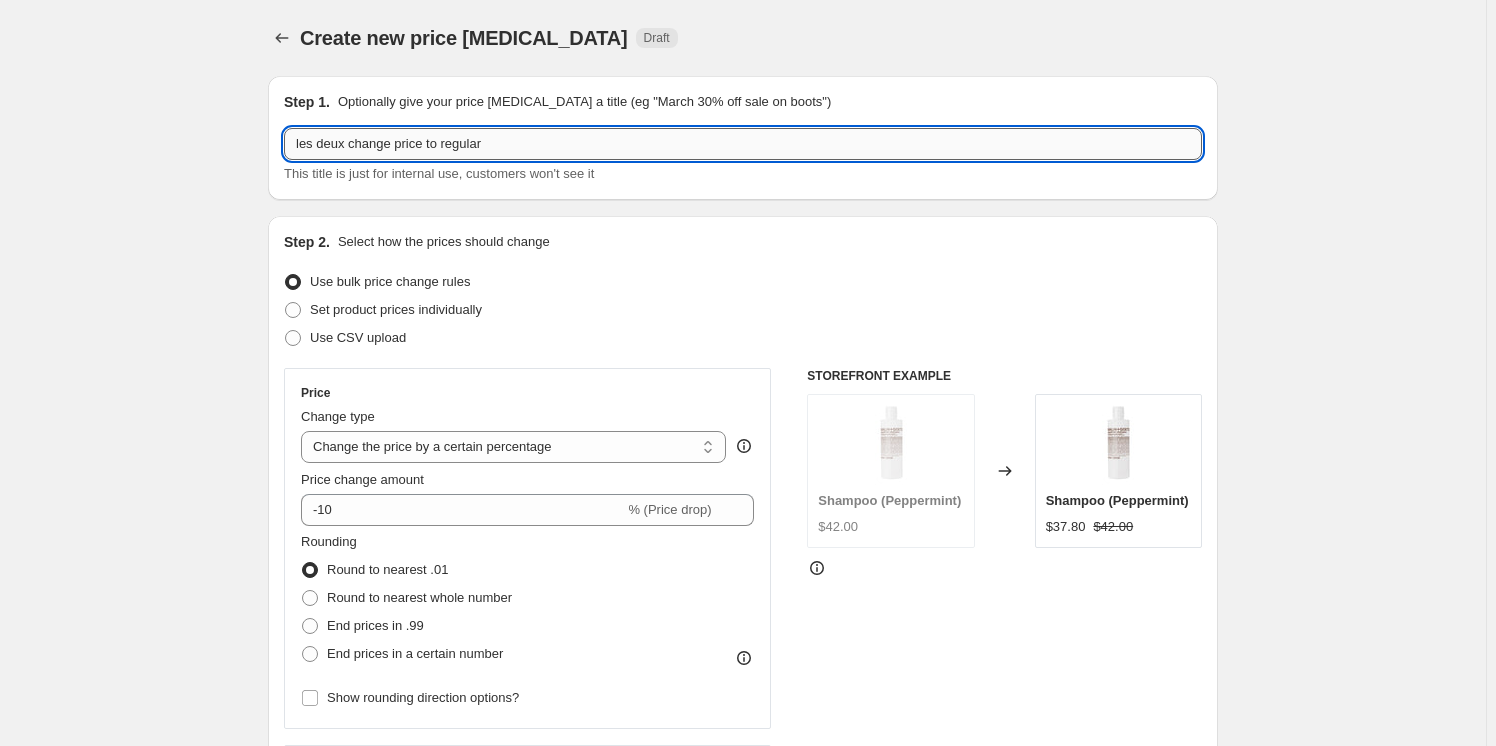 drag, startPoint x: 345, startPoint y: 148, endPoint x: 308, endPoint y: 147, distance: 37.01351 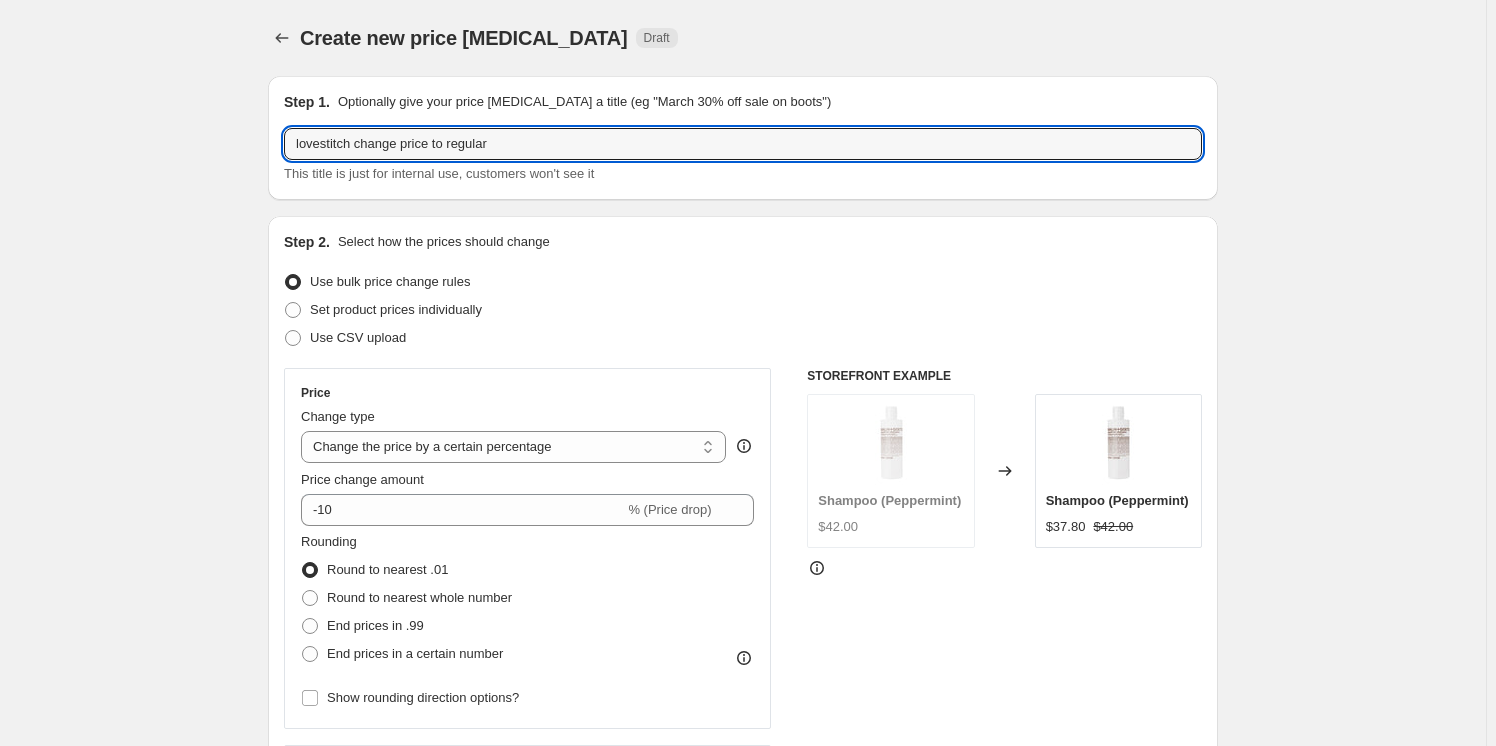 type on "lovestitch change price to regular" 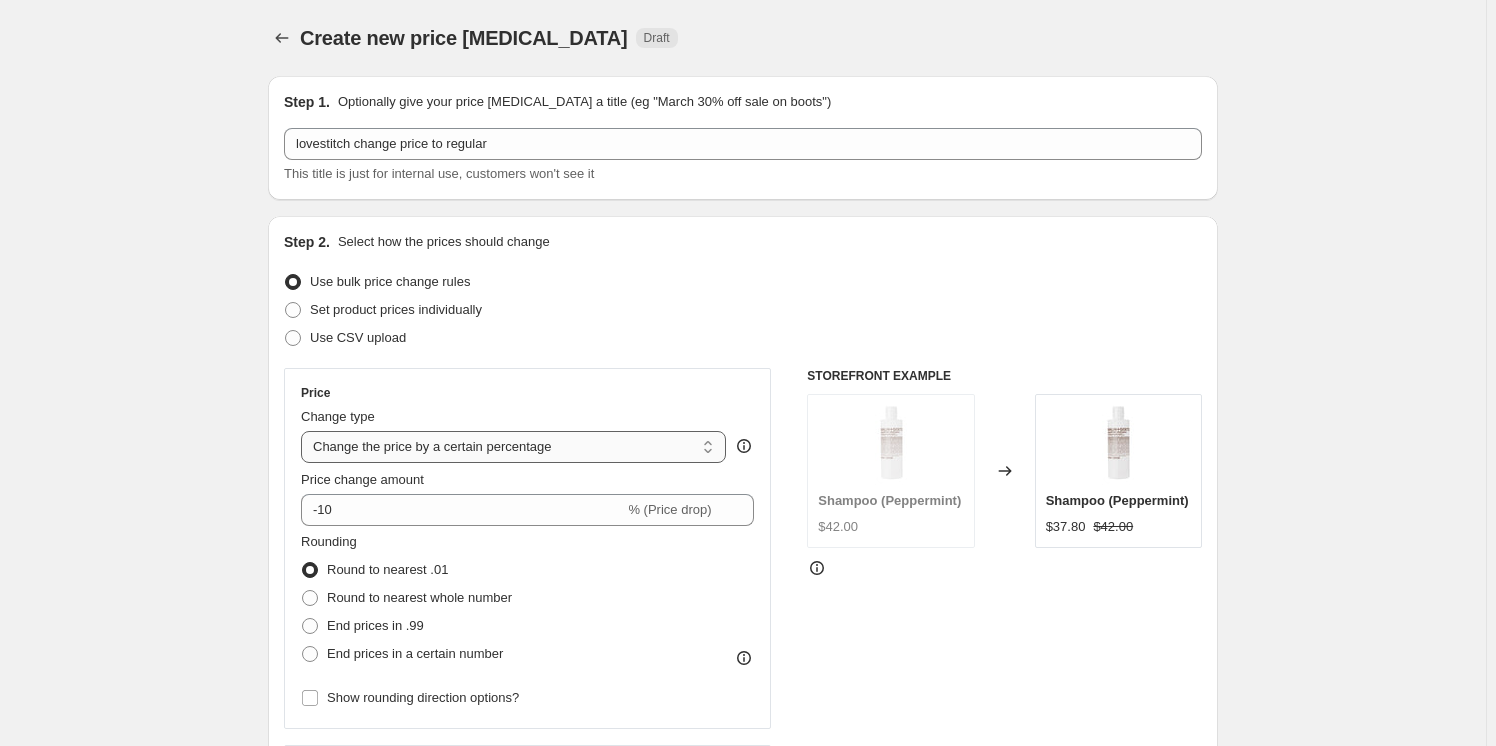 click on "Change the price to a certain amount Change the price by a certain amount Change the price by a certain percentage Change the price to the current compare at price (price before sale) Change the price by a certain amount relative to the compare at price Change the price by a certain percentage relative to the compare at price Don't change the price Change the price by a certain percentage relative to the cost per item Change price to certain cost margin" at bounding box center (513, 447) 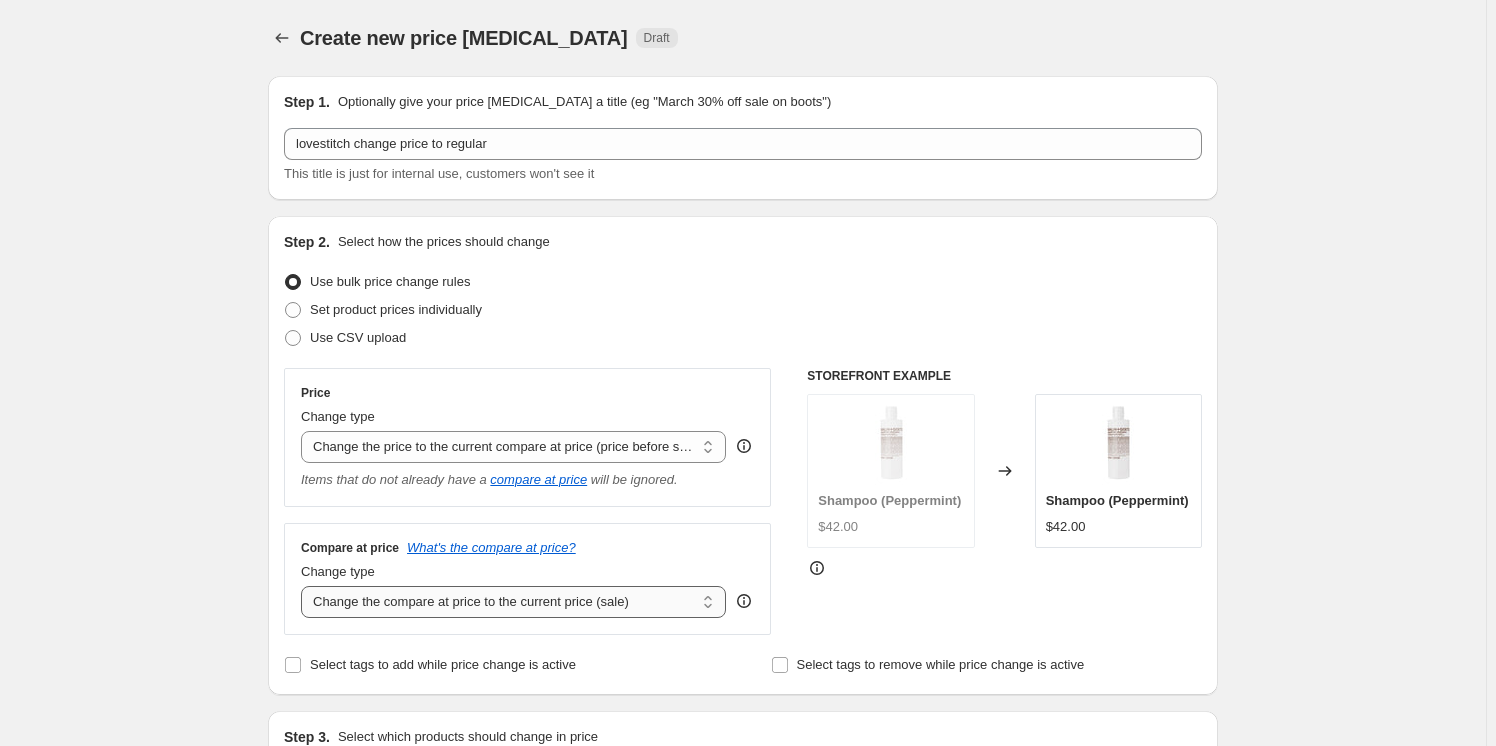 click on "Change the compare at price to the current price (sale) Change the compare at price to a certain amount Change the compare at price by a certain amount Change the compare at price by a certain percentage Change the compare at price by a certain amount relative to the actual price Change the compare at price by a certain percentage relative to the actual price Don't change the compare at price Remove the compare at price" at bounding box center (513, 602) 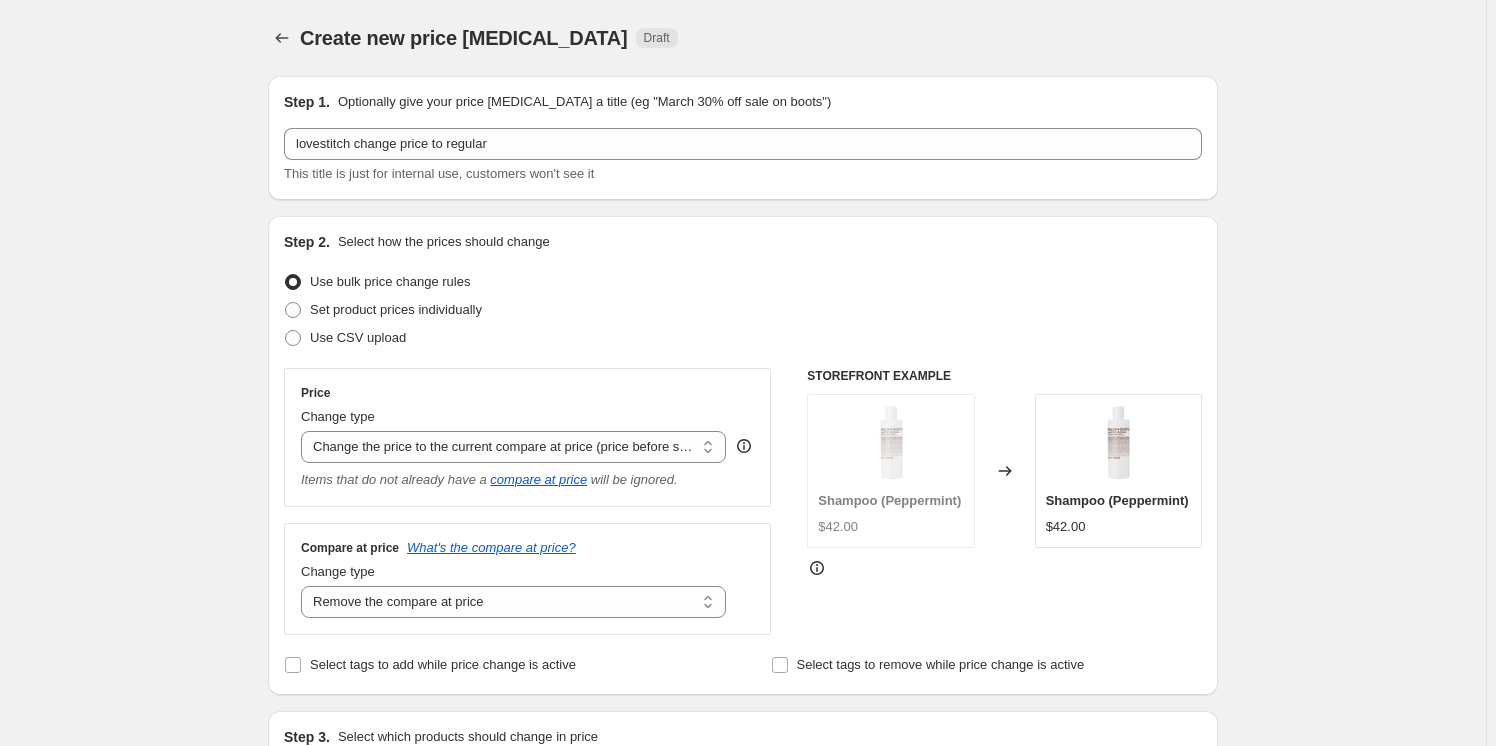 click on "Create new price change job. This page is ready Create new price change job Draft Step 1. Optionally give your price change job a title (eg "March 30% off sale on boots") lovestitch change price to regular This title is just for internal use, customers won't see it Step 2. Select how the prices should change Use bulk price change rules Set product prices individually Use CSV upload Price Change type Change the price to a certain amount Change the price by a certain amount Change the price by a certain percentage Change the price to the current compare at price (price before sale) Change the price by a certain amount relative to the compare at price Change the price by a certain percentage relative to the compare at price Don't change the price Change the price by a certain percentage relative to the cost per item Change price to certain cost margin Change the price to the current compare at price (price before sale) Items that do not already have a   compare at price   will be ignored. Compare at price $42.00" at bounding box center (743, 888) 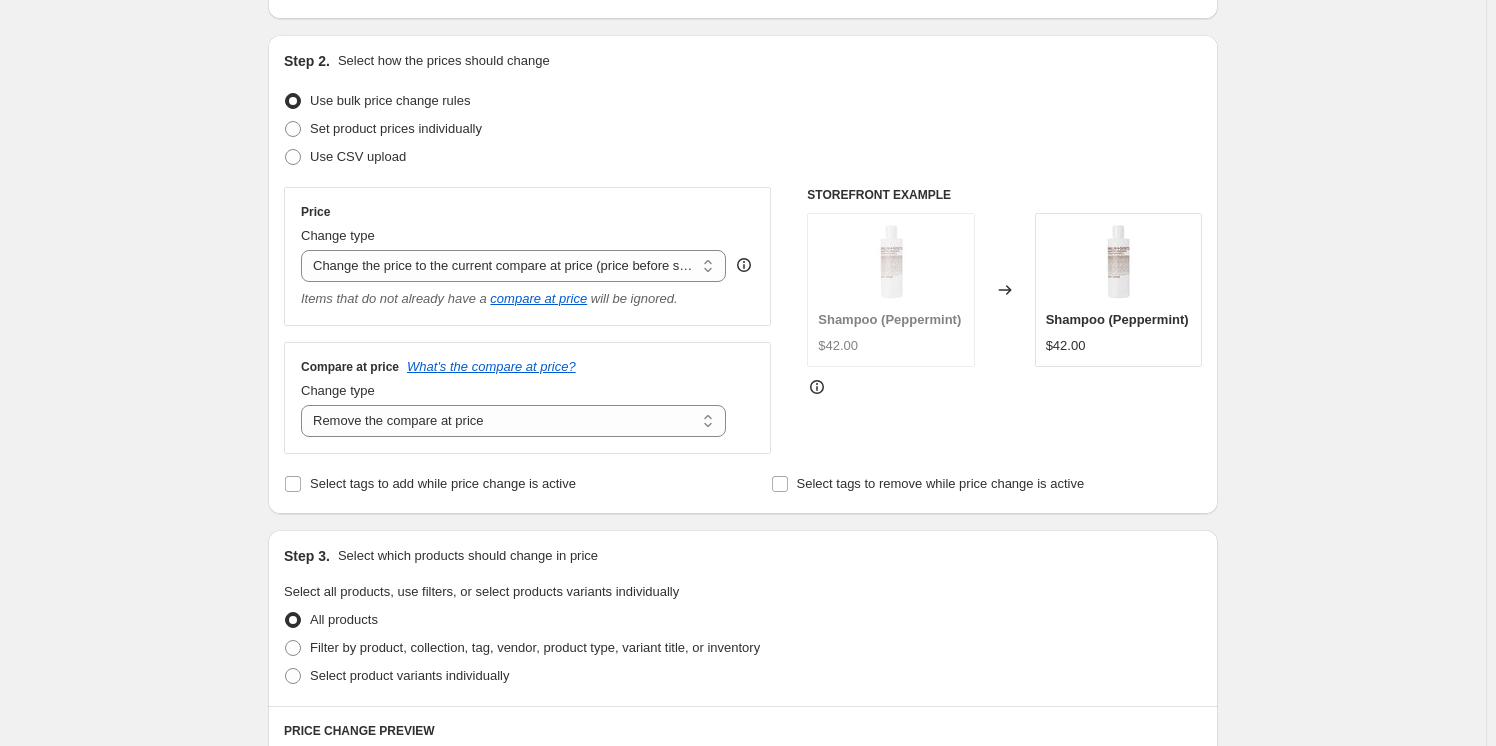 scroll, scrollTop: 363, scrollLeft: 0, axis: vertical 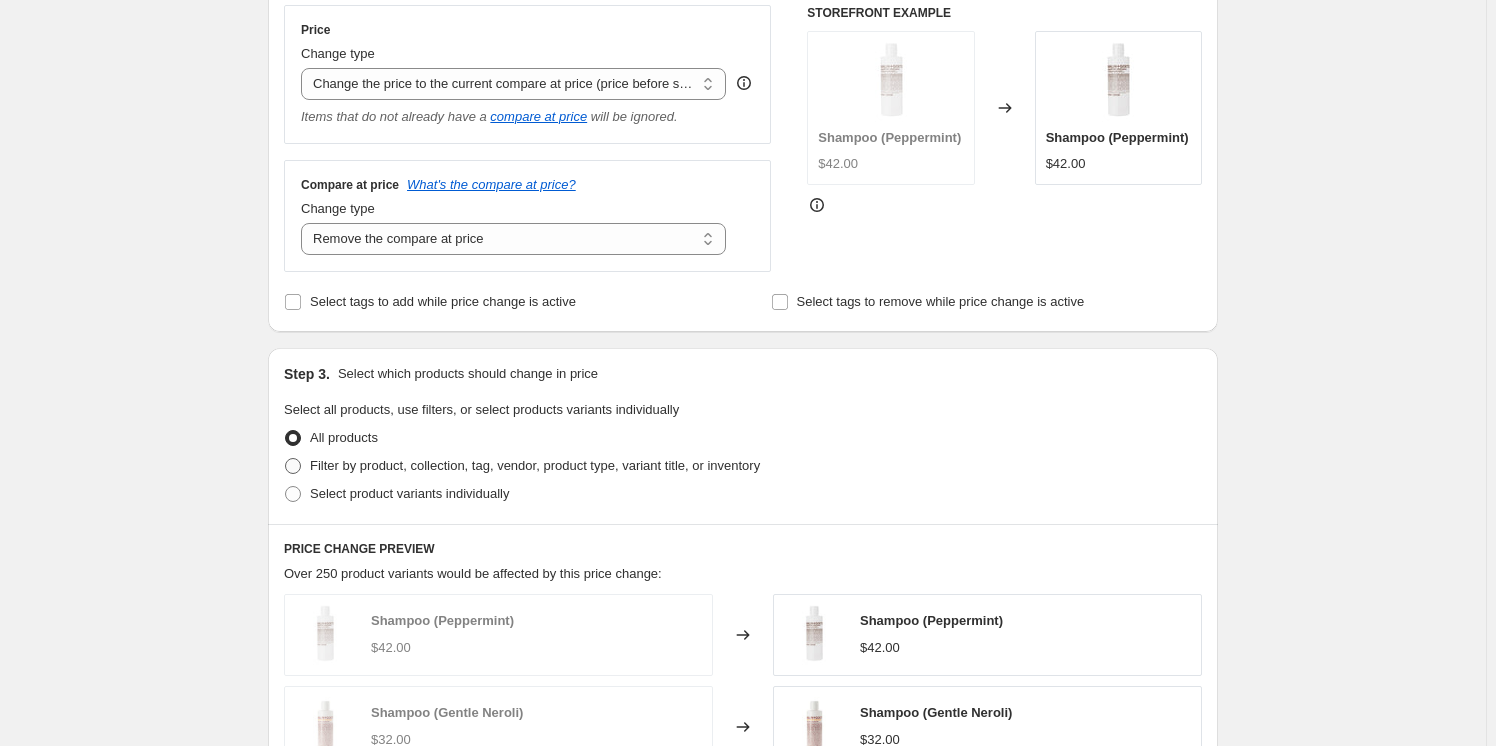 click on "Filter by product, collection, tag, vendor, product type, variant title, or inventory" at bounding box center (535, 465) 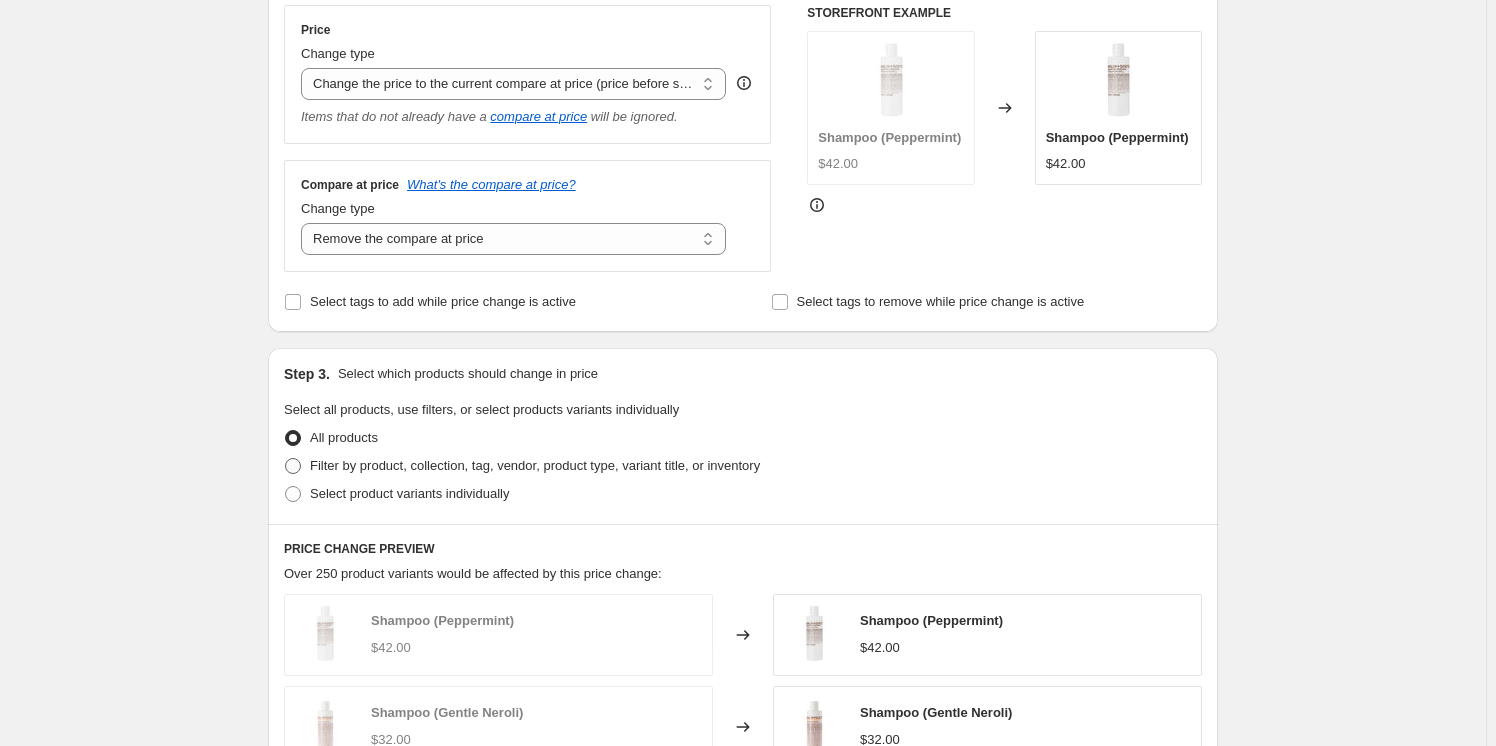 radio on "true" 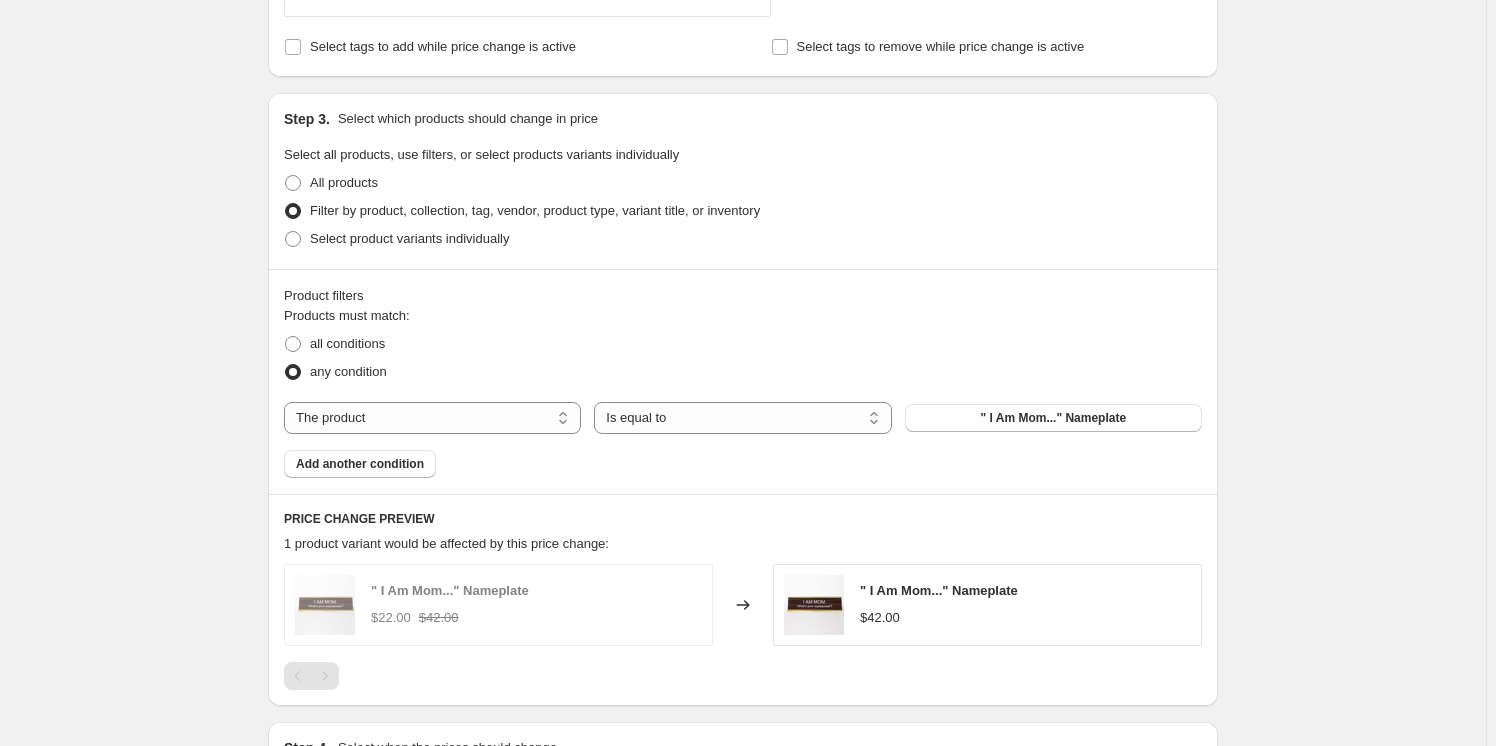 scroll, scrollTop: 636, scrollLeft: 0, axis: vertical 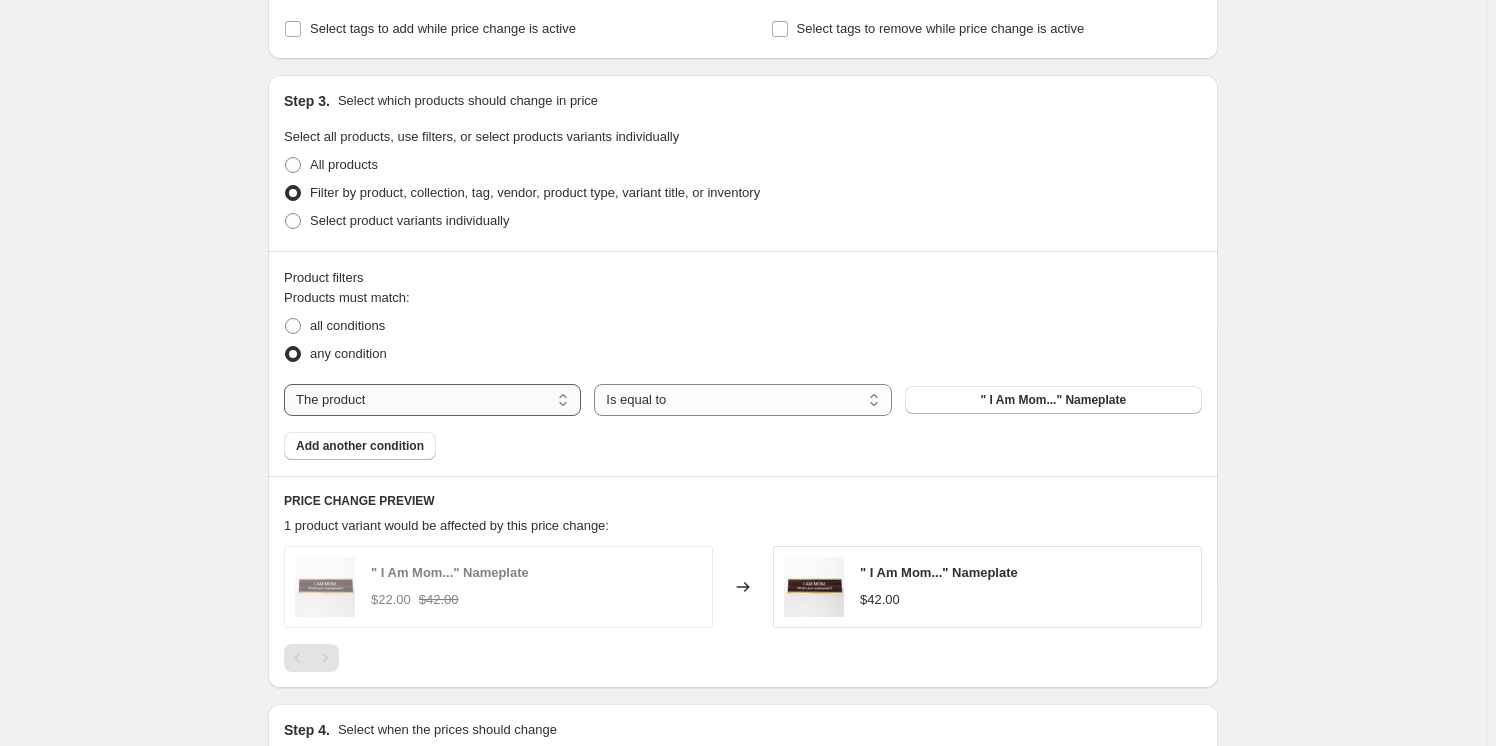 click on "The product The product's collection The product's tag The product's vendor The product's type The product's status The variant's title Inventory quantity" at bounding box center [432, 400] 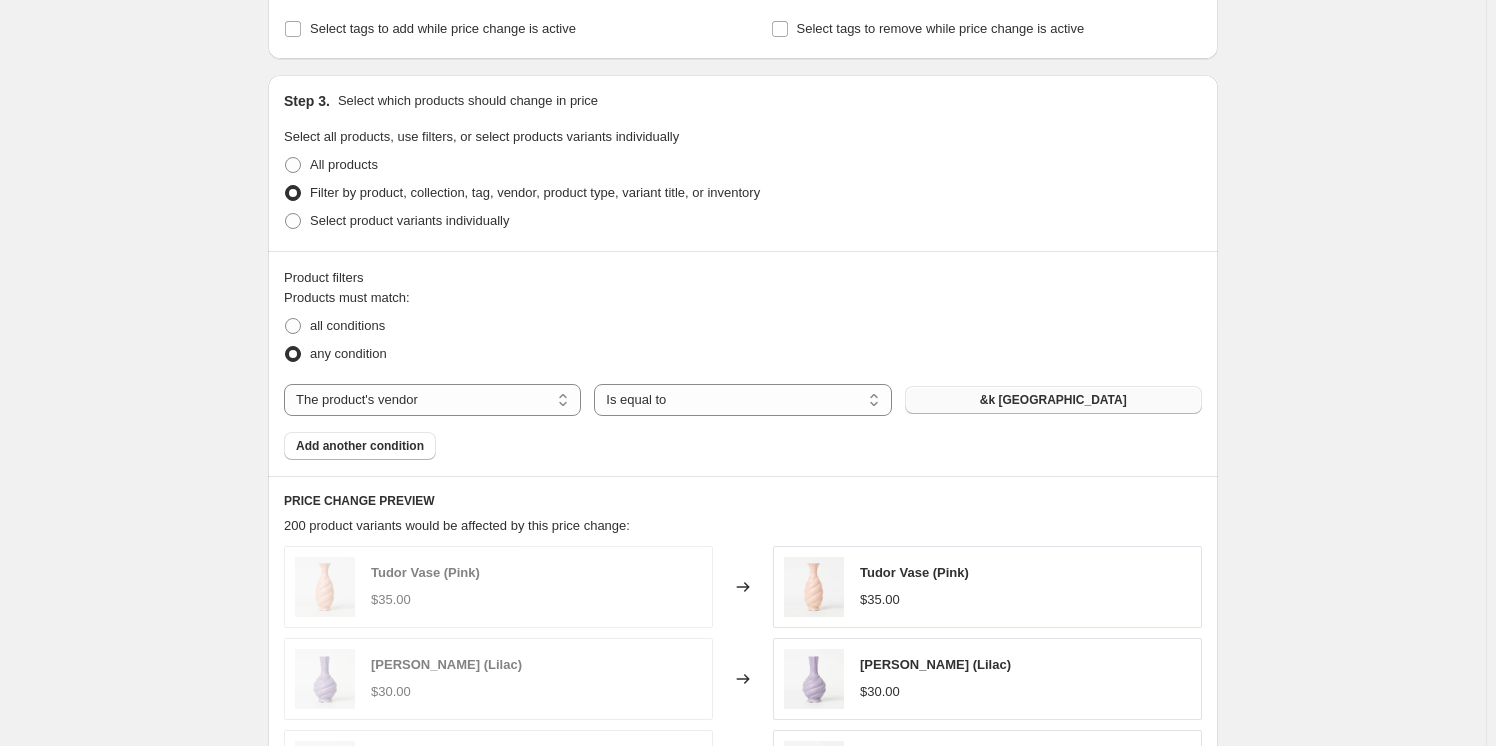 click on "&k [GEOGRAPHIC_DATA]" at bounding box center [1053, 400] 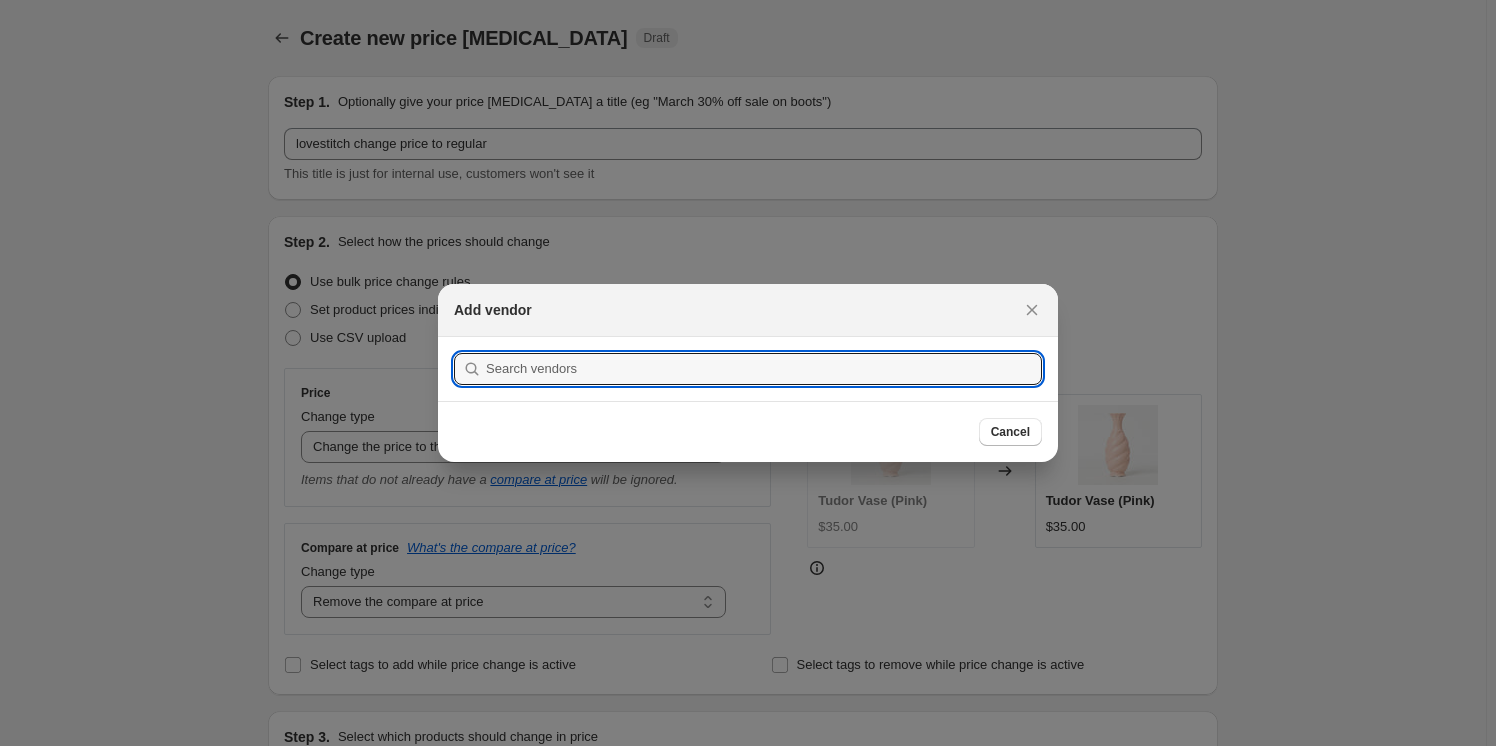 scroll, scrollTop: 0, scrollLeft: 0, axis: both 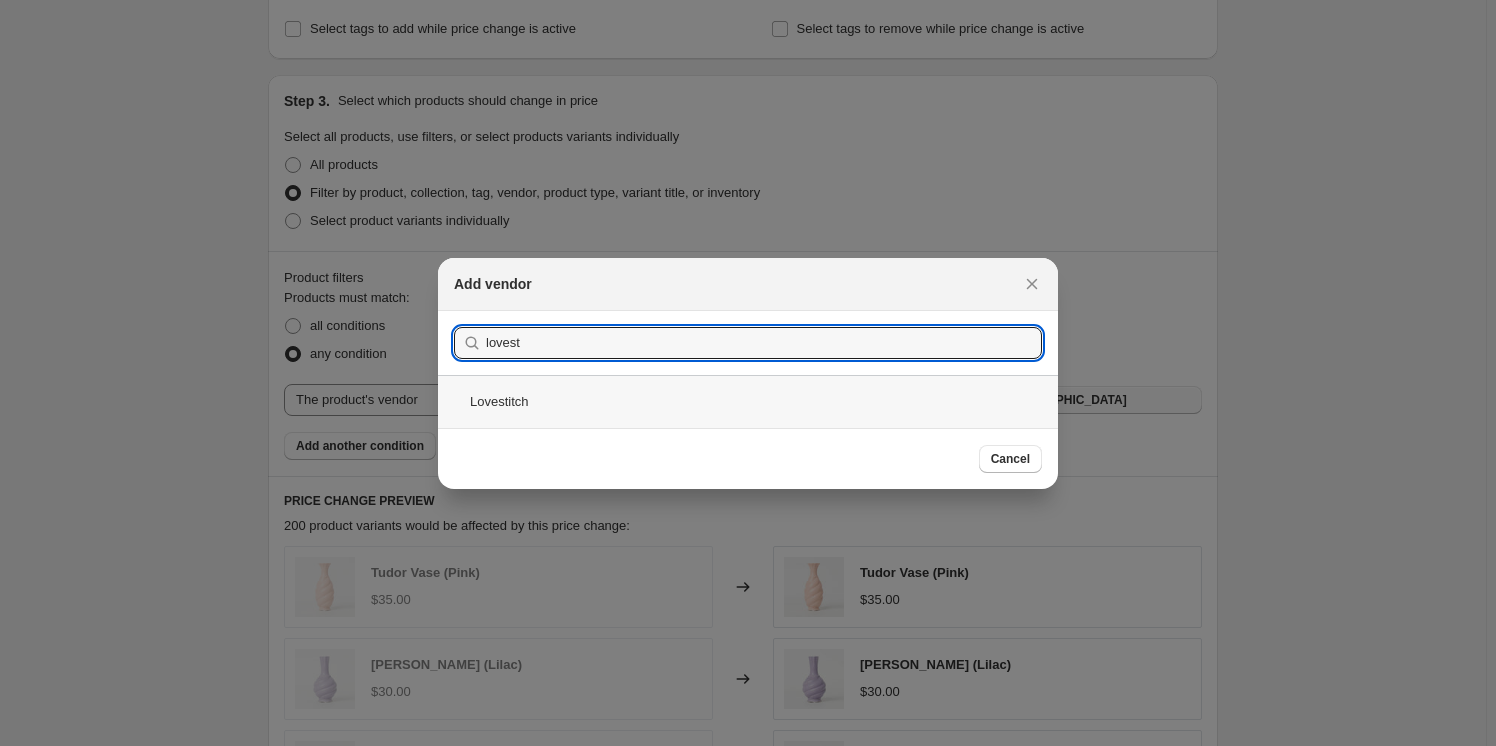 type on "lovest" 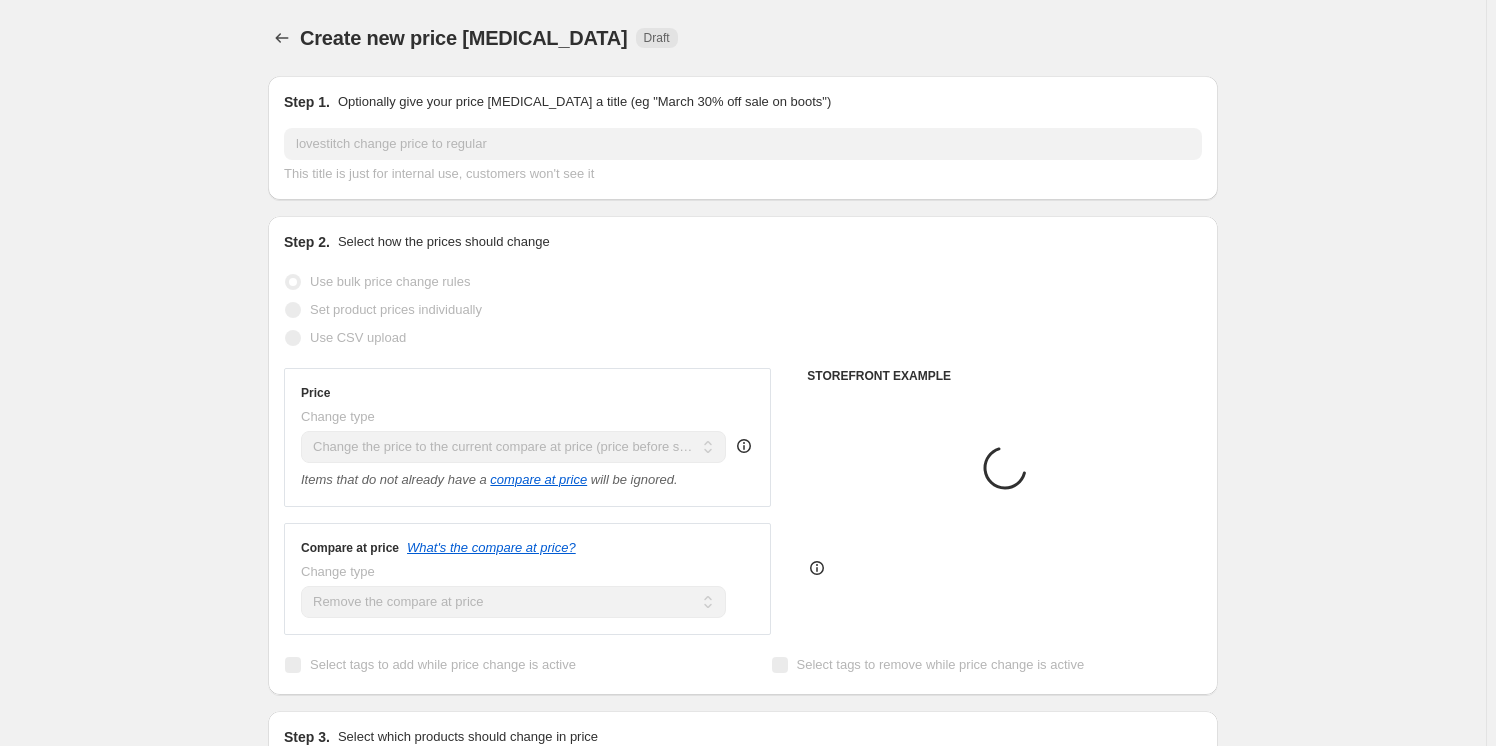 scroll, scrollTop: 636, scrollLeft: 0, axis: vertical 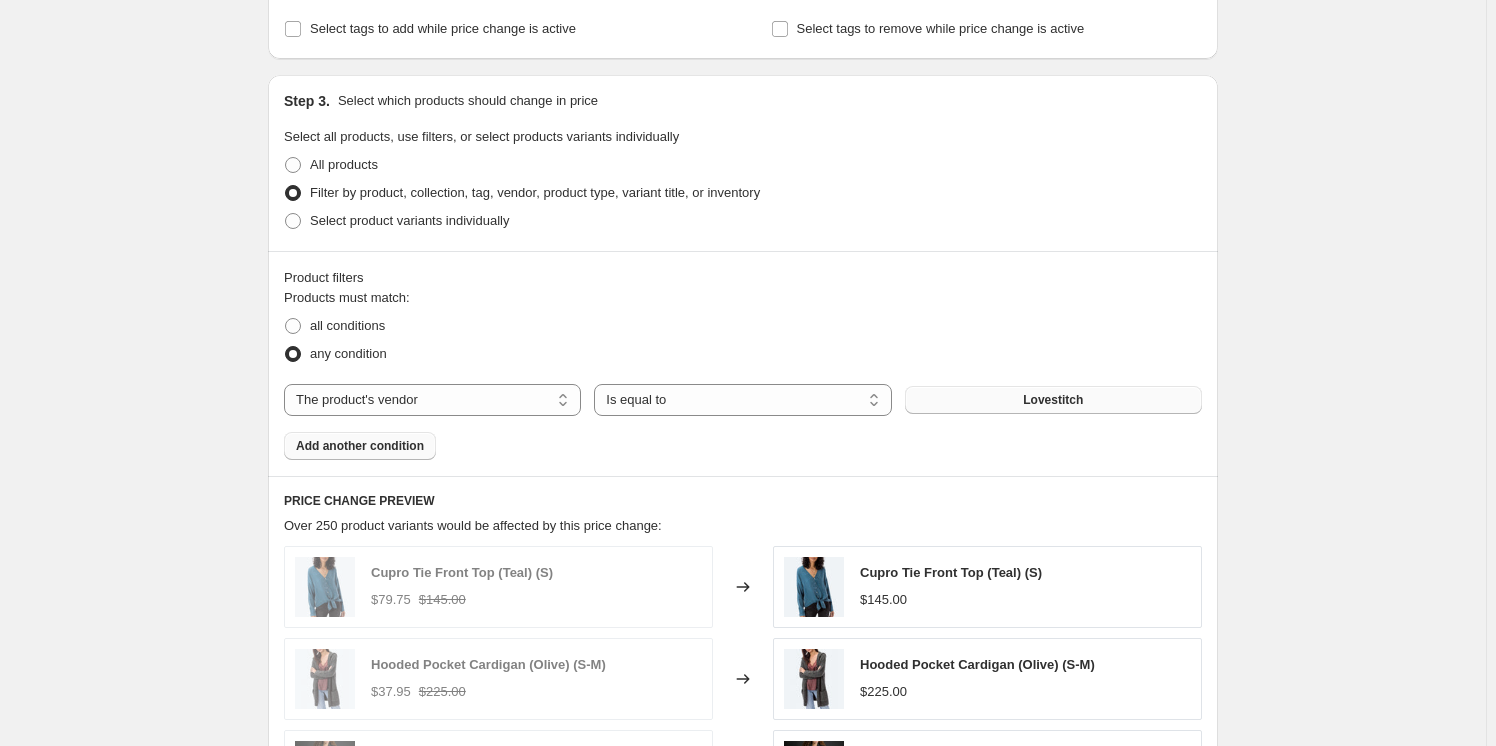 click on "Add another condition" at bounding box center [360, 446] 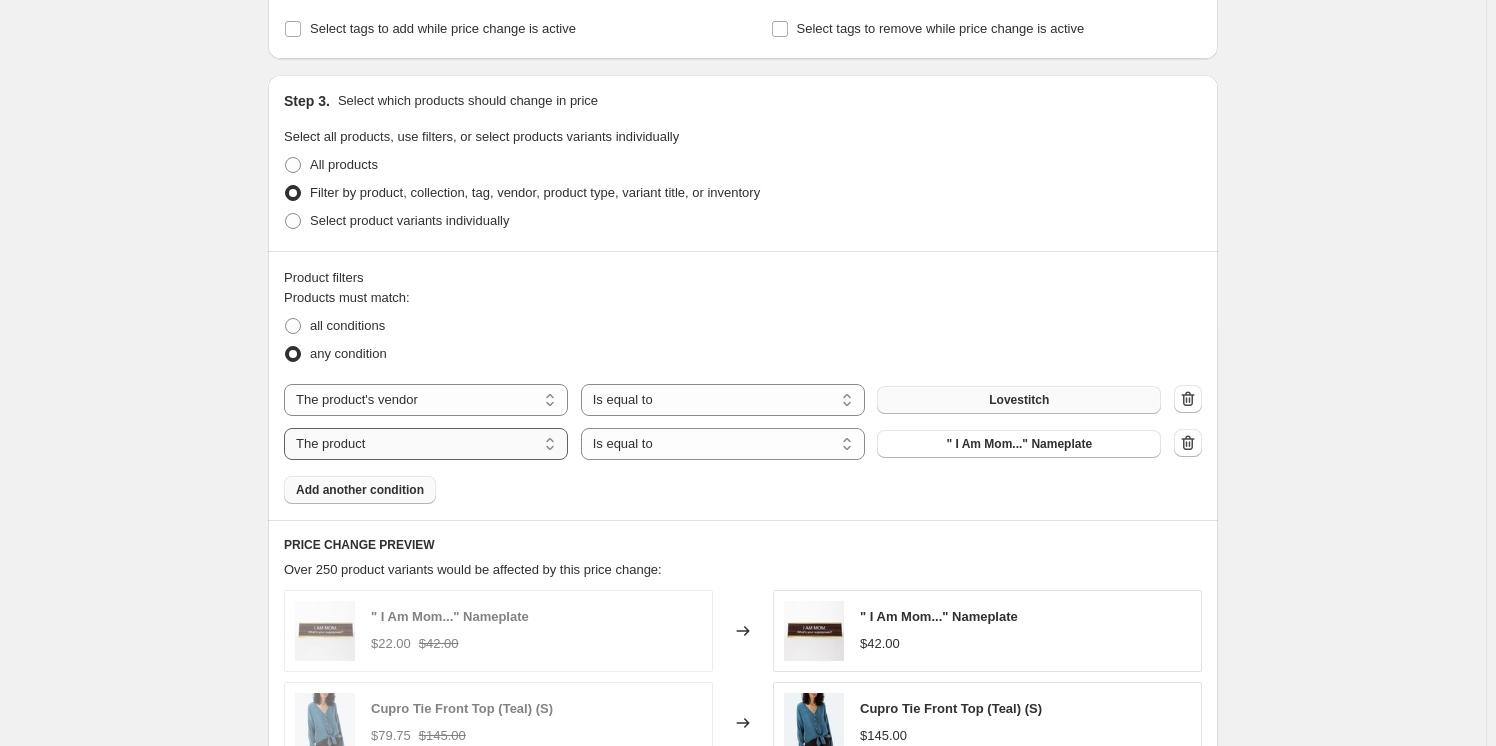 click on "The product The product's collection The product's tag The product's vendor The product's type The product's status The variant's title Inventory quantity" at bounding box center [426, 444] 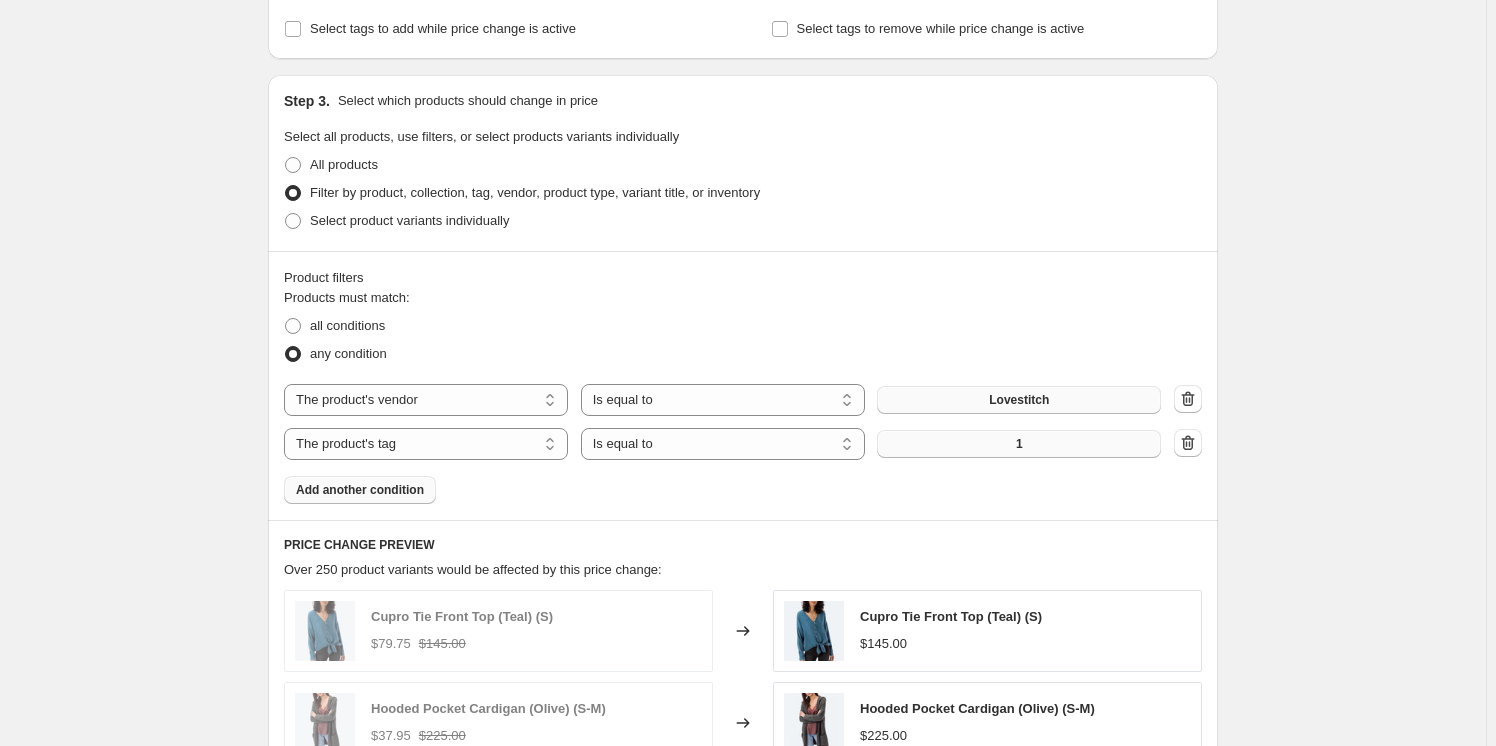 click on "1" at bounding box center [1019, 444] 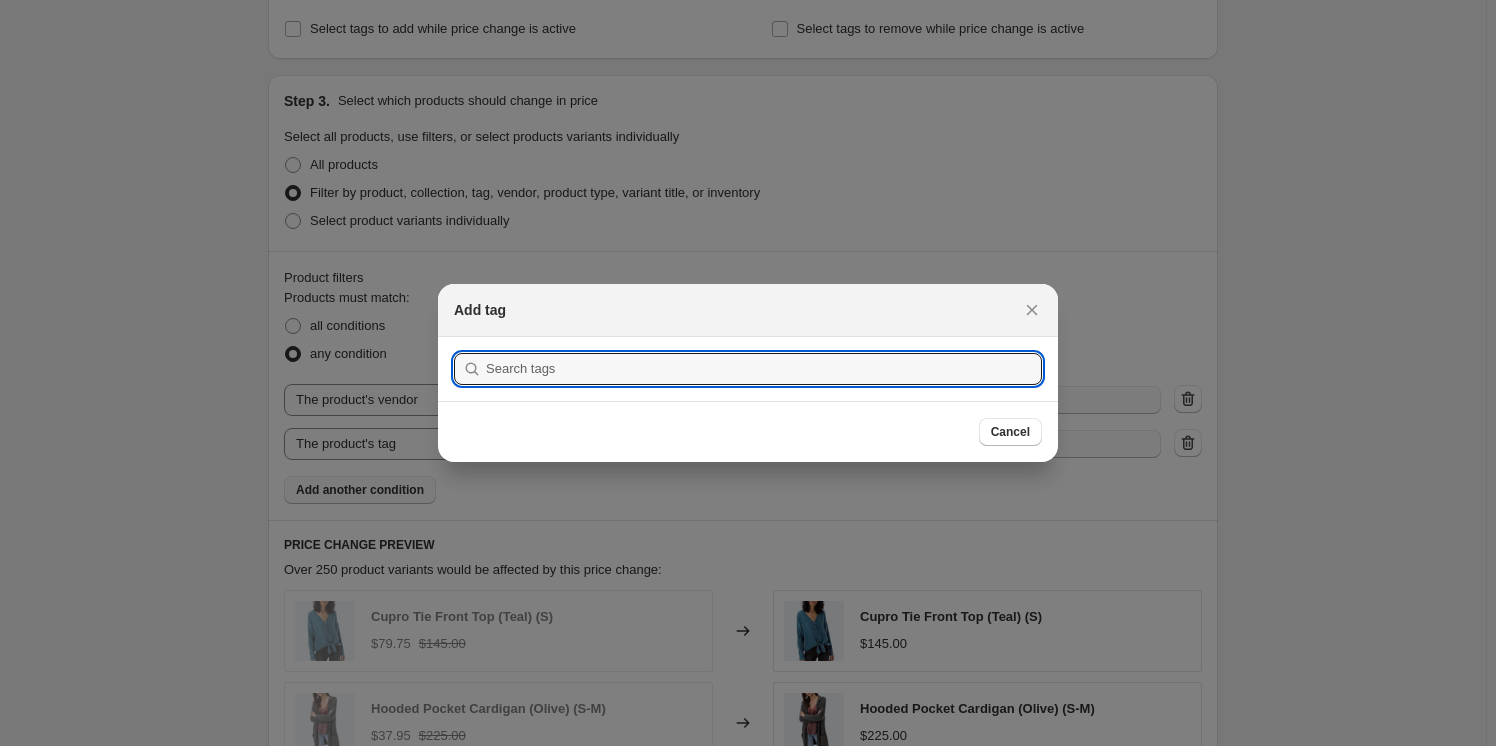 scroll, scrollTop: 0, scrollLeft: 0, axis: both 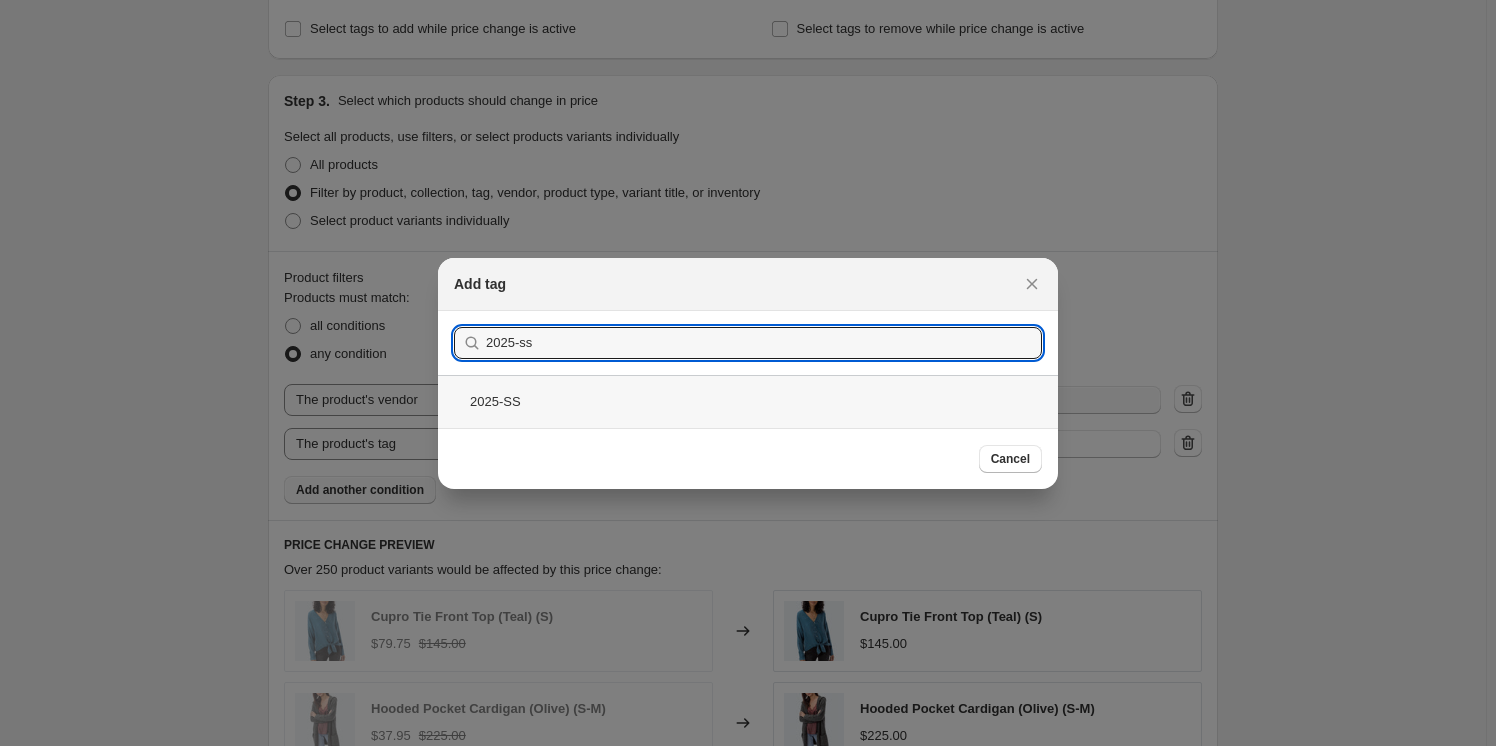 type on "2025-ss" 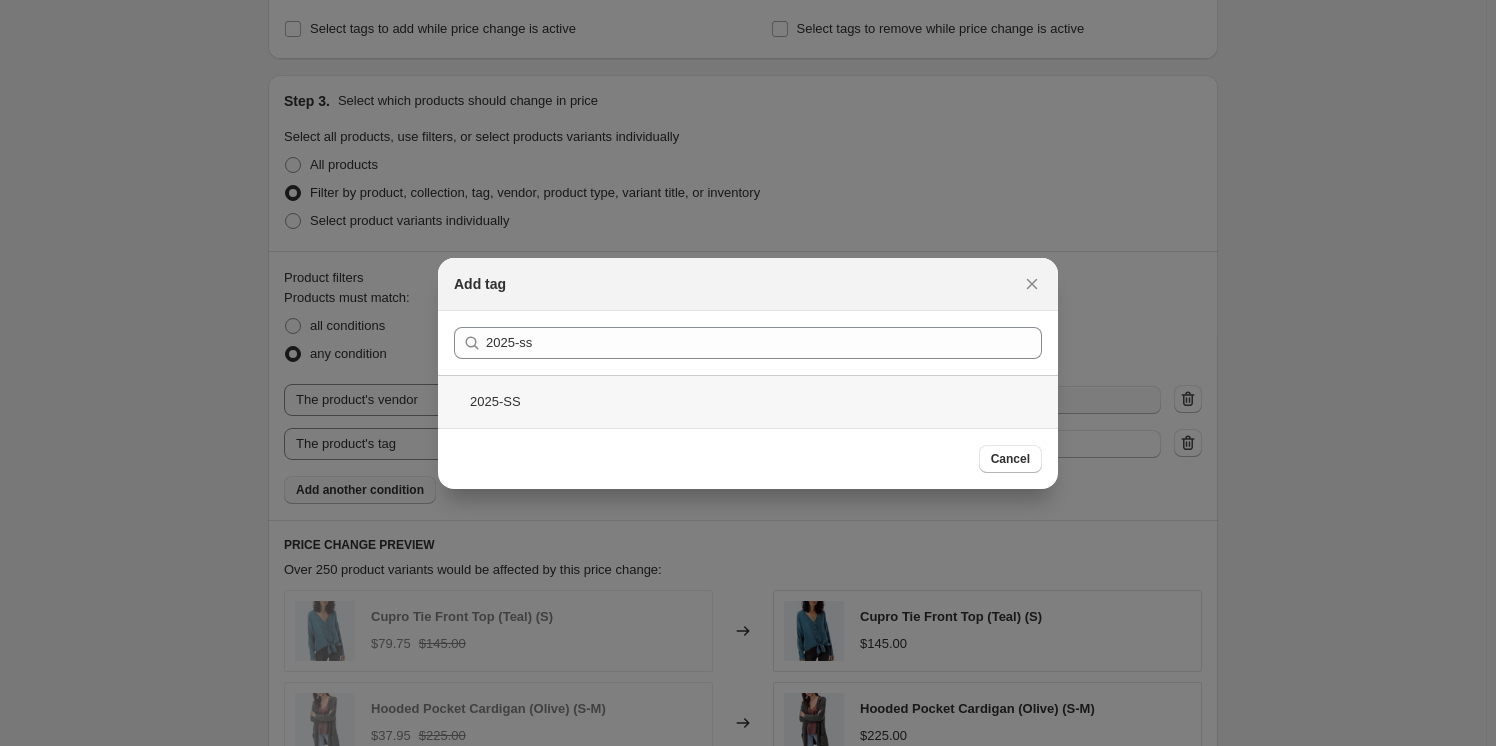 click on "2025-SS" at bounding box center [748, 401] 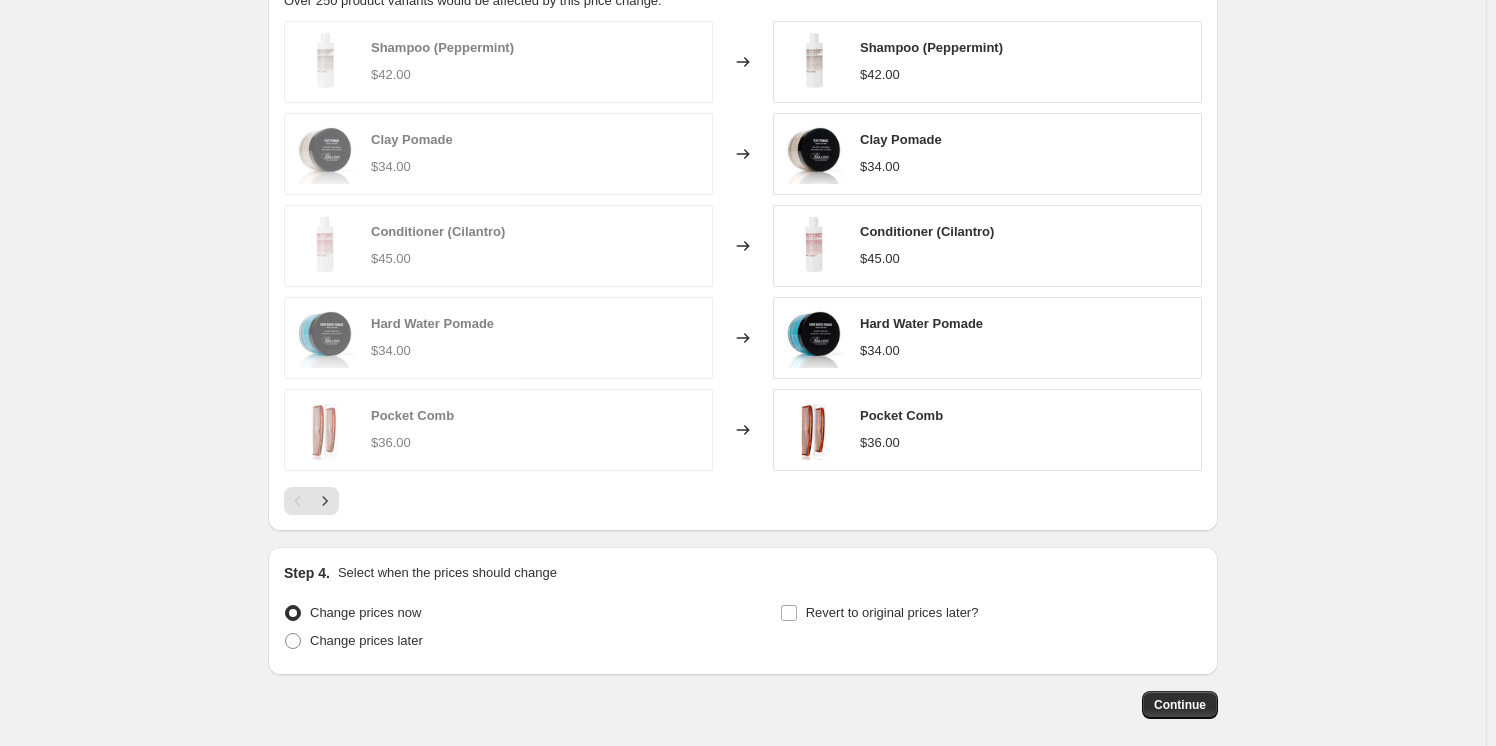 scroll, scrollTop: 1298, scrollLeft: 0, axis: vertical 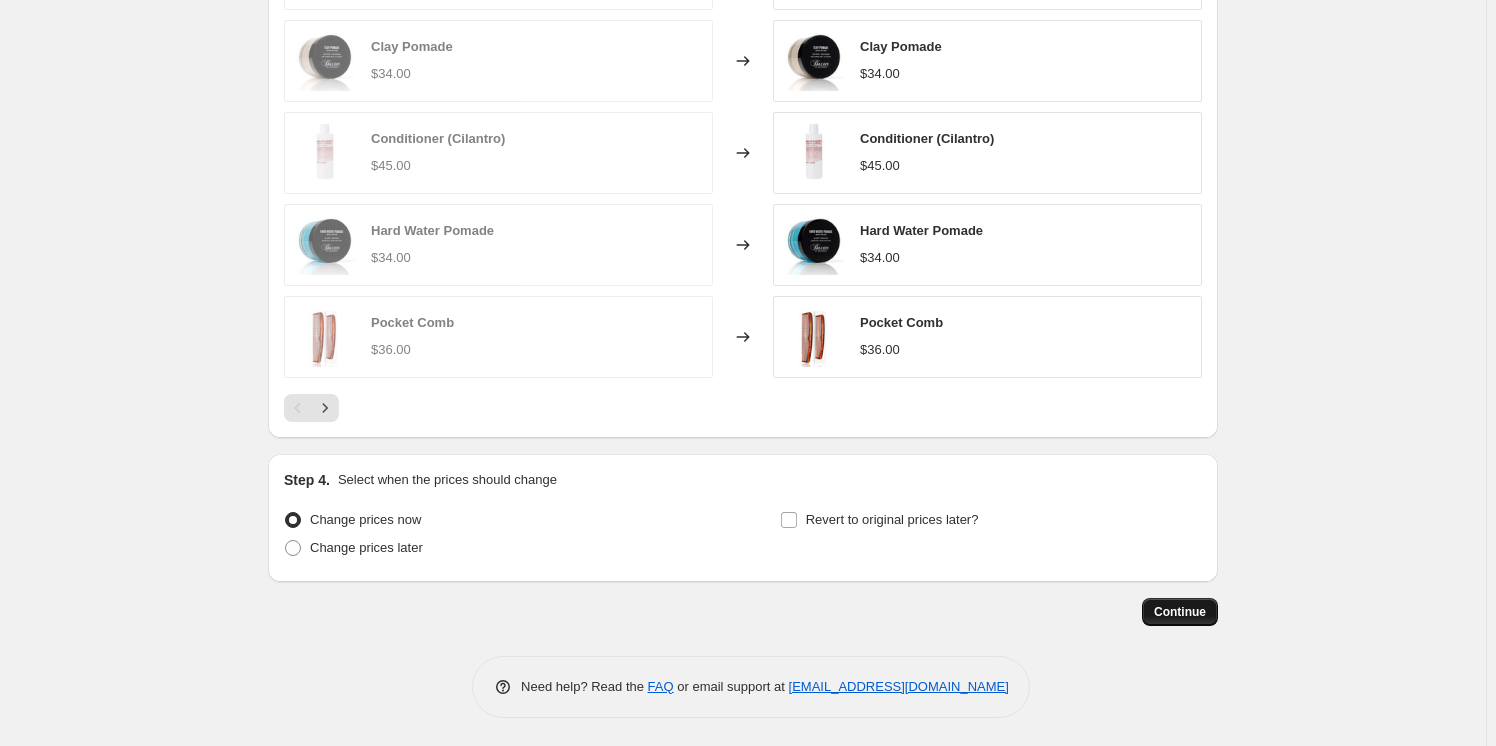 click on "Continue" at bounding box center [1180, 612] 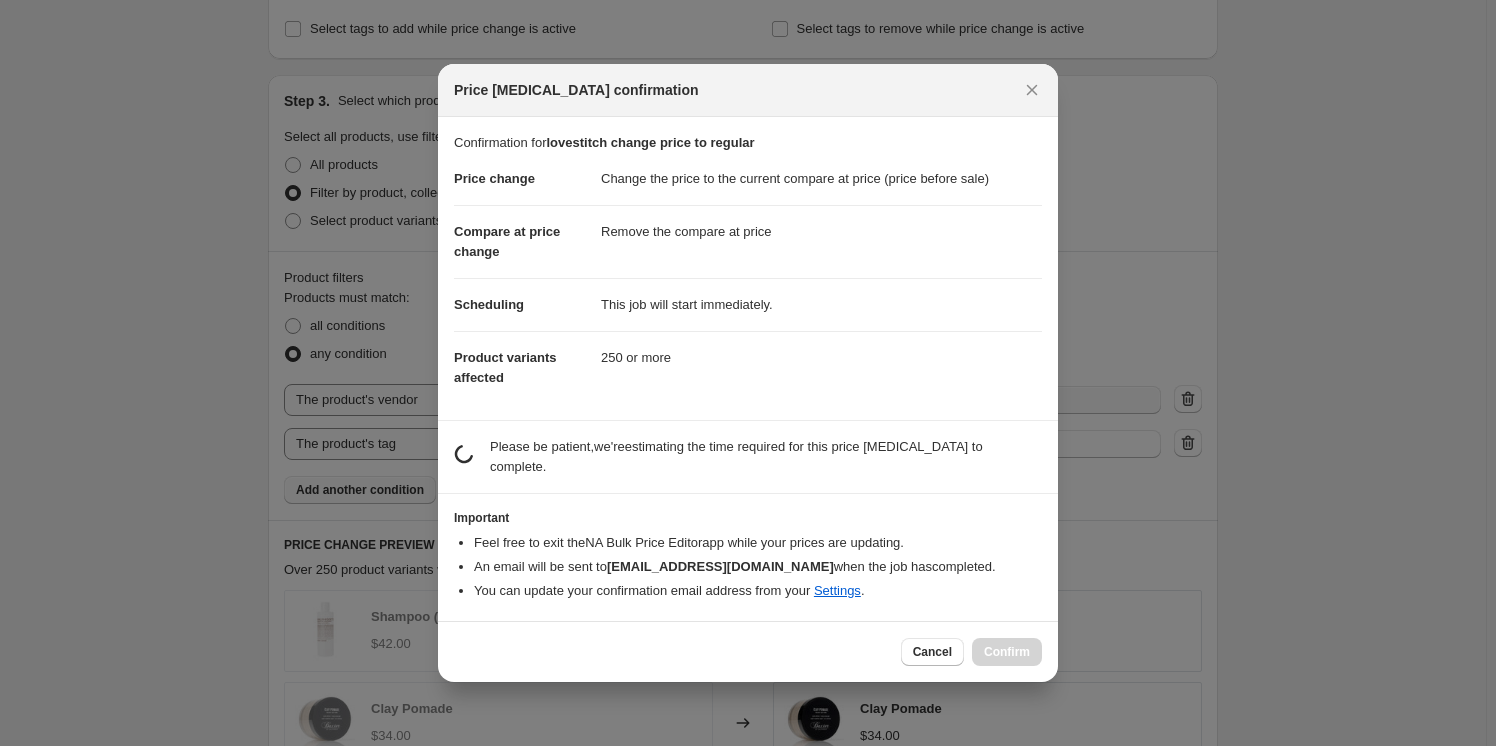 scroll, scrollTop: 0, scrollLeft: 0, axis: both 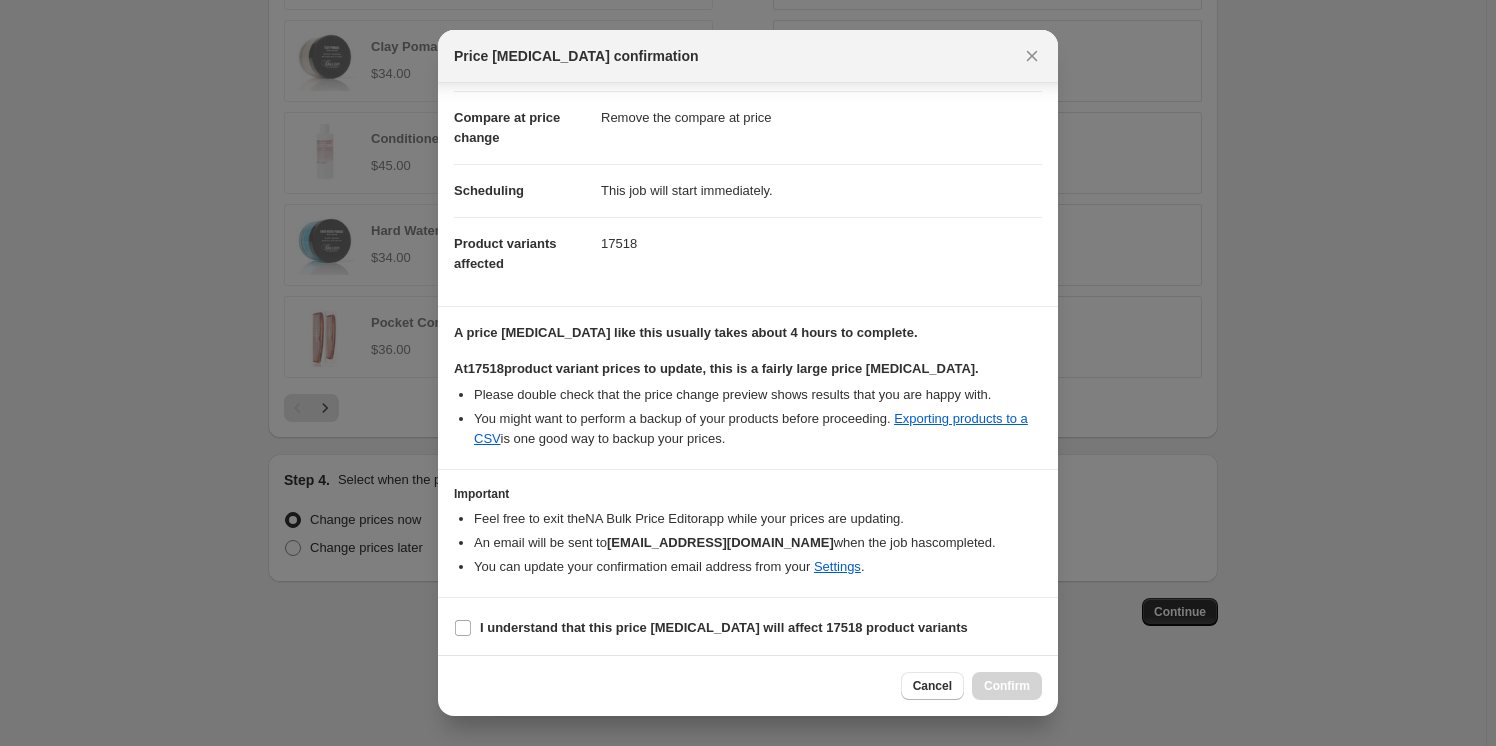 click at bounding box center (748, 373) 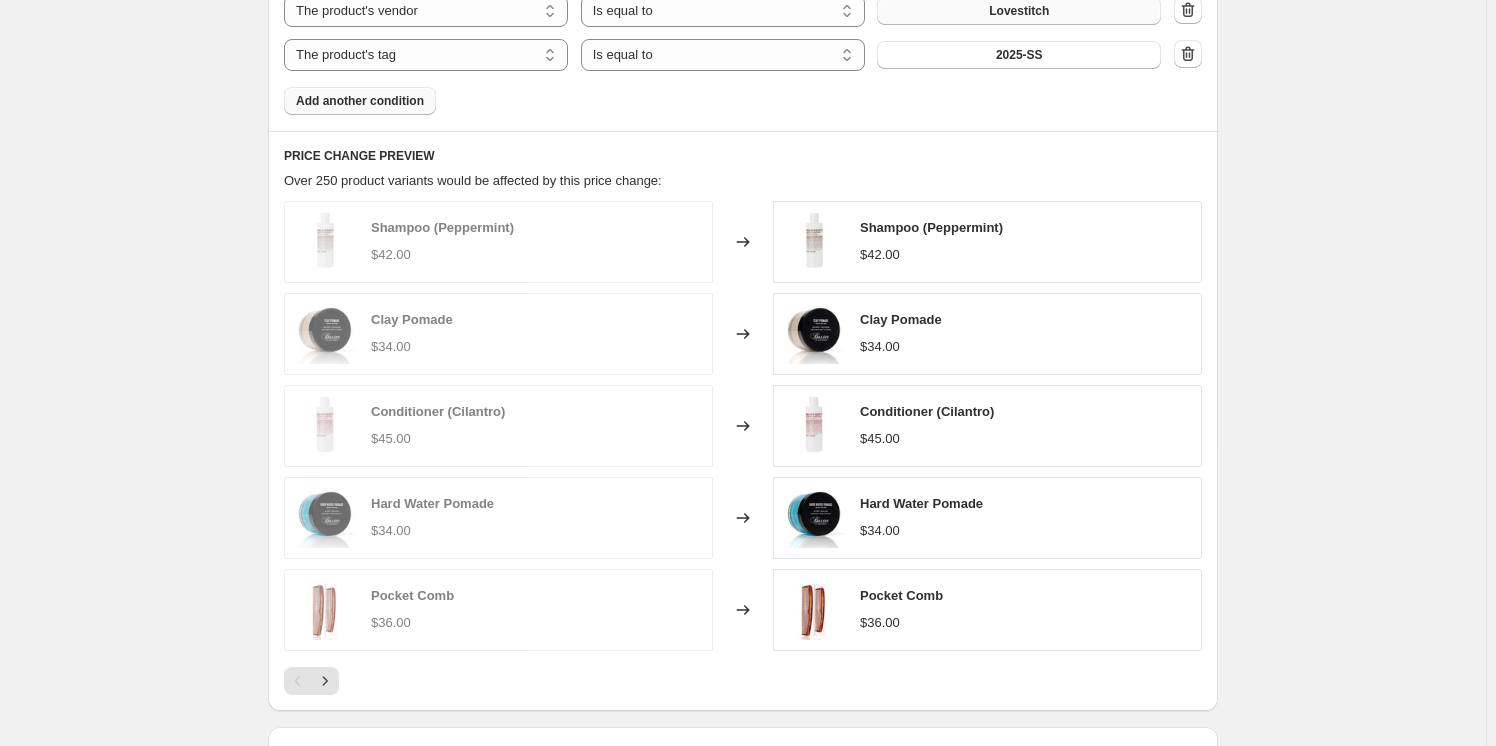 scroll, scrollTop: 1298, scrollLeft: 0, axis: vertical 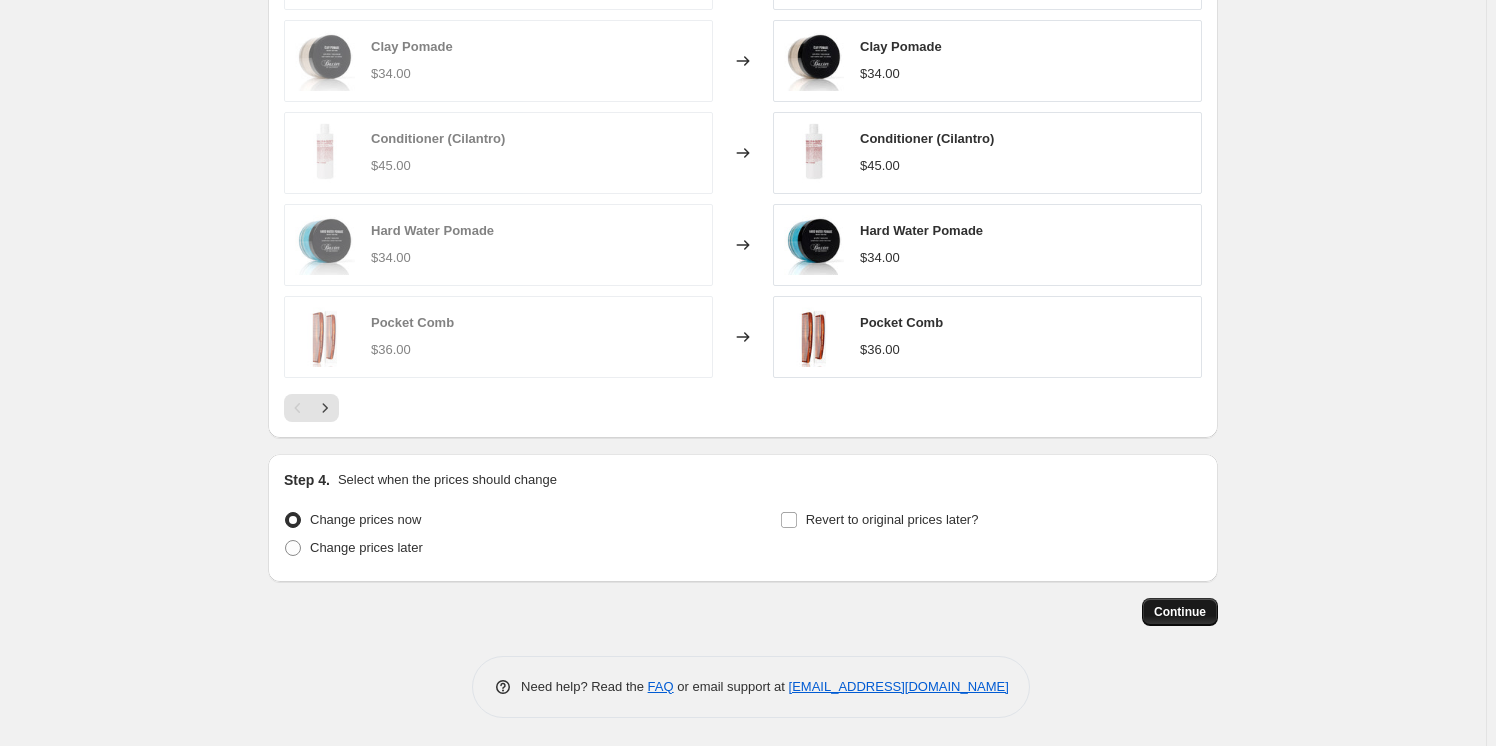 click on "Continue" at bounding box center [1180, 612] 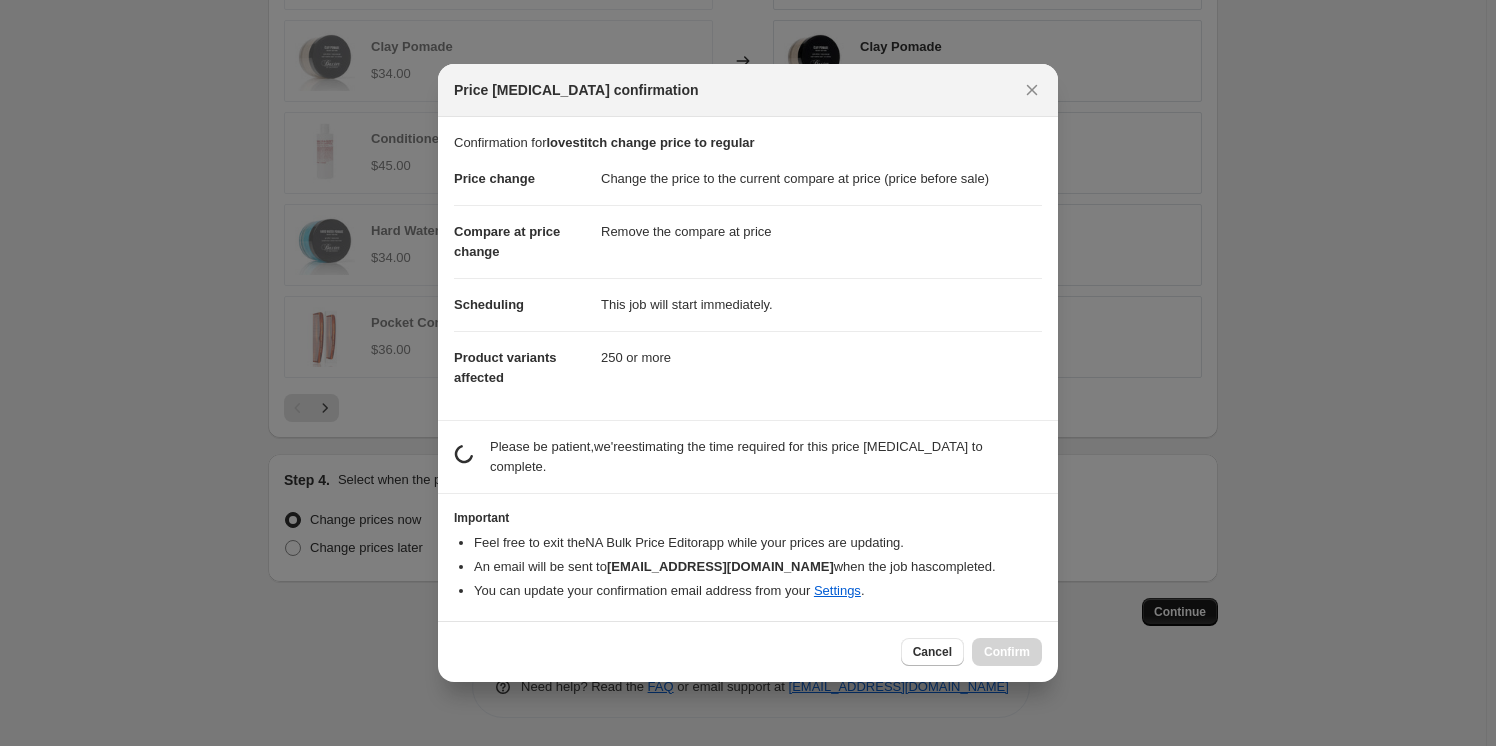 scroll, scrollTop: 0, scrollLeft: 0, axis: both 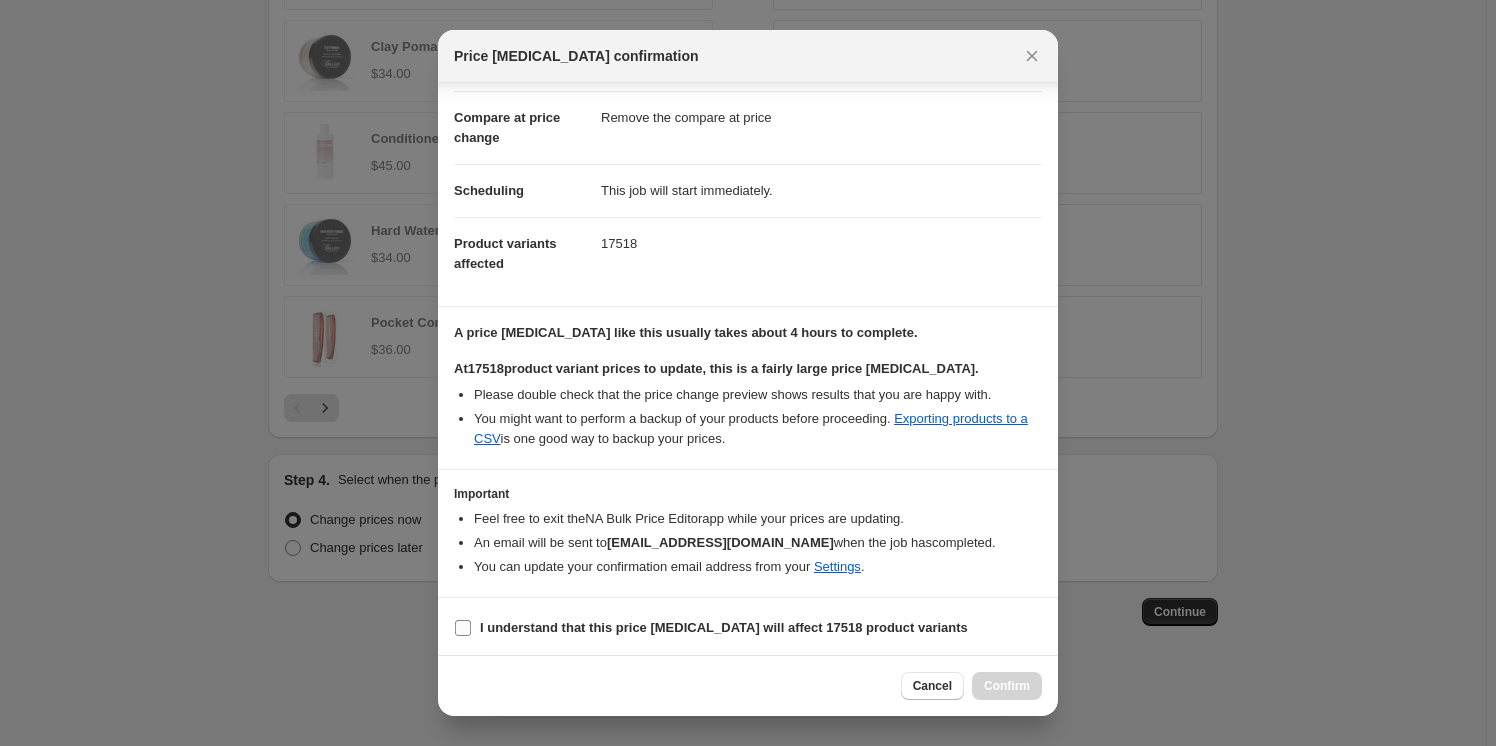 click on "I understand that this price change job will affect 17518 product variants" at bounding box center (724, 627) 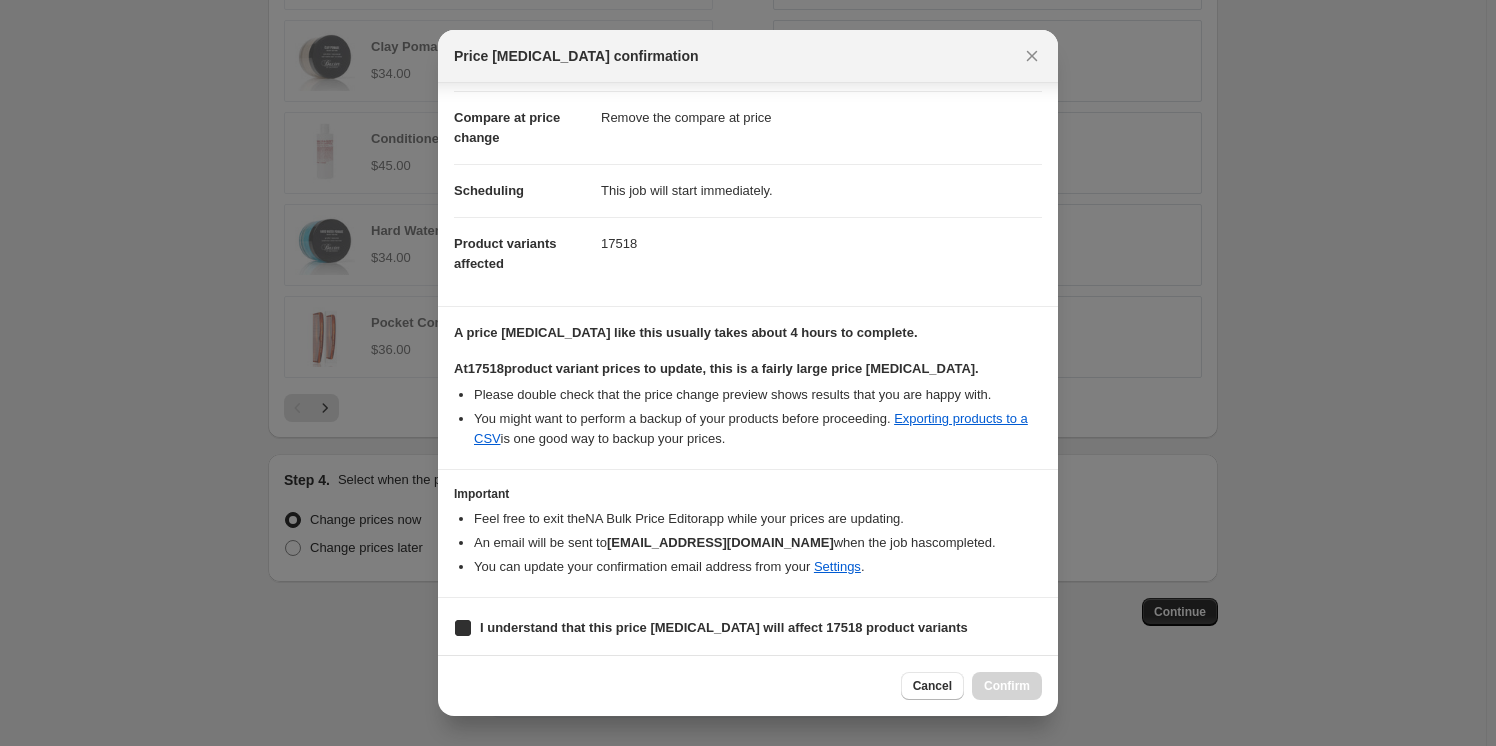 checkbox on "true" 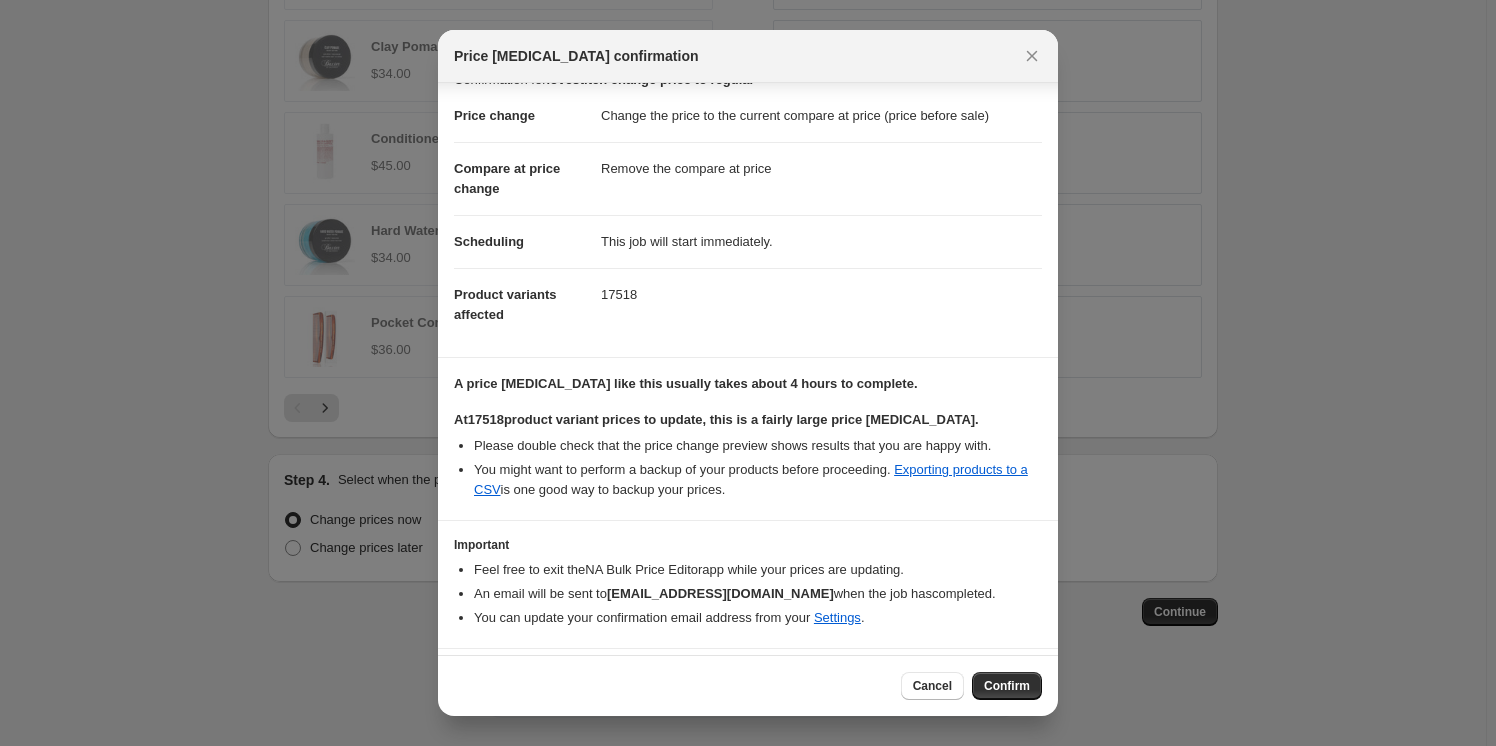 scroll, scrollTop: 0, scrollLeft: 0, axis: both 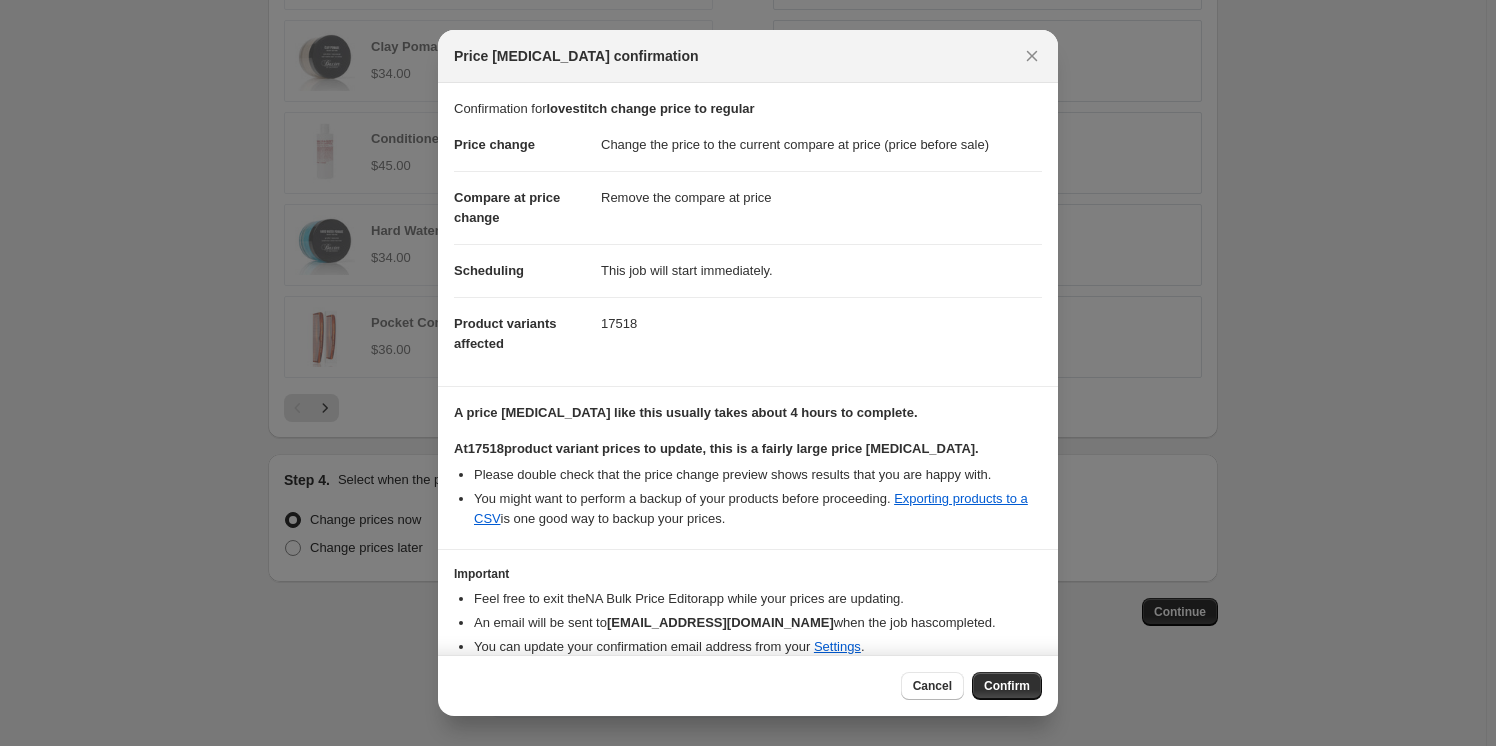 click at bounding box center (748, 373) 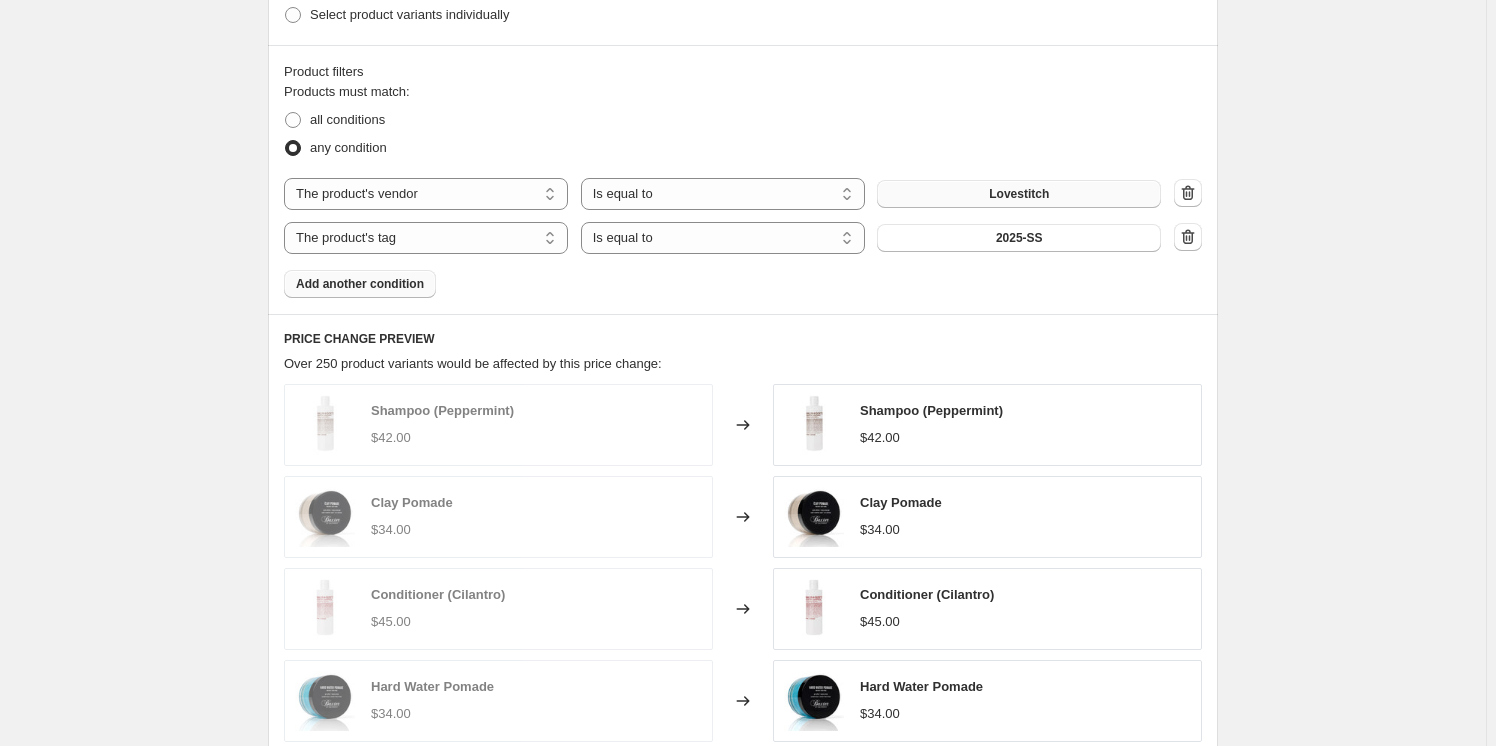 scroll, scrollTop: 480, scrollLeft: 0, axis: vertical 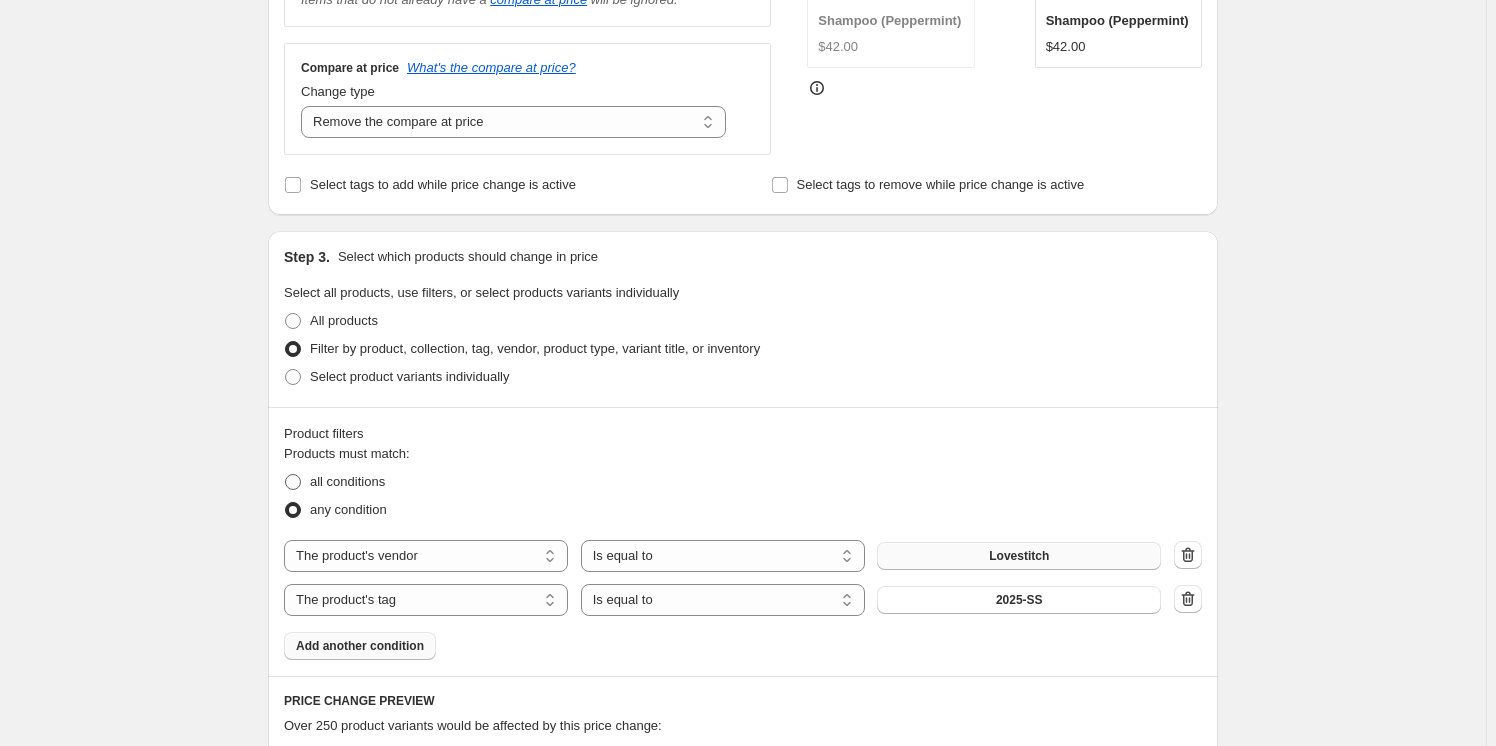 click at bounding box center (293, 482) 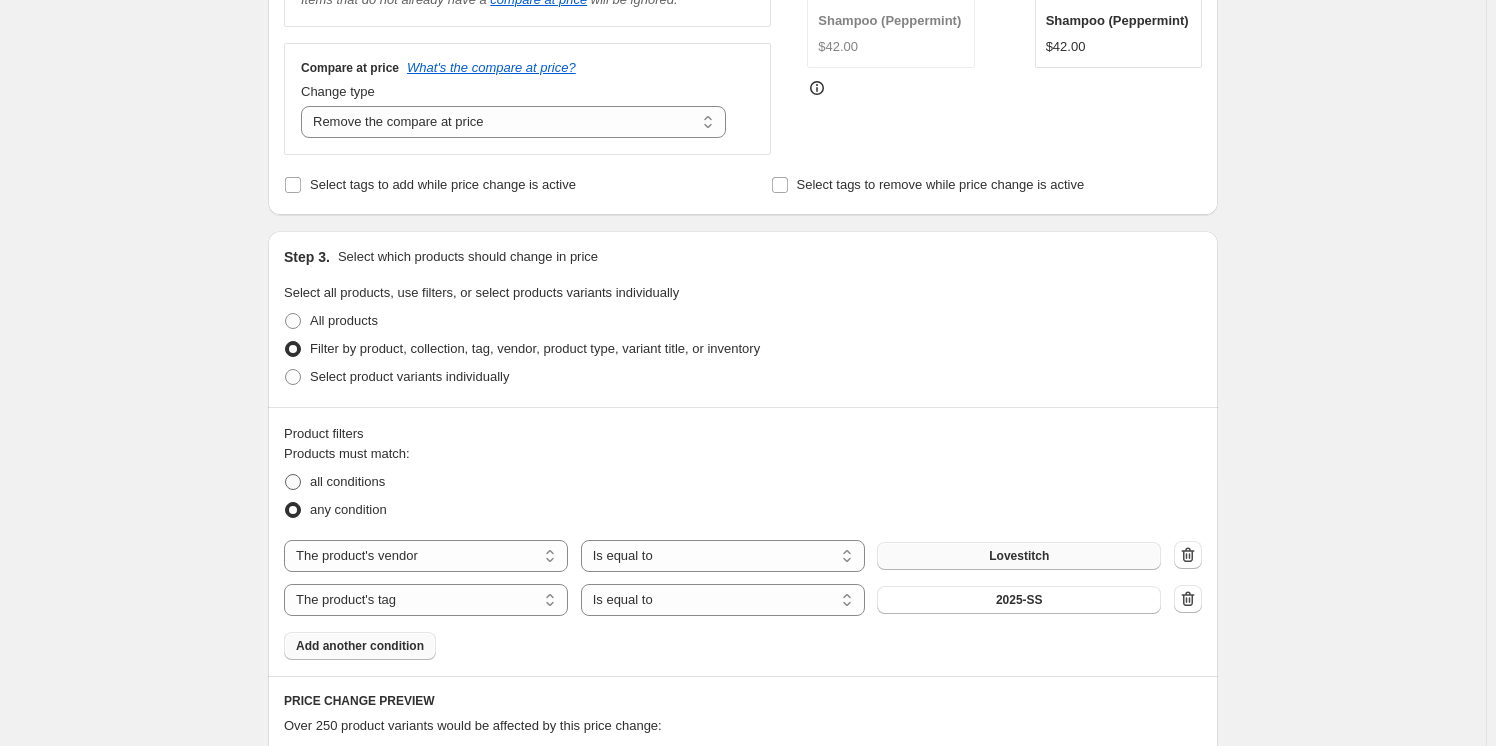 radio on "true" 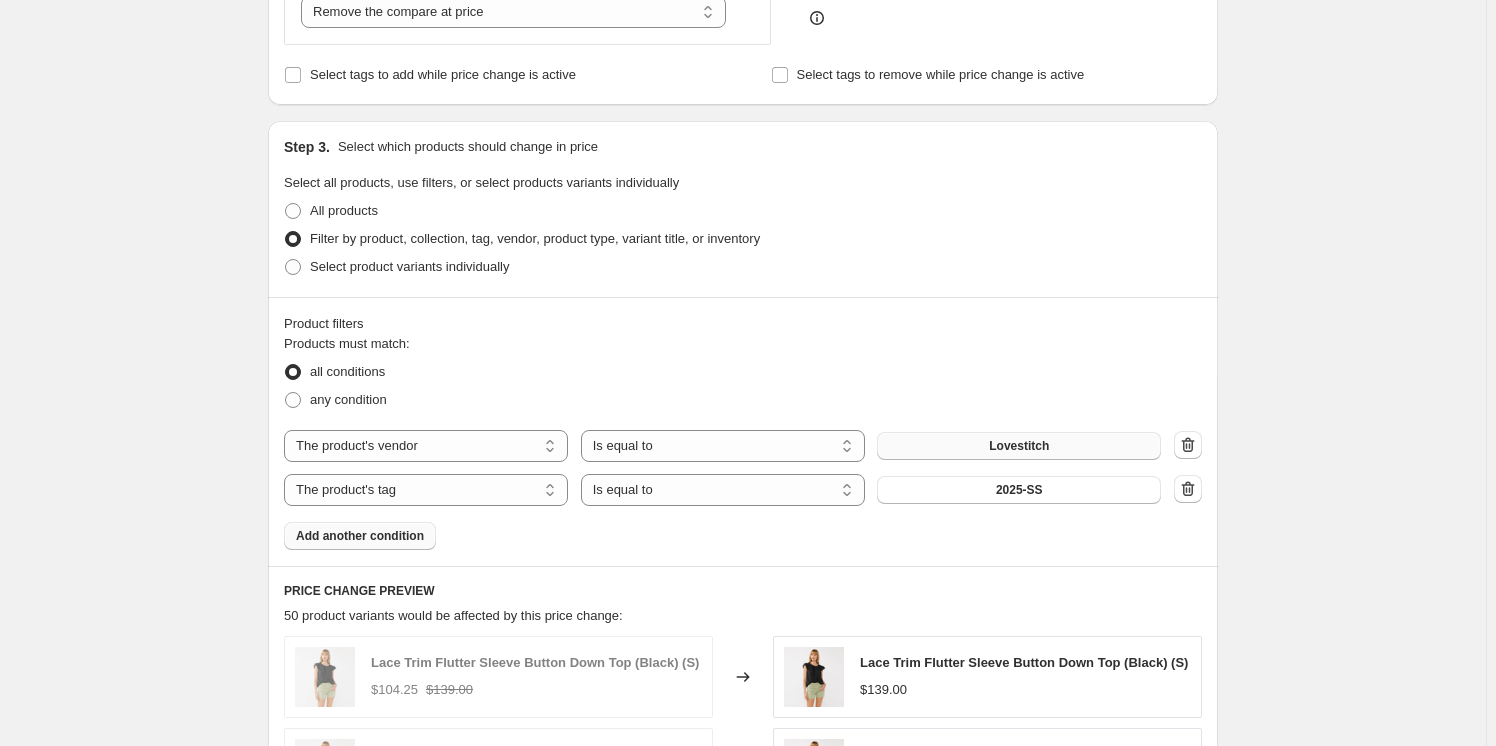 scroll, scrollTop: 843, scrollLeft: 0, axis: vertical 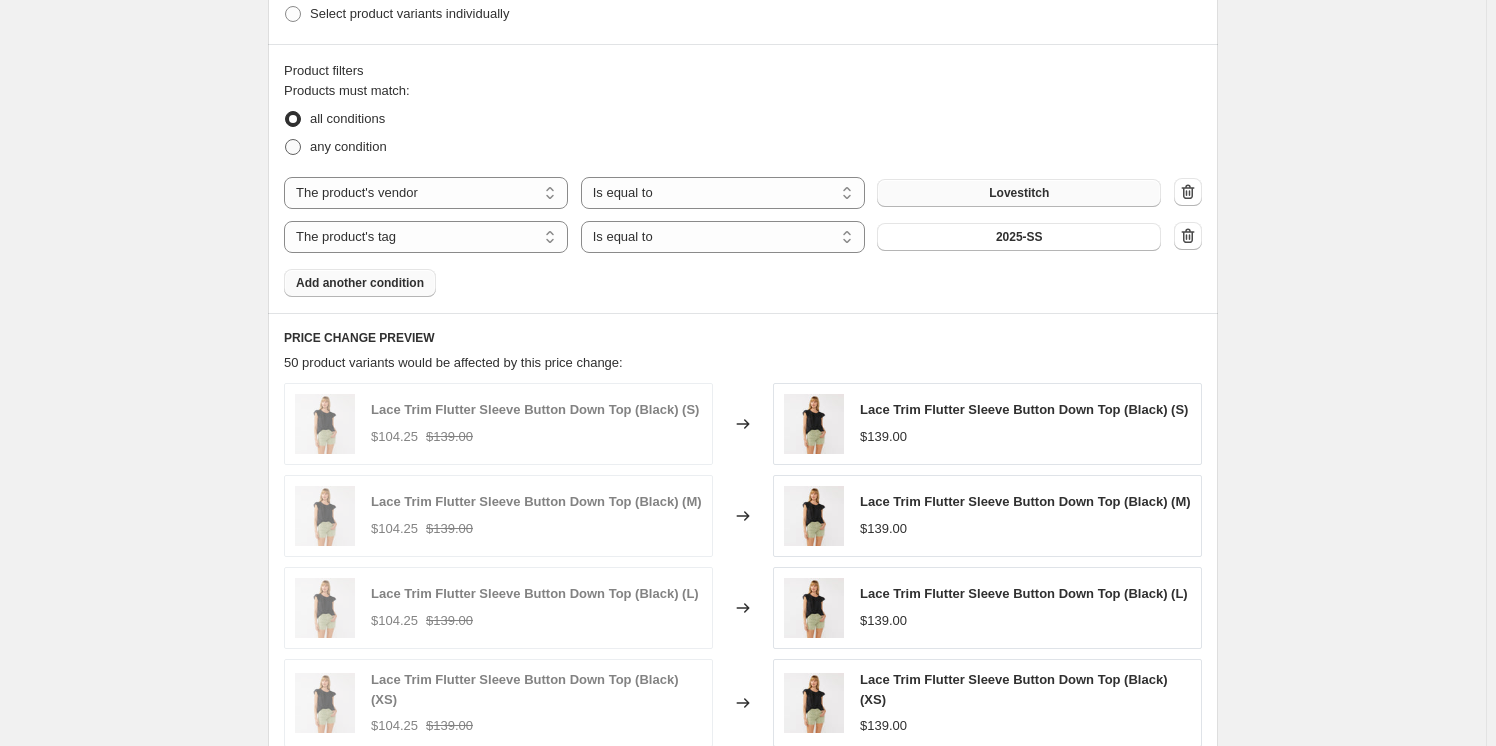 click on "any condition" at bounding box center [348, 146] 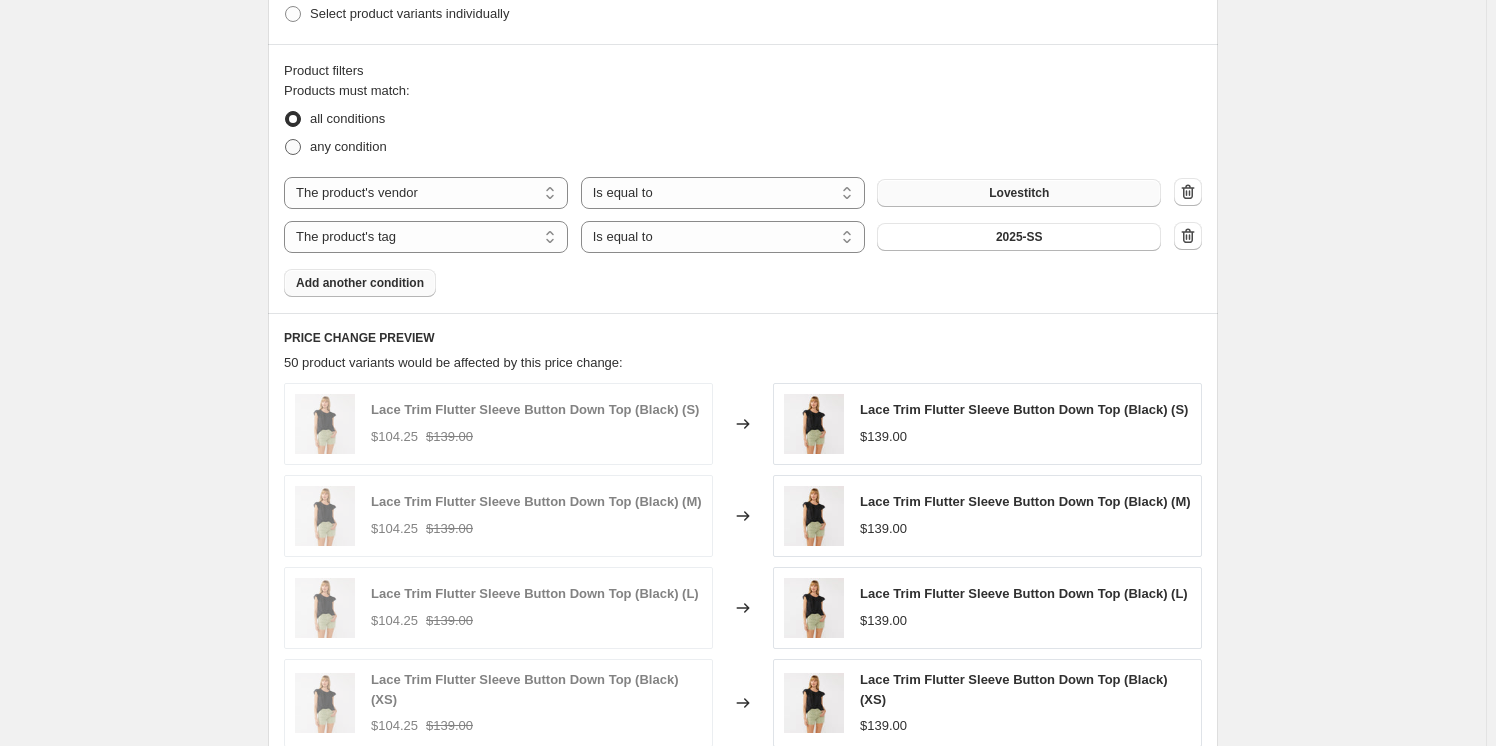 radio on "true" 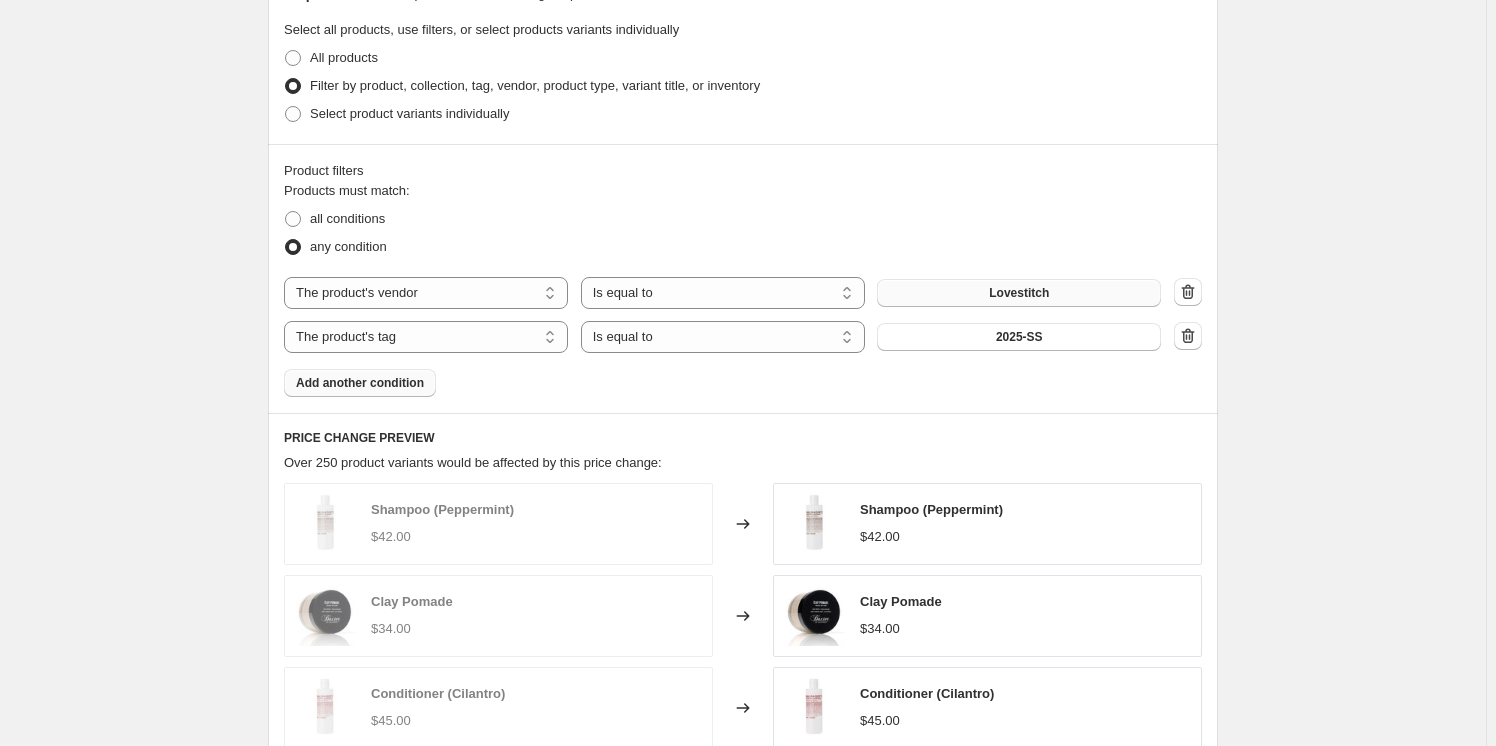 scroll, scrollTop: 661, scrollLeft: 0, axis: vertical 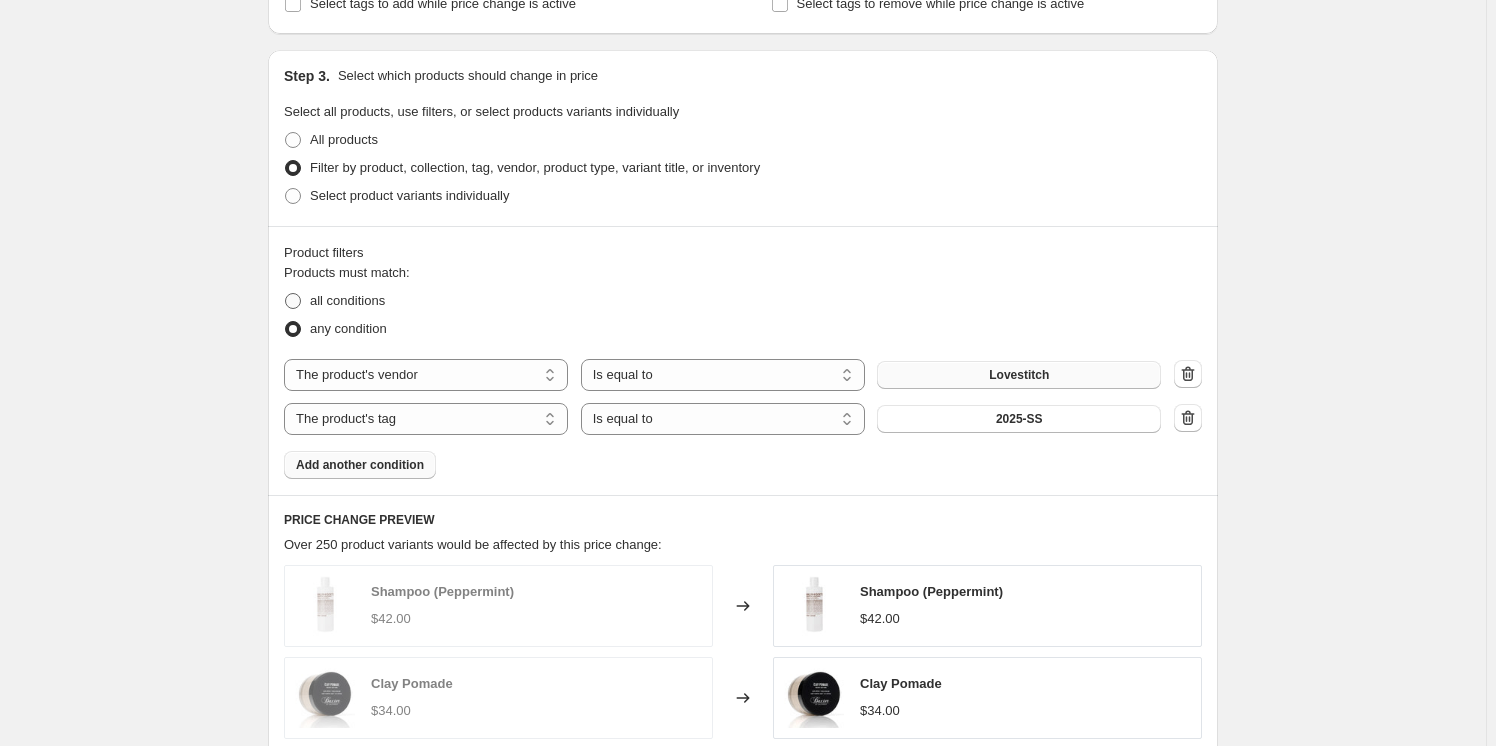 click on "all conditions" at bounding box center [347, 300] 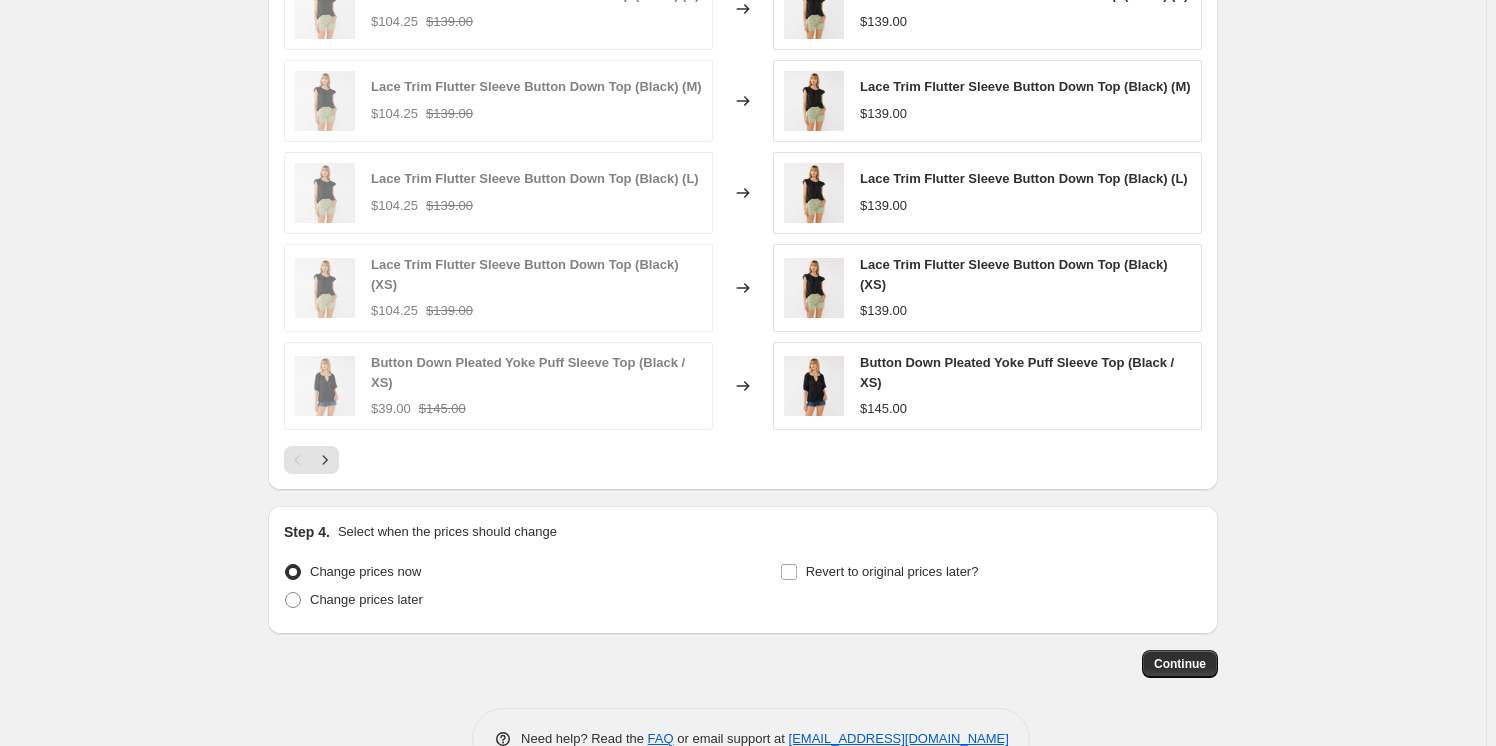 scroll, scrollTop: 1304, scrollLeft: 0, axis: vertical 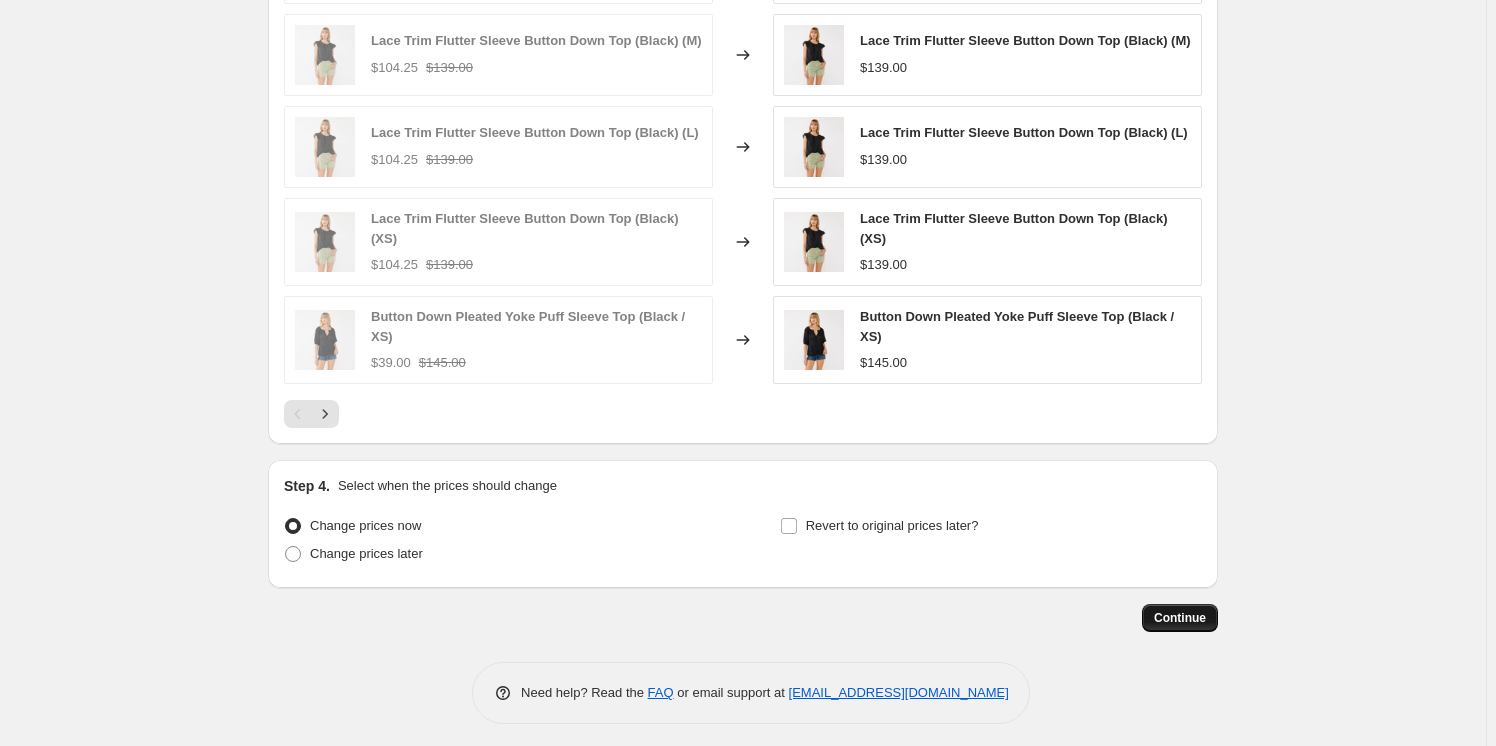 click on "Continue" at bounding box center [1180, 618] 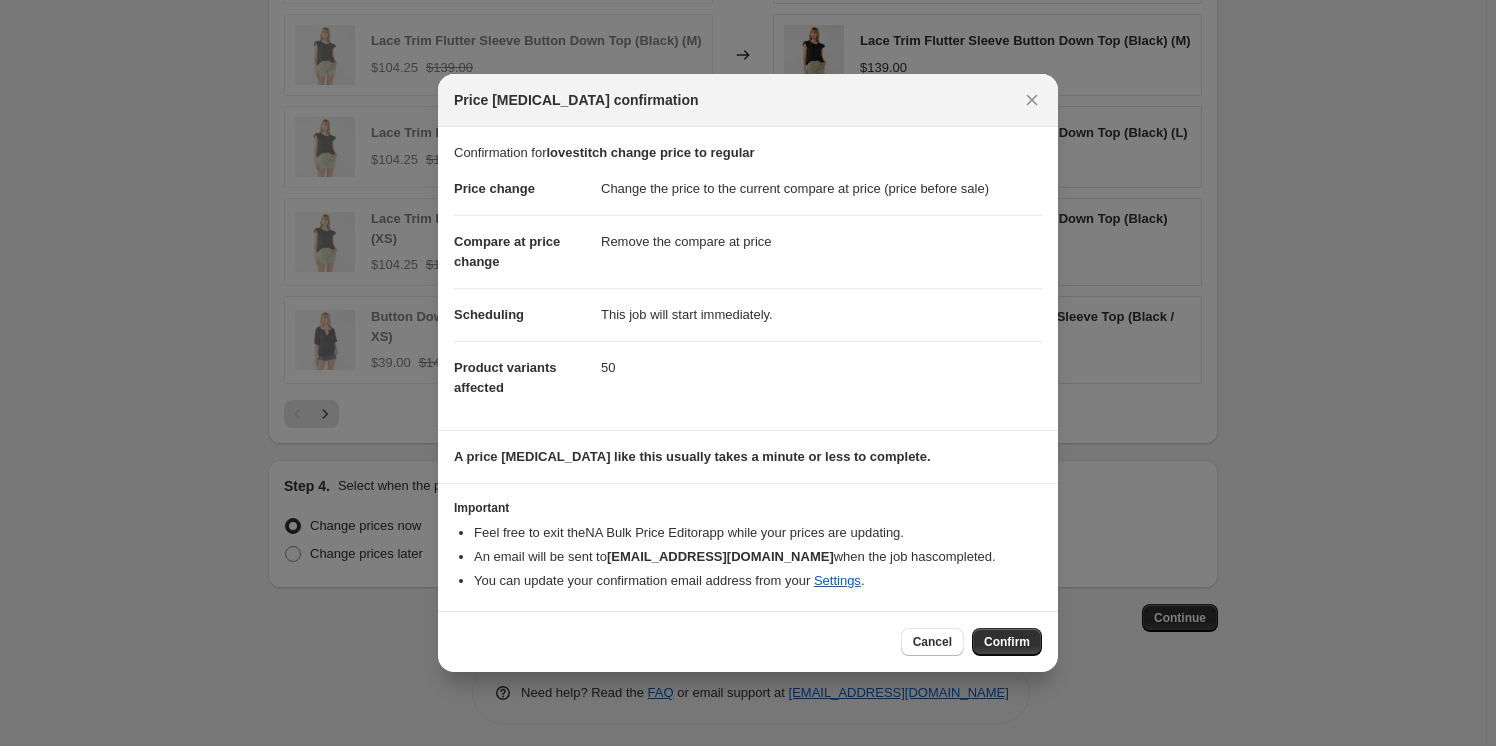 click on "Confirm" at bounding box center (1007, 642) 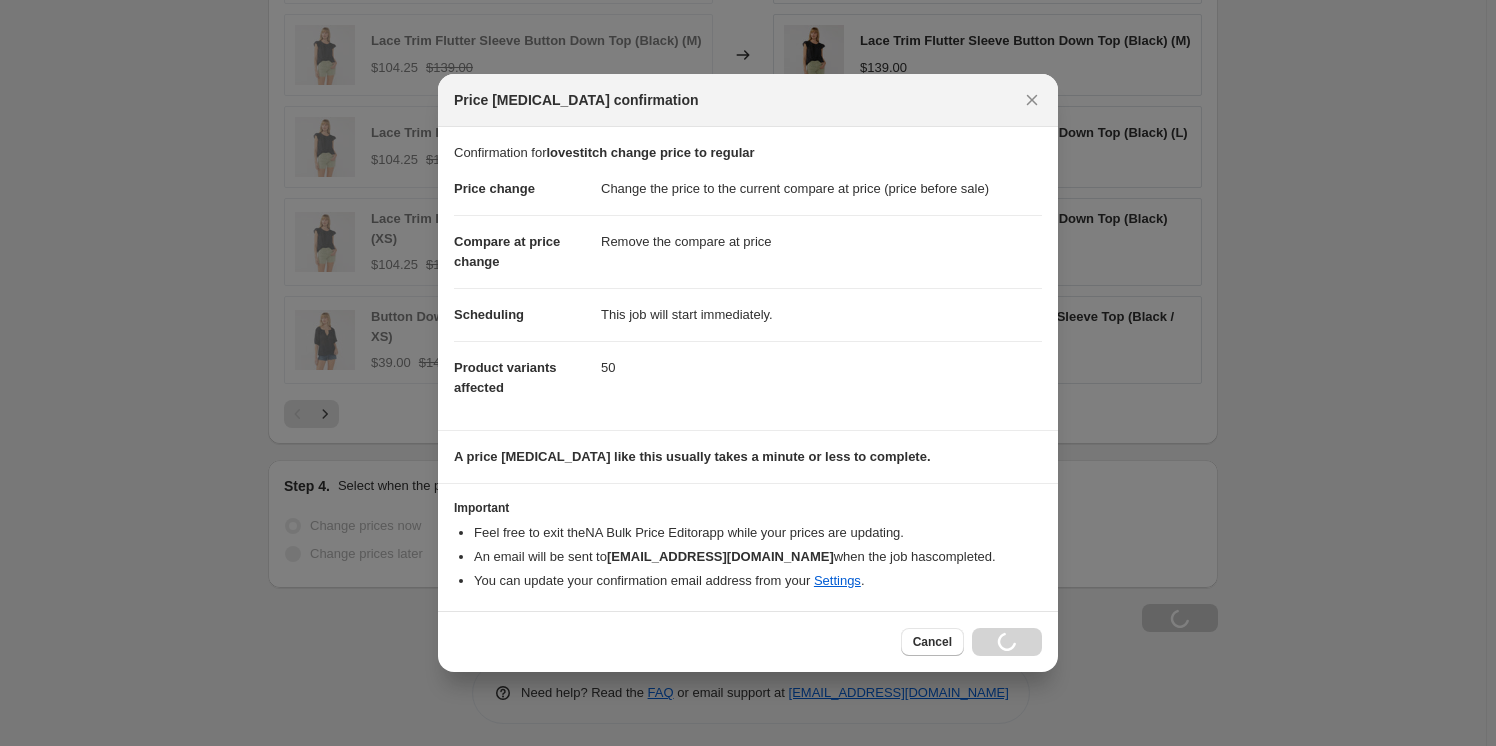 scroll, scrollTop: 1372, scrollLeft: 0, axis: vertical 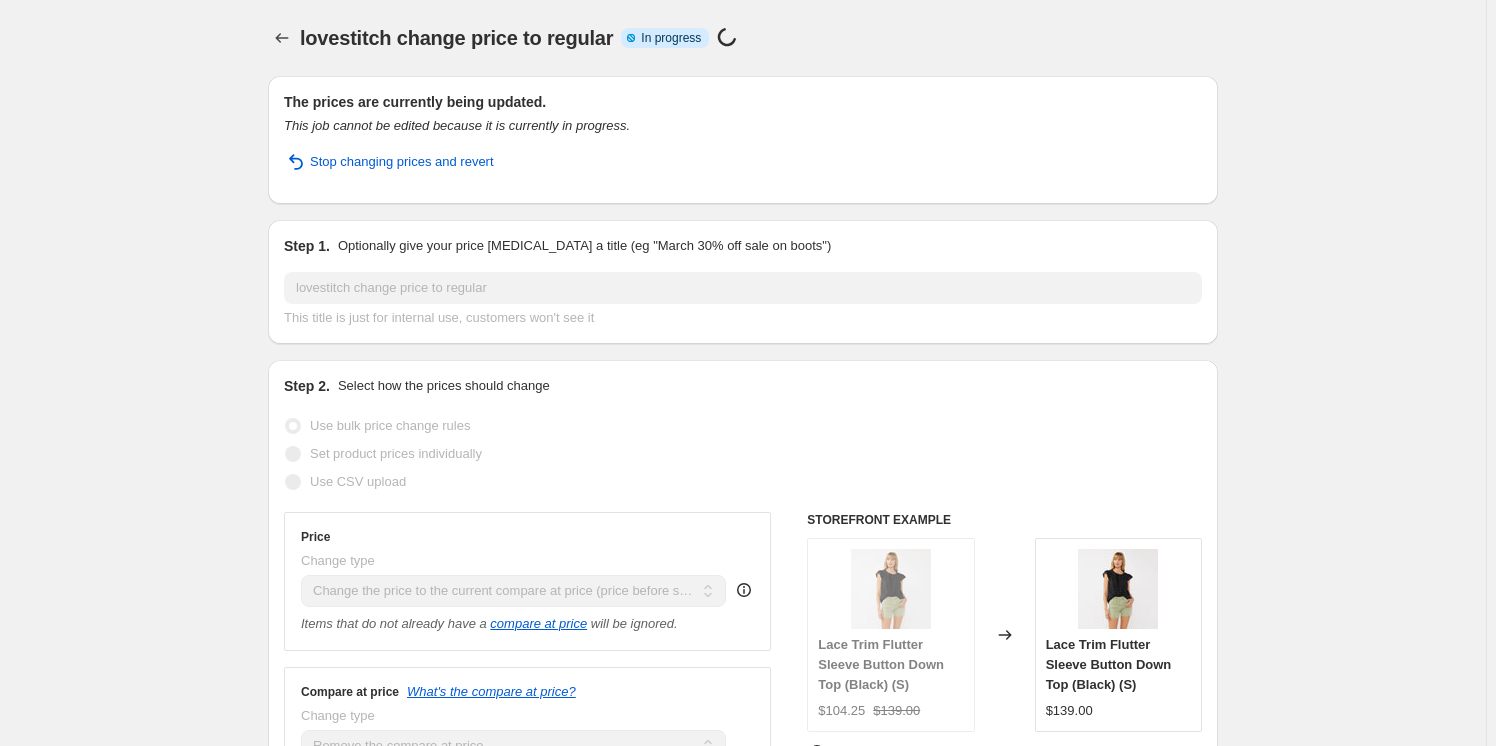 click on "lovestitch change price to regular. This page is ready lovestitch change price to regular Info Partially complete In progress Price change job in progress... The prices are currently being updated. This job cannot be edited because it is currently in progress. Stop changing prices and revert Step 1. Optionally give your price change job a title (eg "March 30% off sale on boots") lovestitch change price to regular This title is just for internal use, customers won't see it Step 2. Select how the prices should change Use bulk price change rules Set product prices individually Use CSV upload Price Change type Change the price to a certain amount Change the price by a certain amount Change the price by a certain percentage Change the price to the current compare at price (price before sale) Change the price by a certain amount relative to the compare at price Change the price by a certain percentage relative to the compare at price Don't change the price Change price to certain cost margin   compare at price" at bounding box center [743, 1079] 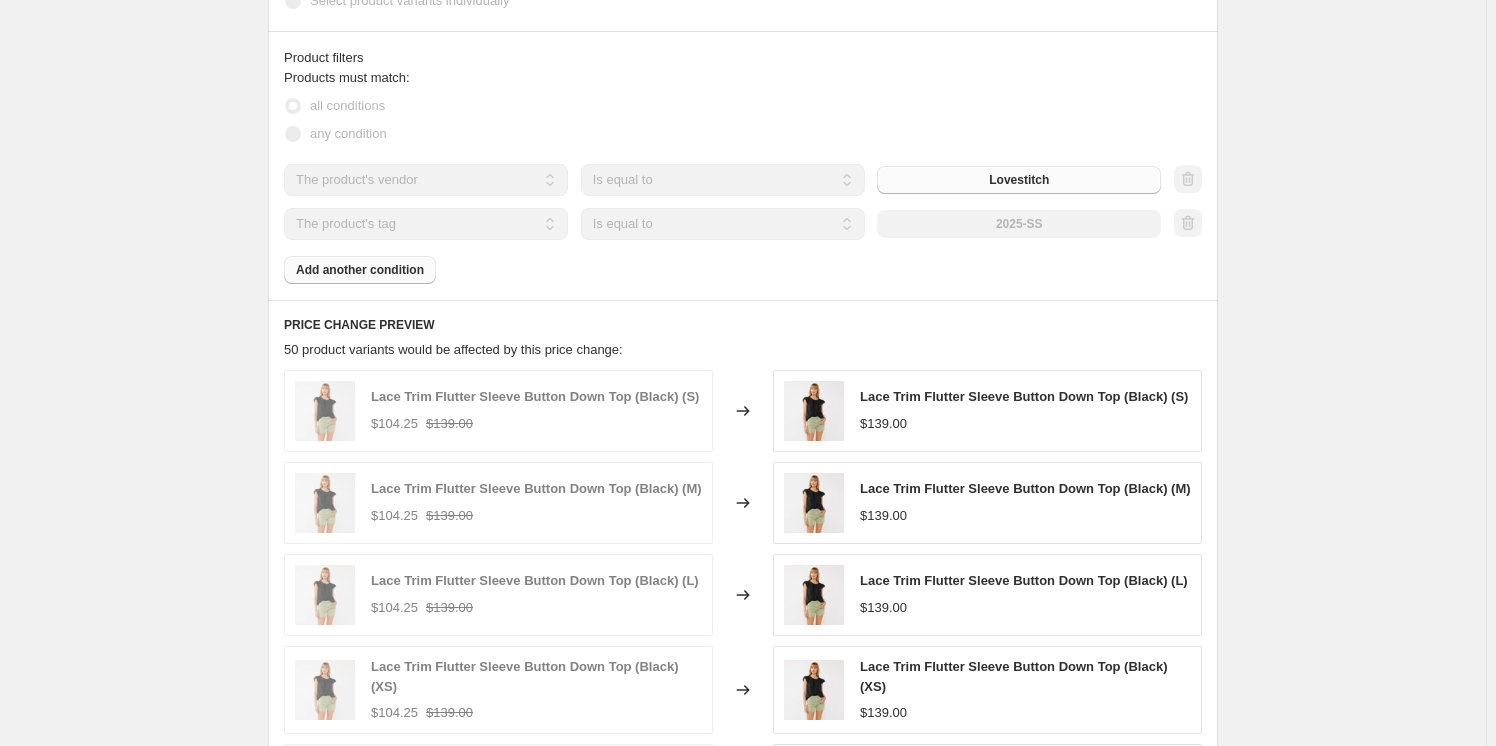 scroll, scrollTop: 1404, scrollLeft: 0, axis: vertical 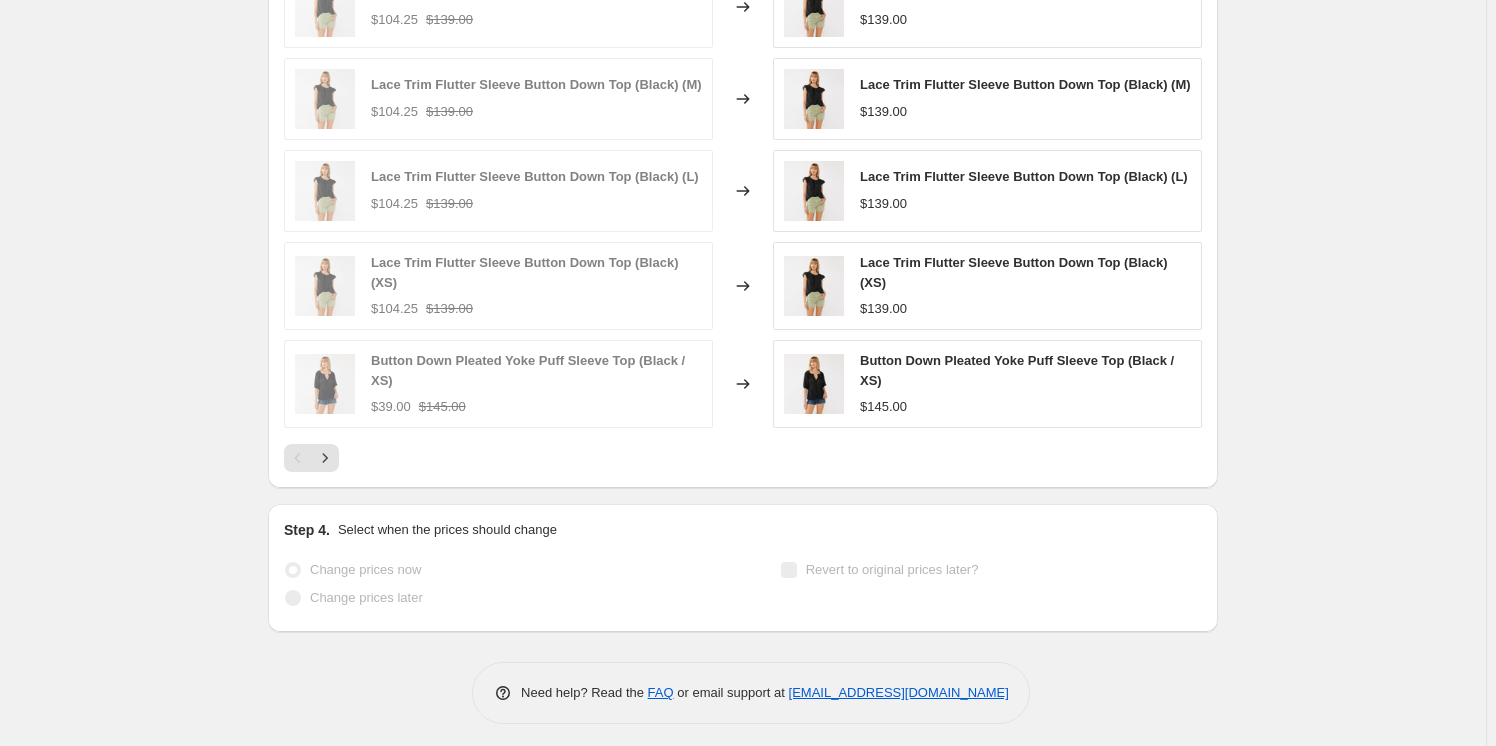 click on "lovestitch change price to regular. This page is ready lovestitch change price to regular Info Partially complete In progress Price change job in progress... The prices are currently being updated. This job cannot be edited because it is currently in progress. Stop changing prices and revert Step 1. Optionally give your price change job a title (eg "March 30% off sale on boots") lovestitch change price to regular This title is just for internal use, customers won't see it Step 2. Select how the prices should change Use bulk price change rules Set product prices individually Use CSV upload Price Change type Change the price to a certain amount Change the price by a certain amount Change the price by a certain percentage Change the price to the current compare at price (price before sale) Change the price by a certain amount relative to the compare at price Change the price by a certain percentage relative to the compare at price Don't change the price Change price to certain cost margin   compare at price" at bounding box center (743, -325) 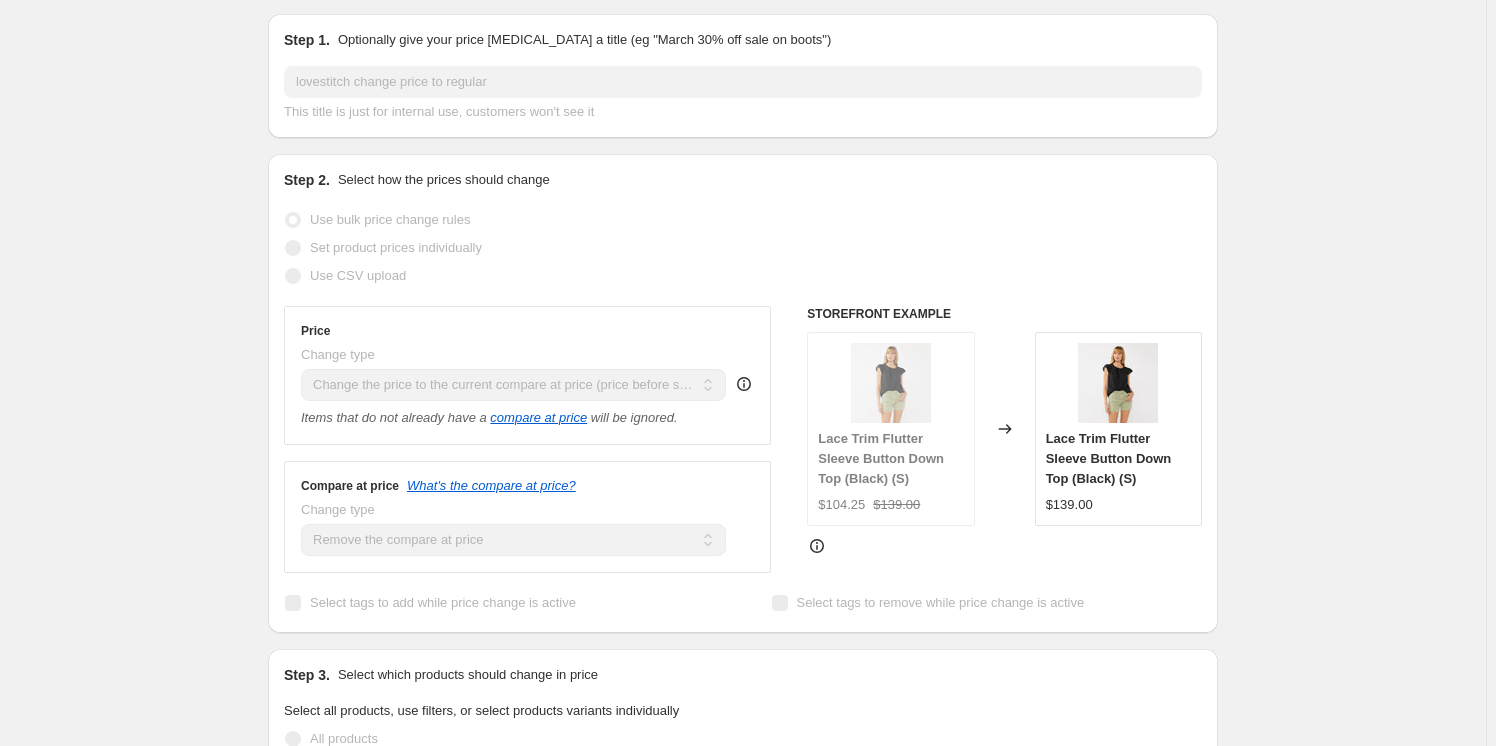 scroll, scrollTop: 0, scrollLeft: 0, axis: both 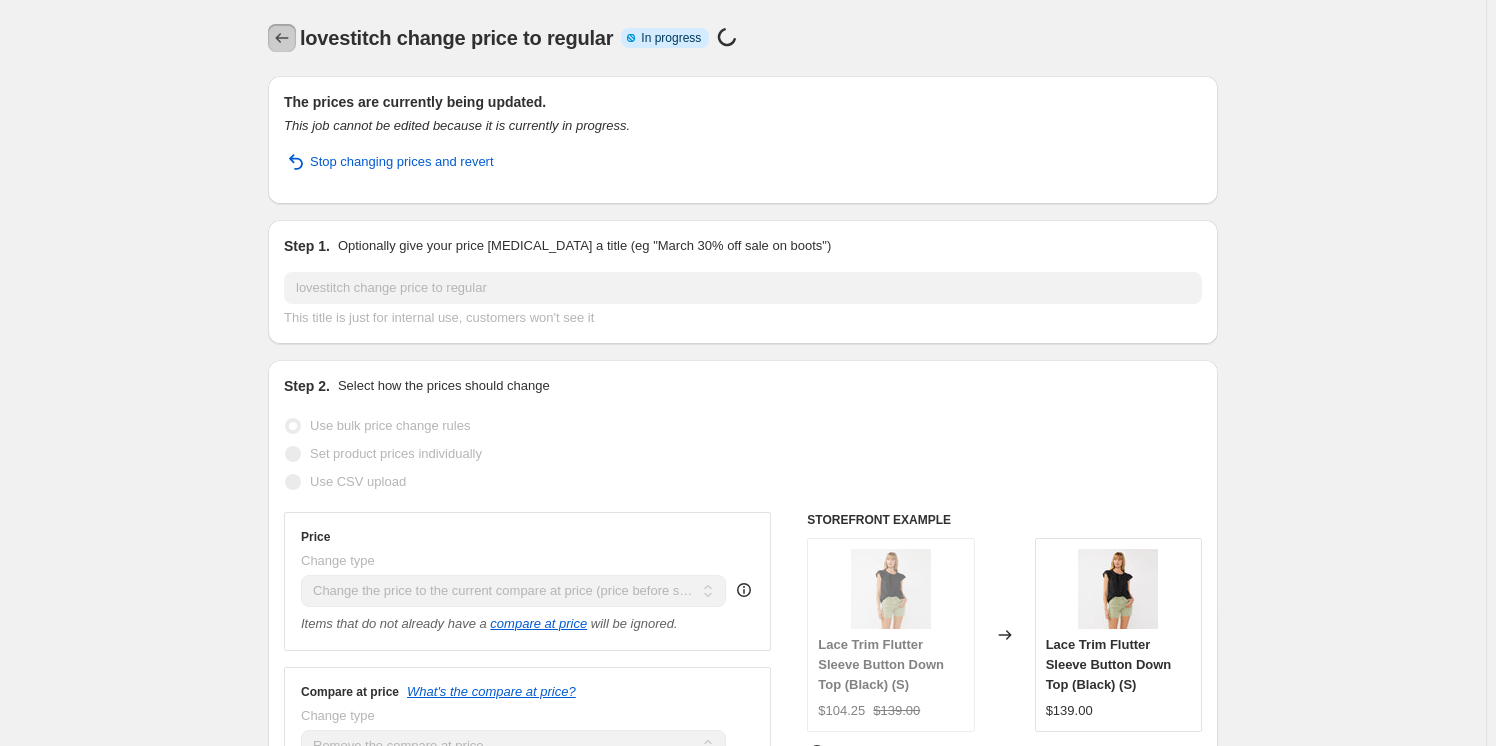 click 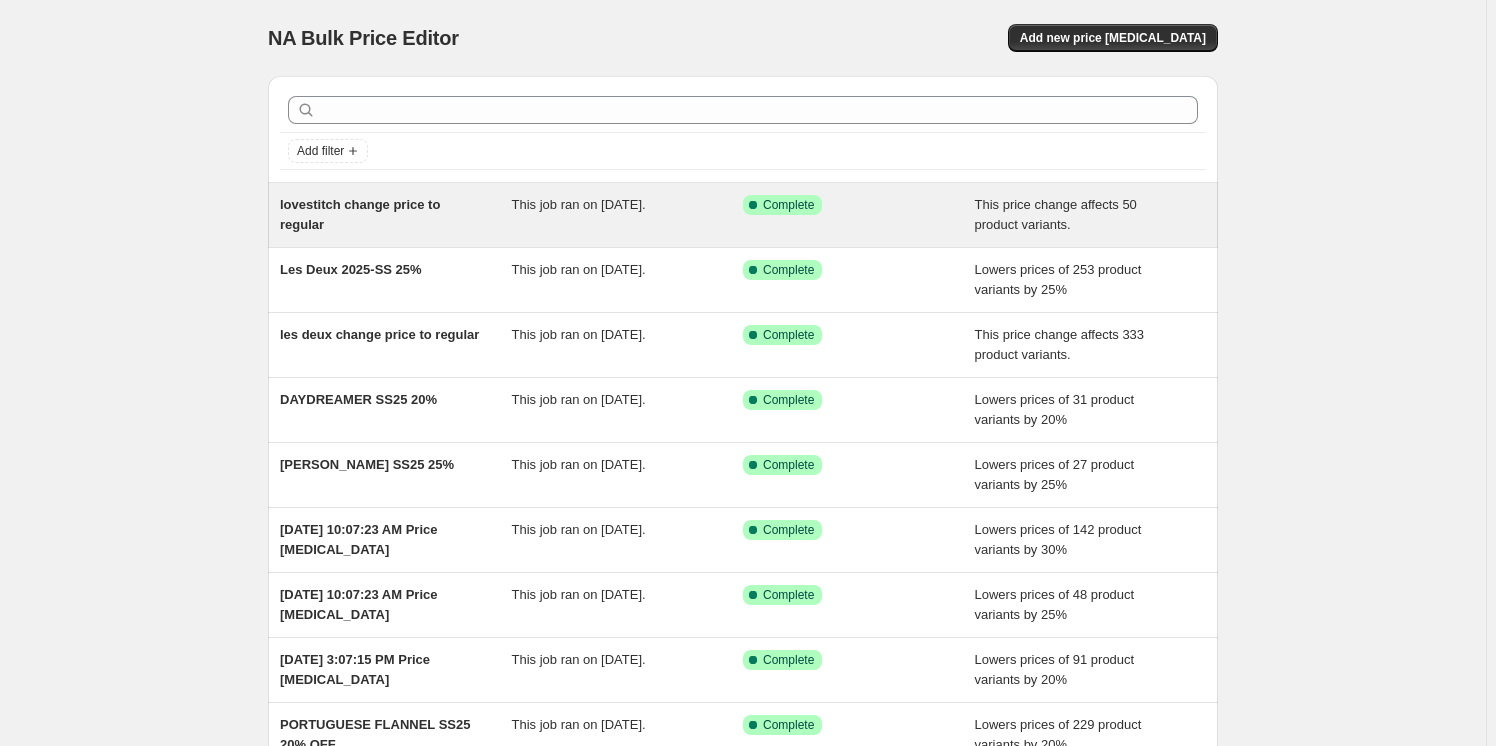 click on "lovestitch change price to regular" at bounding box center (360, 214) 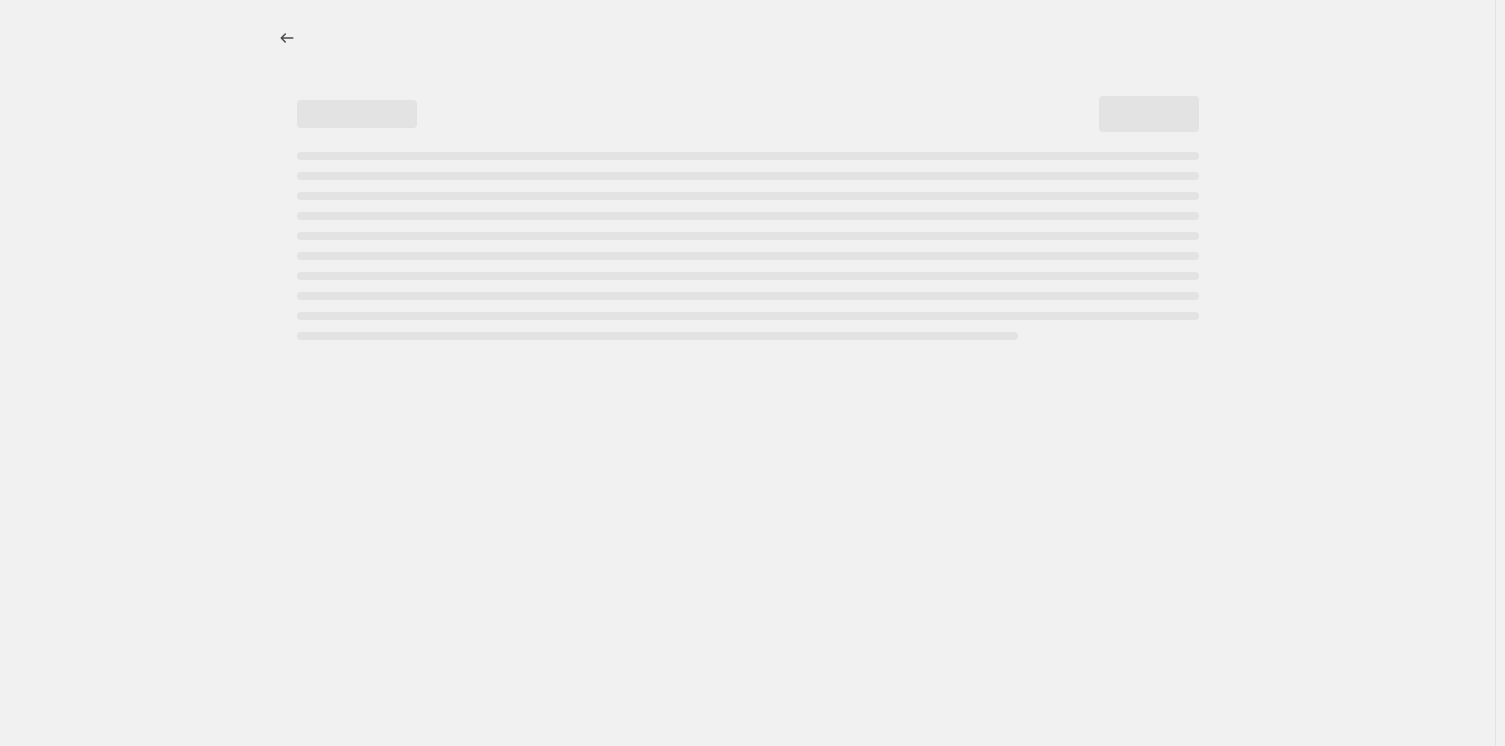 select on "ecap" 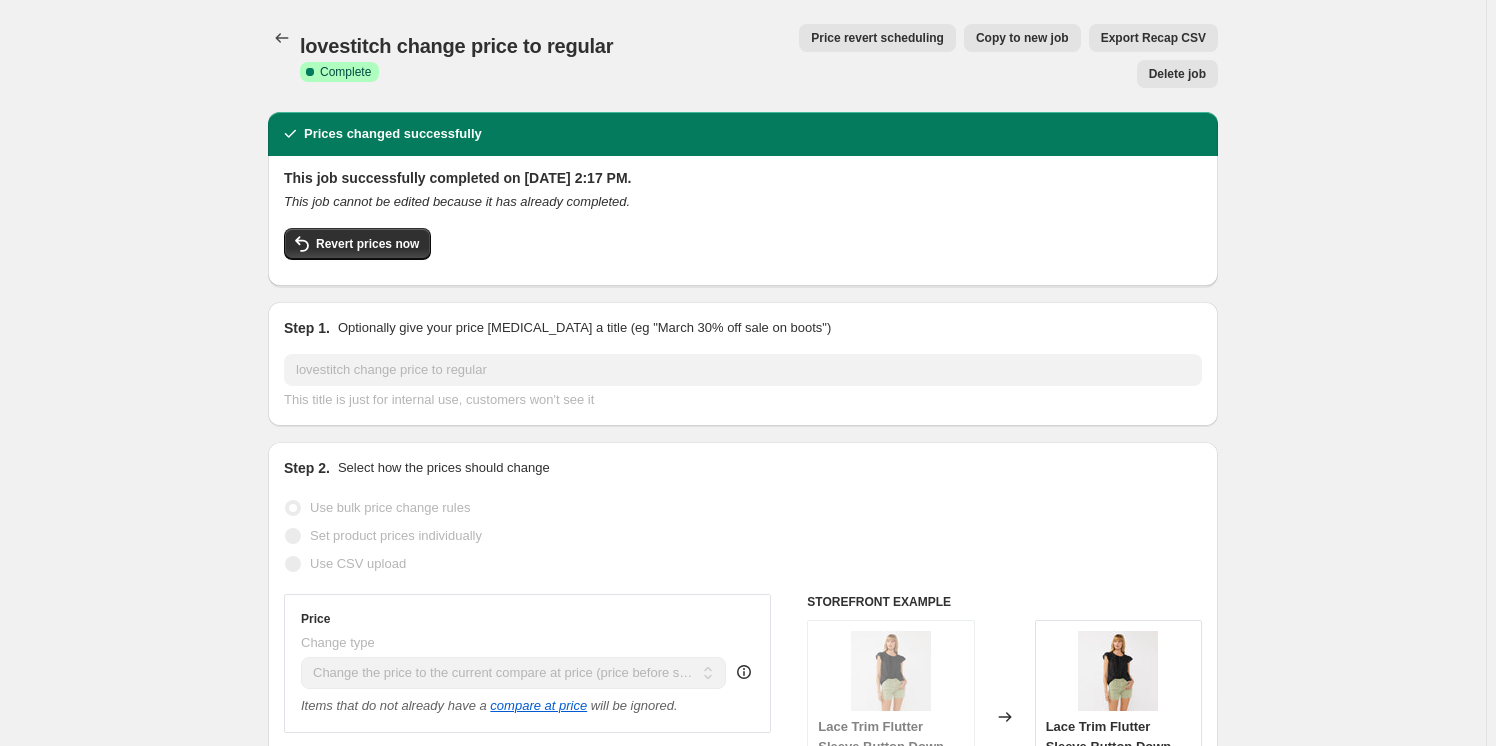 click on "Step 1. Optionally give your price change job a title (eg "March 30% off sale on boots") lovestitch change price to regular This title is just for internal use, customers won't see it" at bounding box center [743, 364] 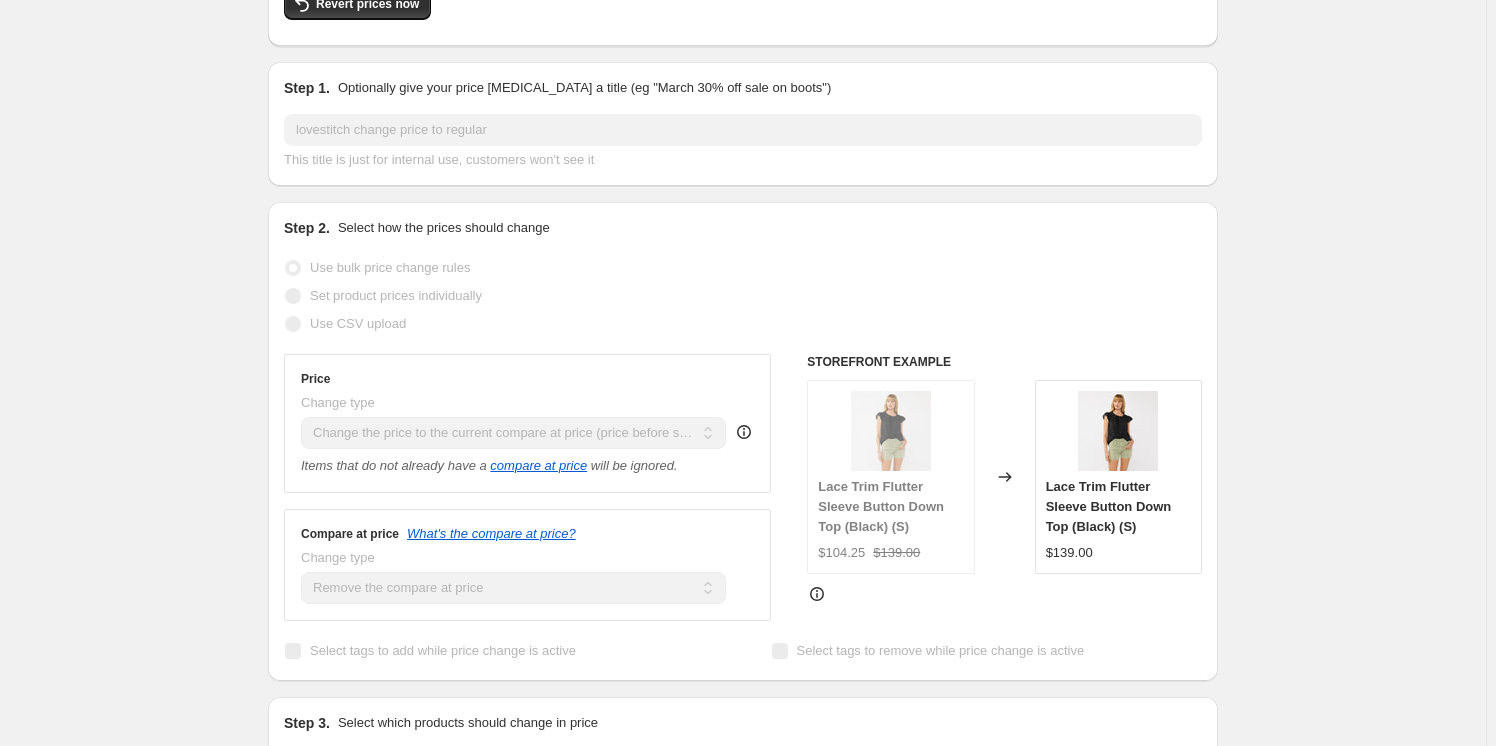 scroll, scrollTop: 272, scrollLeft: 0, axis: vertical 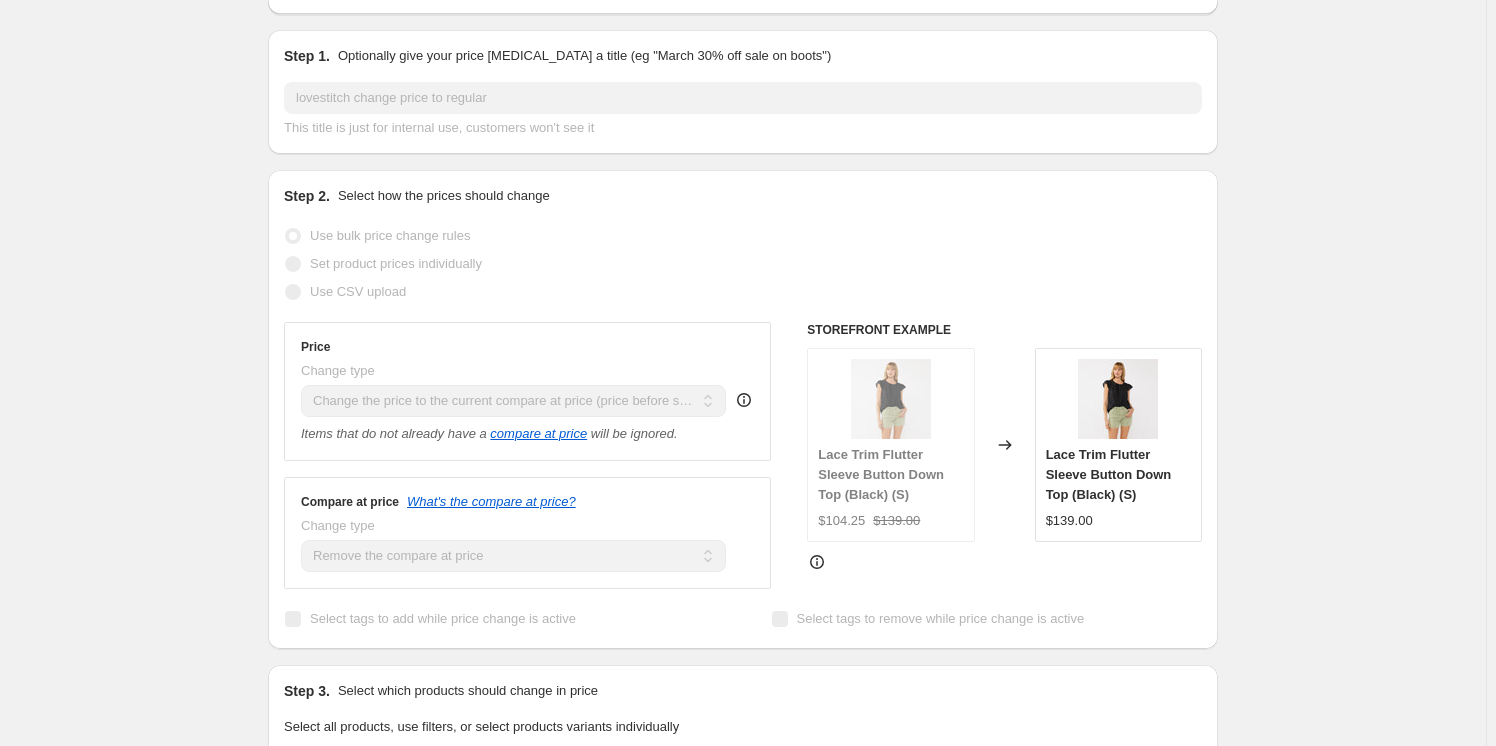 select on "ecap" 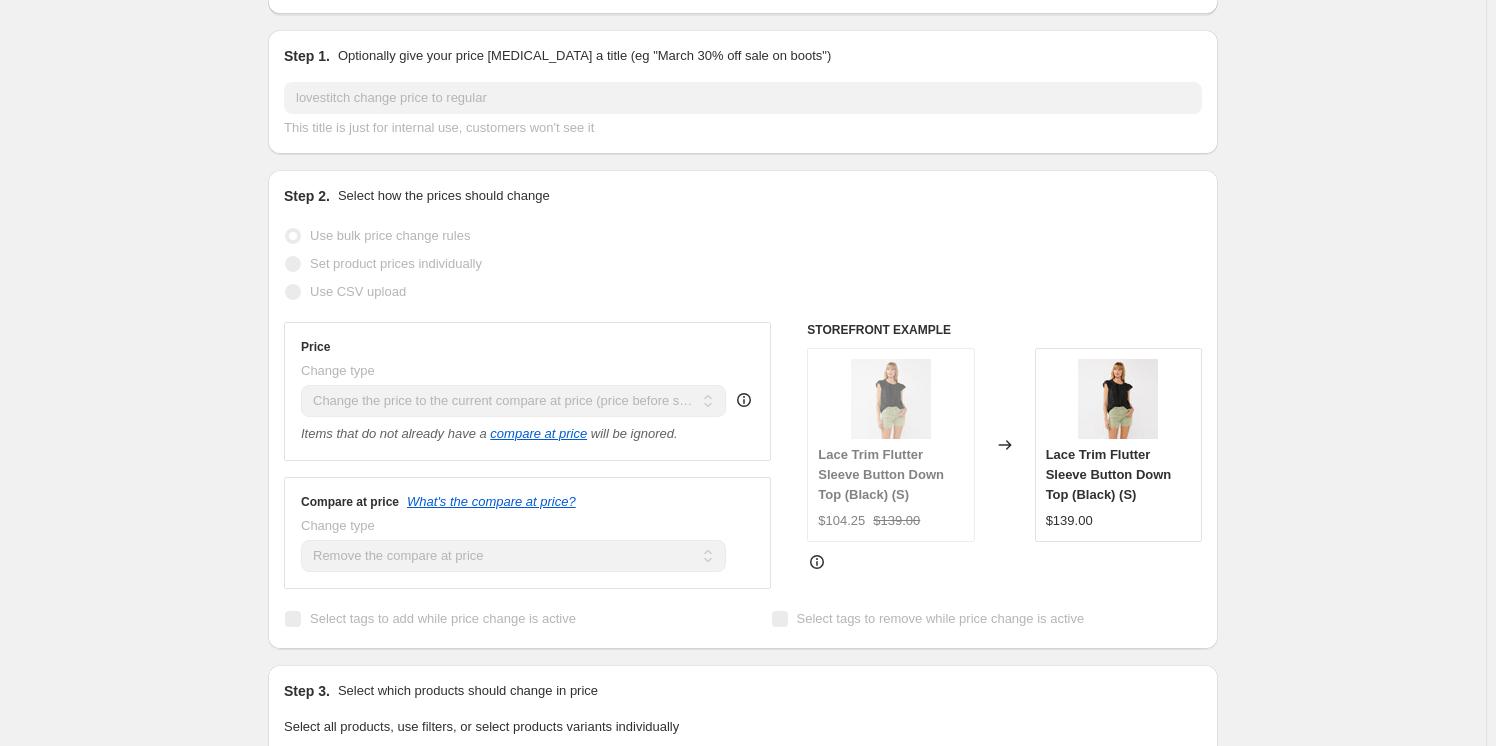 scroll, scrollTop: 0, scrollLeft: 0, axis: both 